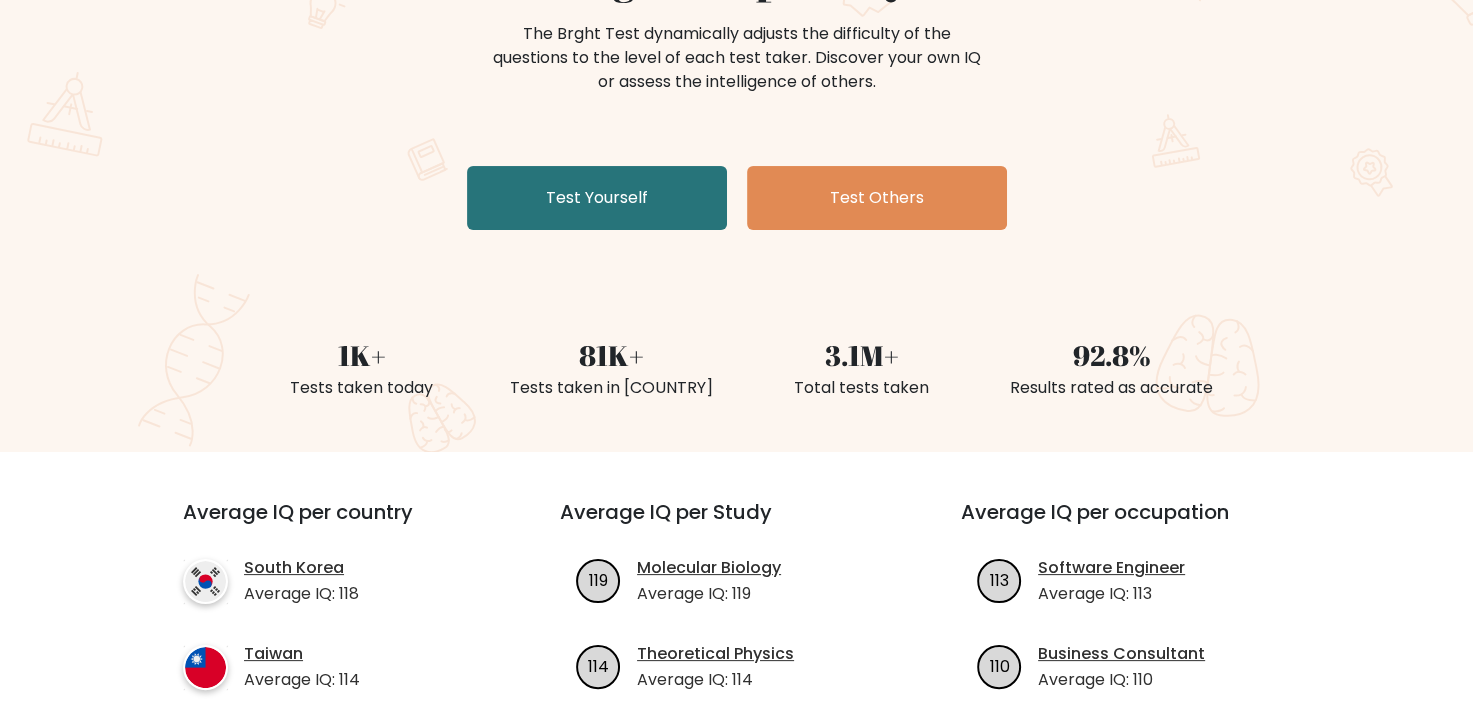 scroll, scrollTop: 252, scrollLeft: 0, axis: vertical 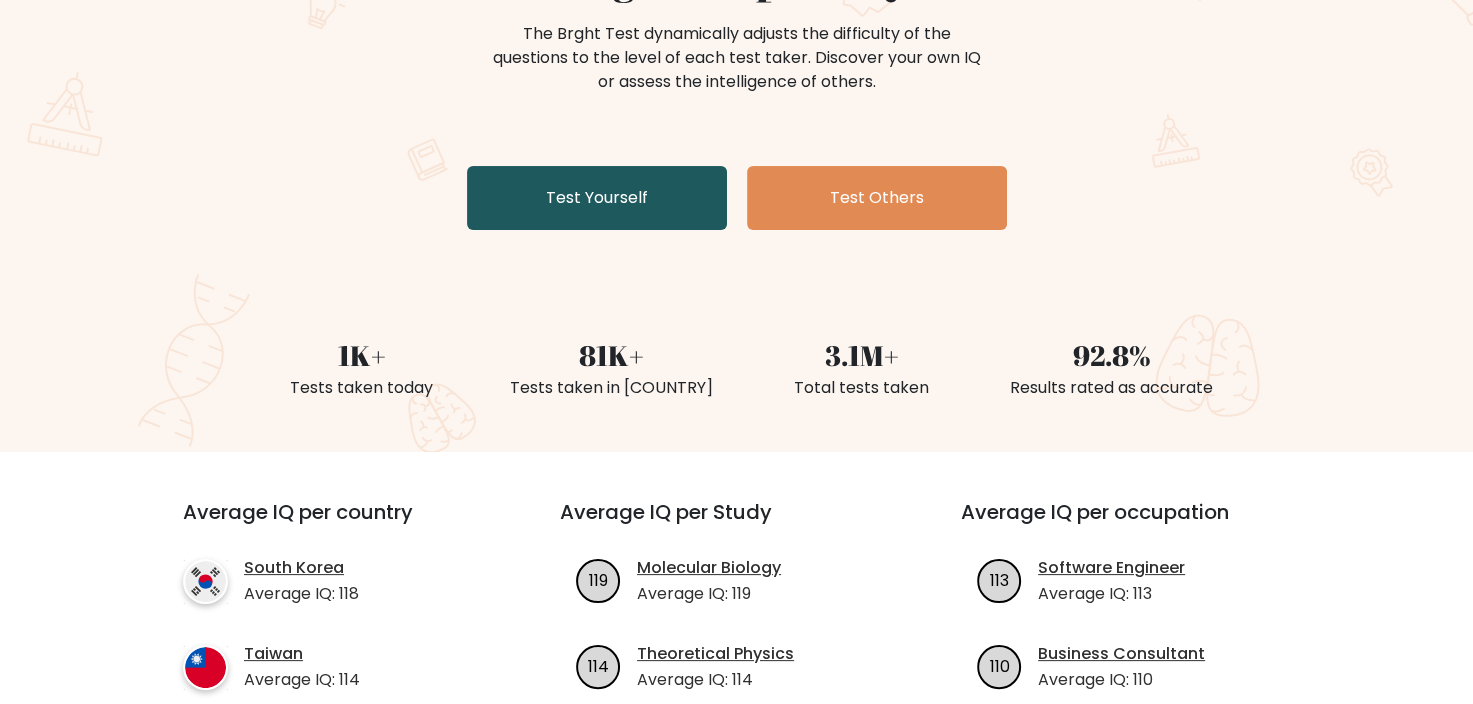 click on "Test Yourself" at bounding box center (597, 198) 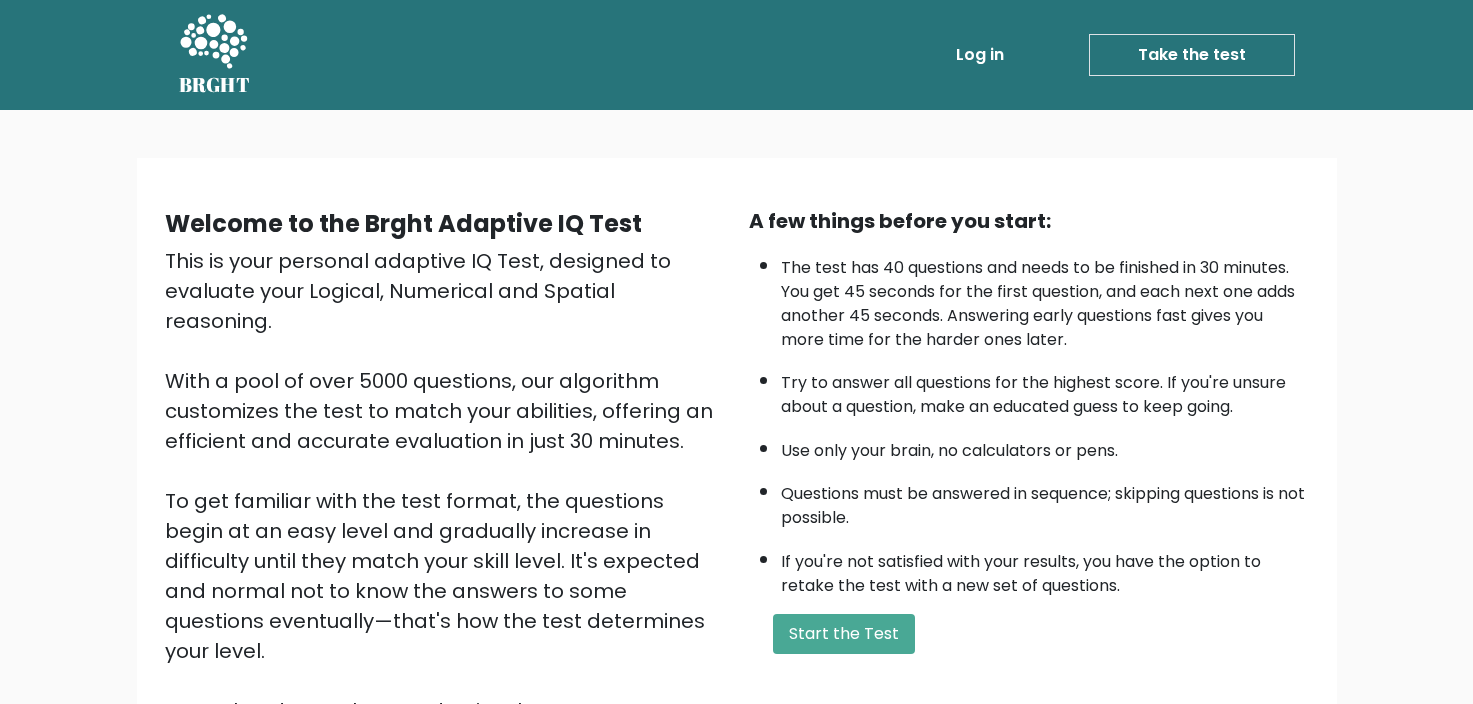 scroll, scrollTop: 0, scrollLeft: 0, axis: both 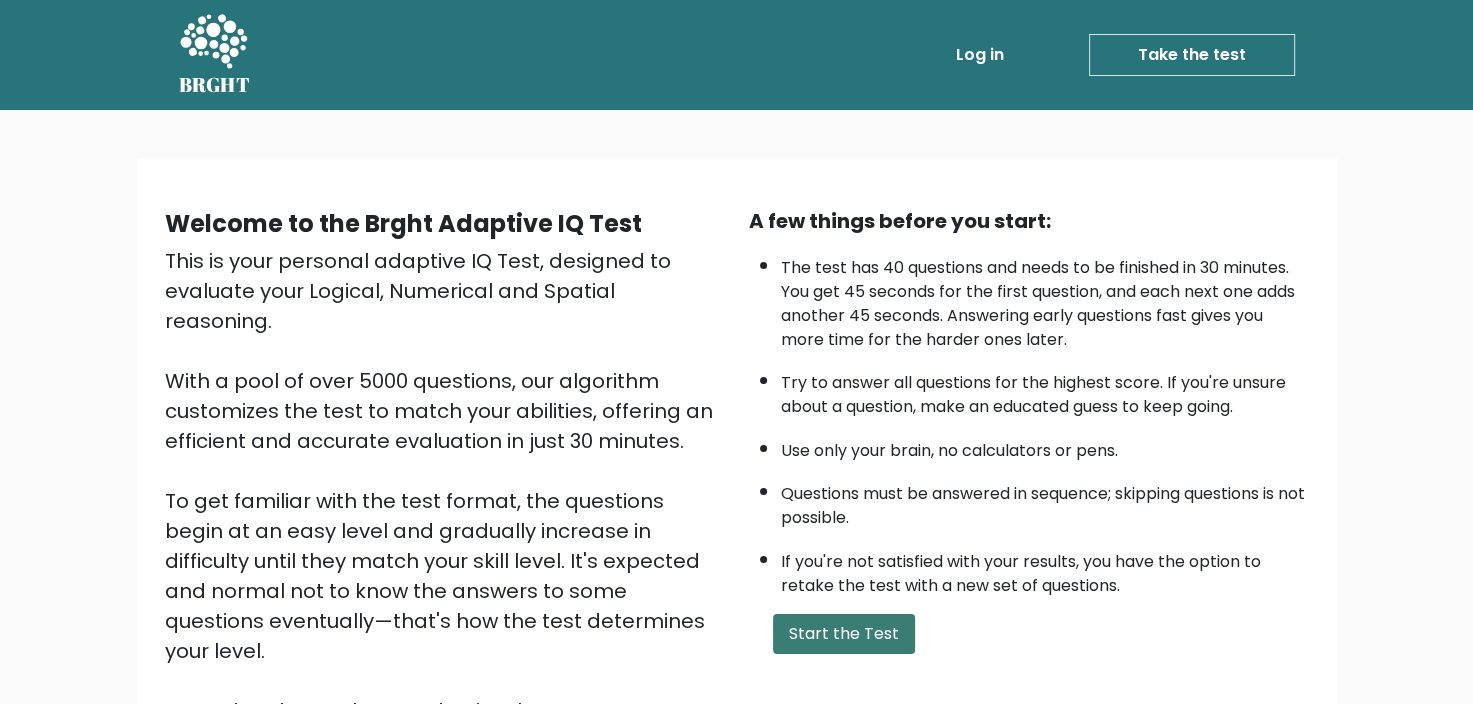click on "Start the Test" at bounding box center [844, 634] 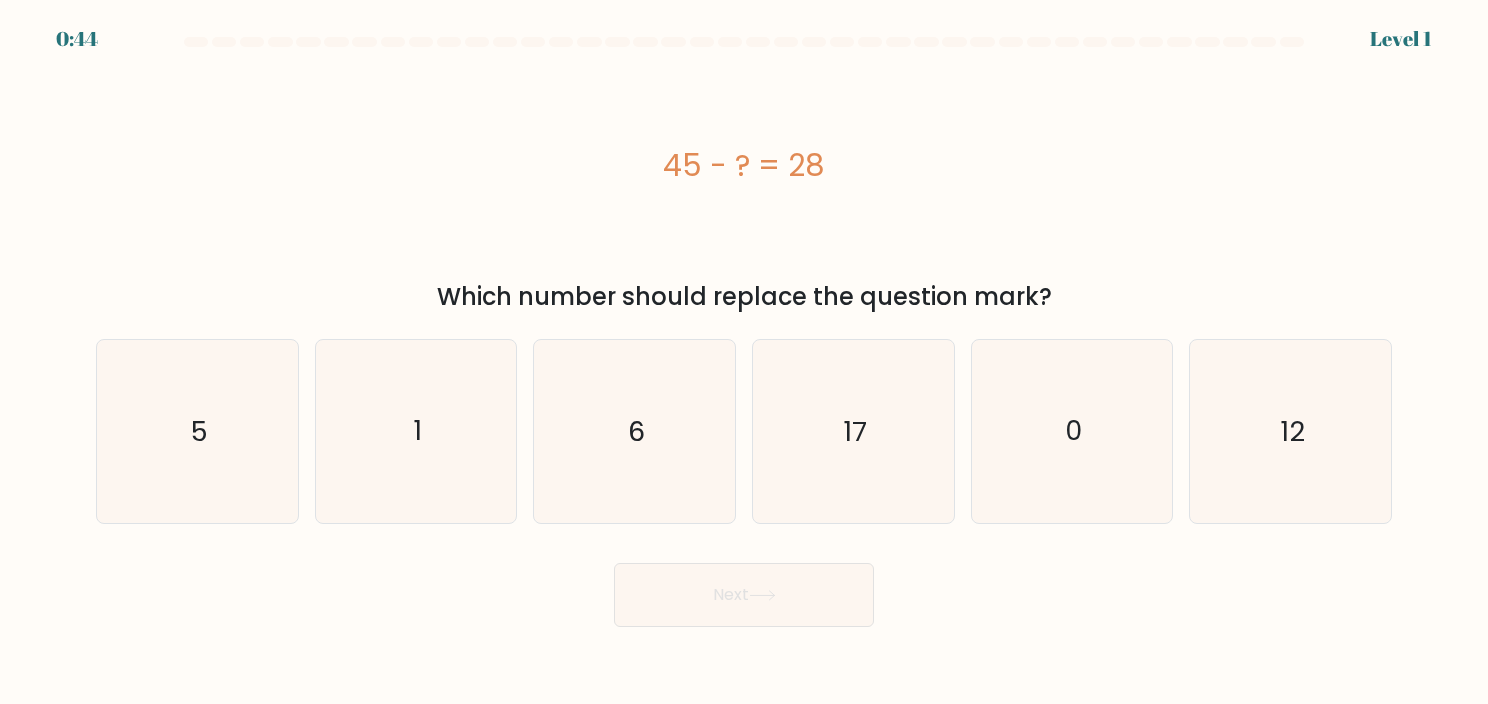 scroll, scrollTop: 0, scrollLeft: 0, axis: both 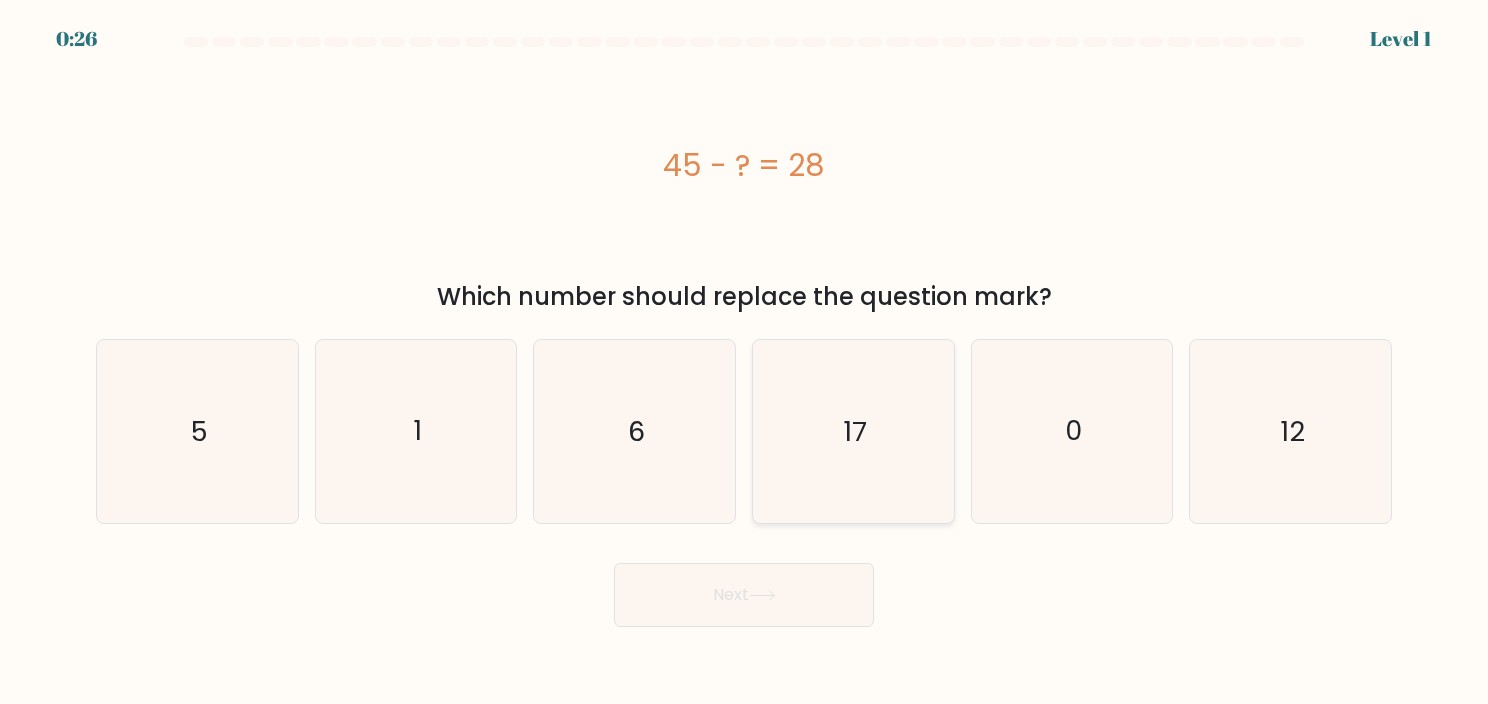 click on "17" at bounding box center [853, 431] 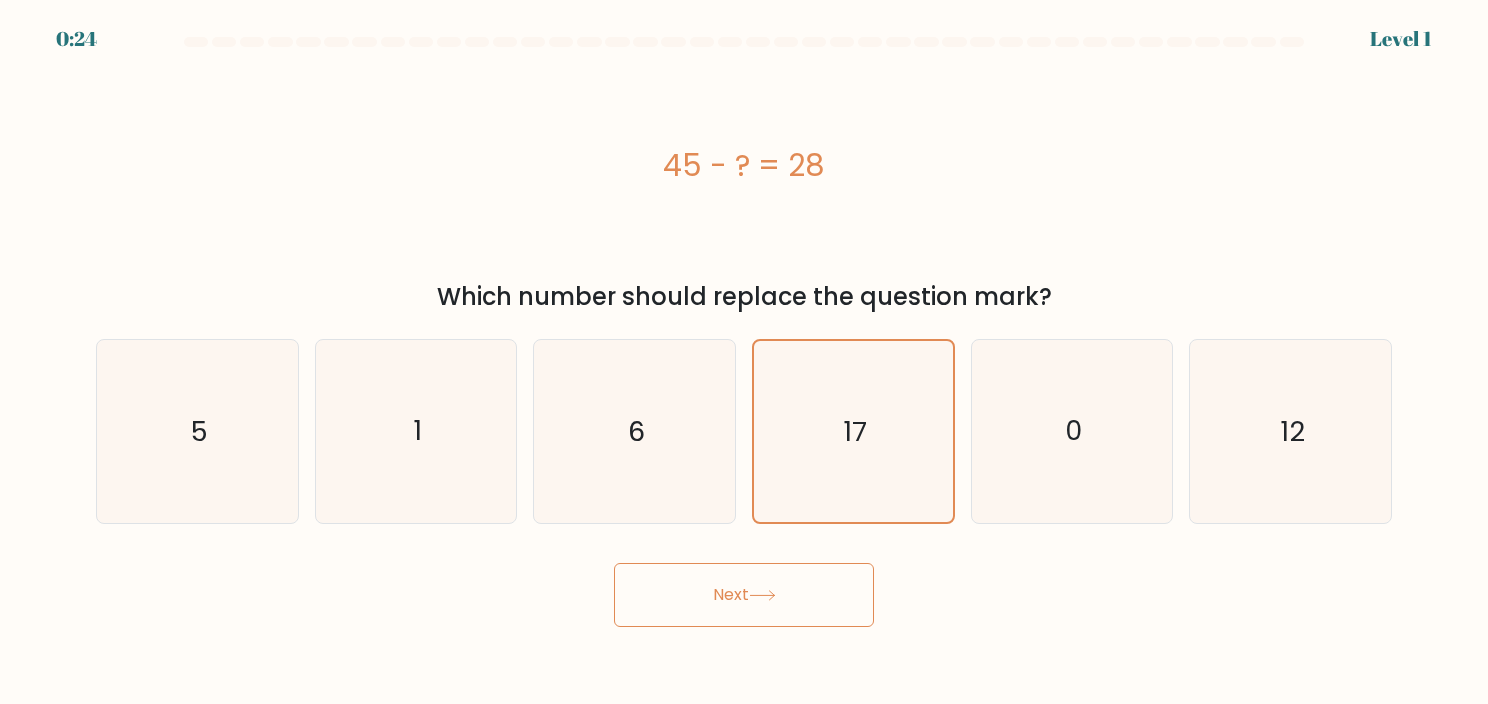click on "Next" at bounding box center (744, 595) 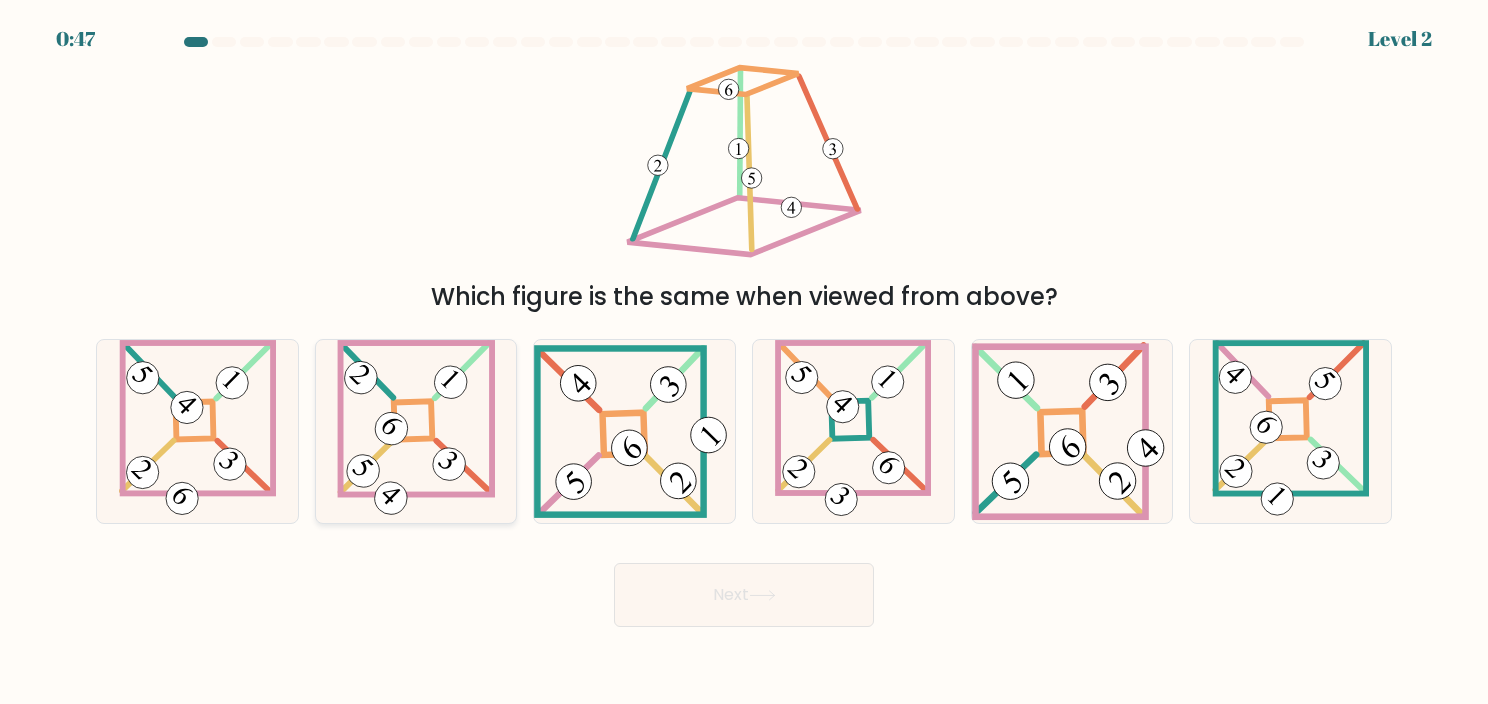 click at bounding box center (413, 421) 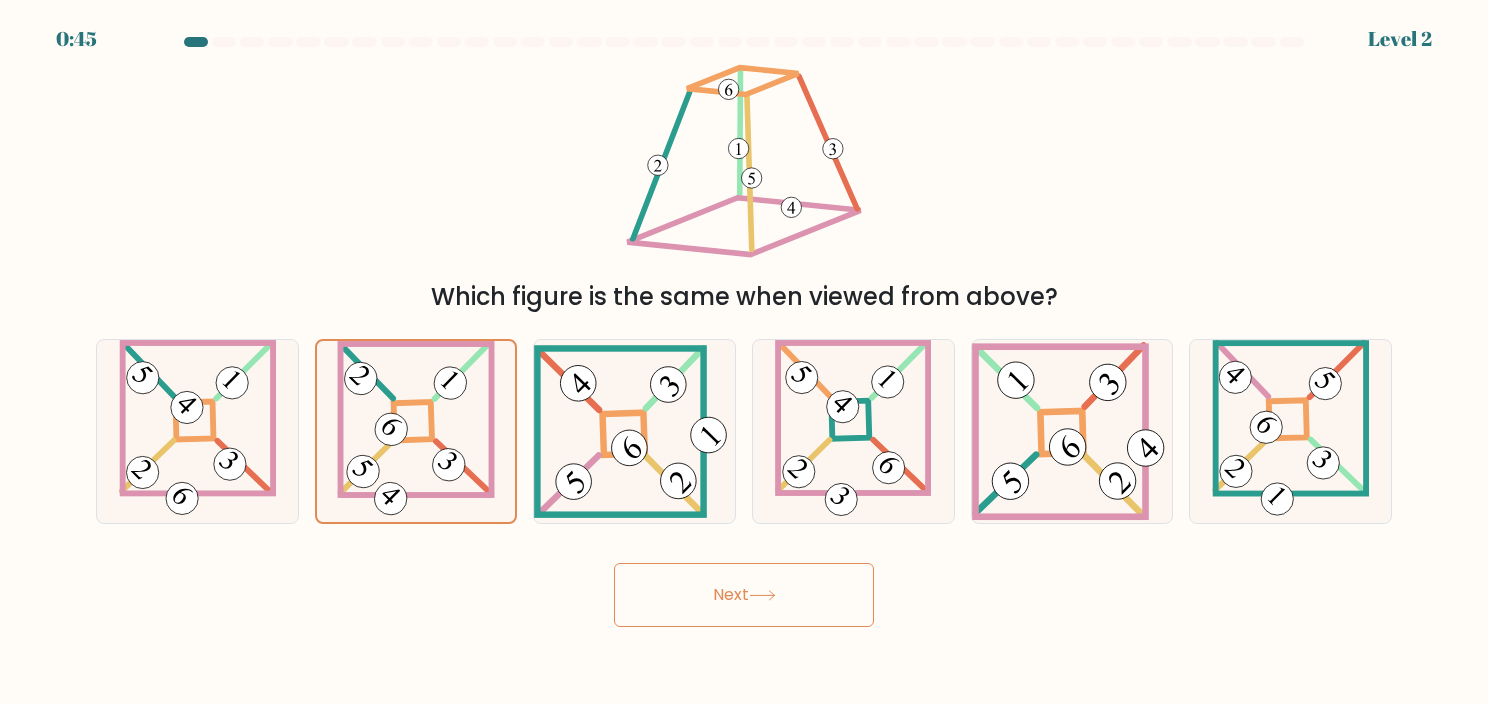 click on "Next" at bounding box center [744, 595] 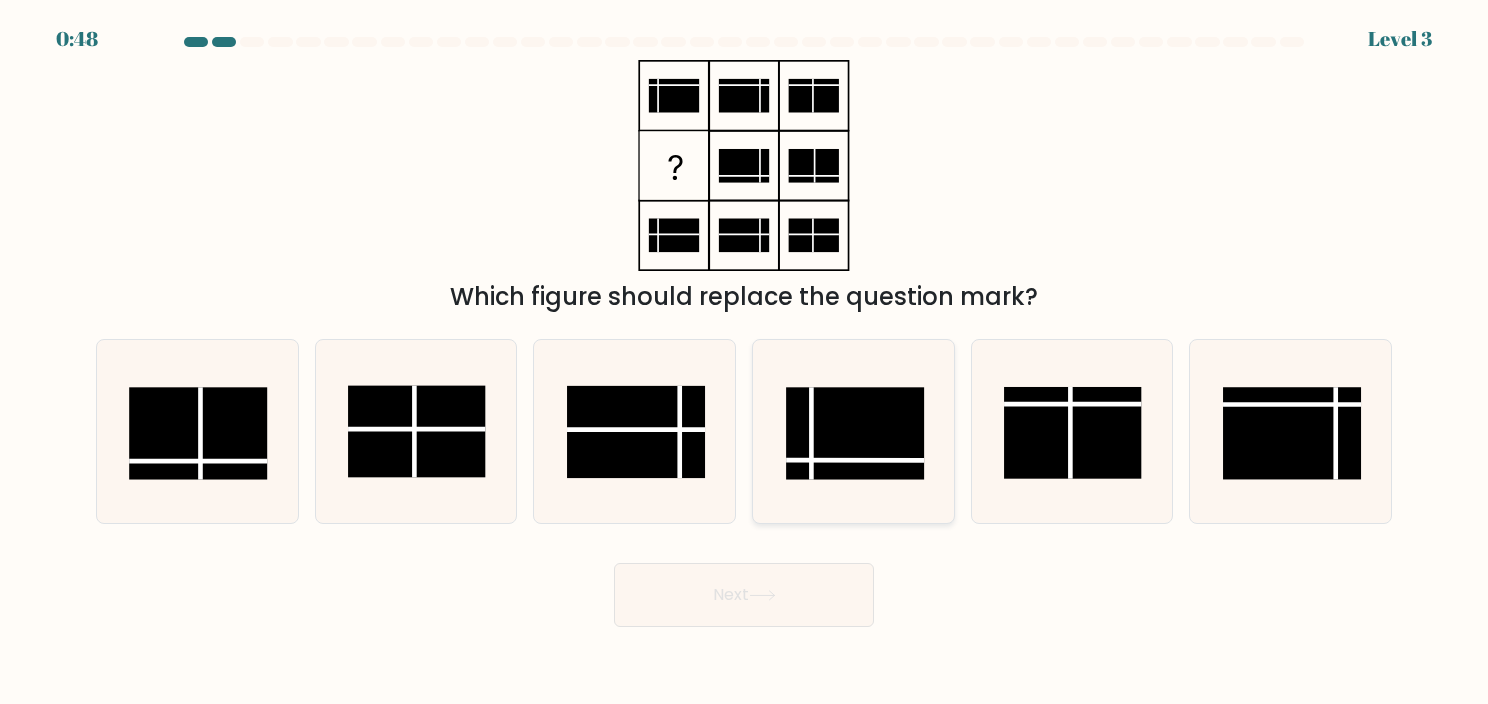 click at bounding box center (855, 433) 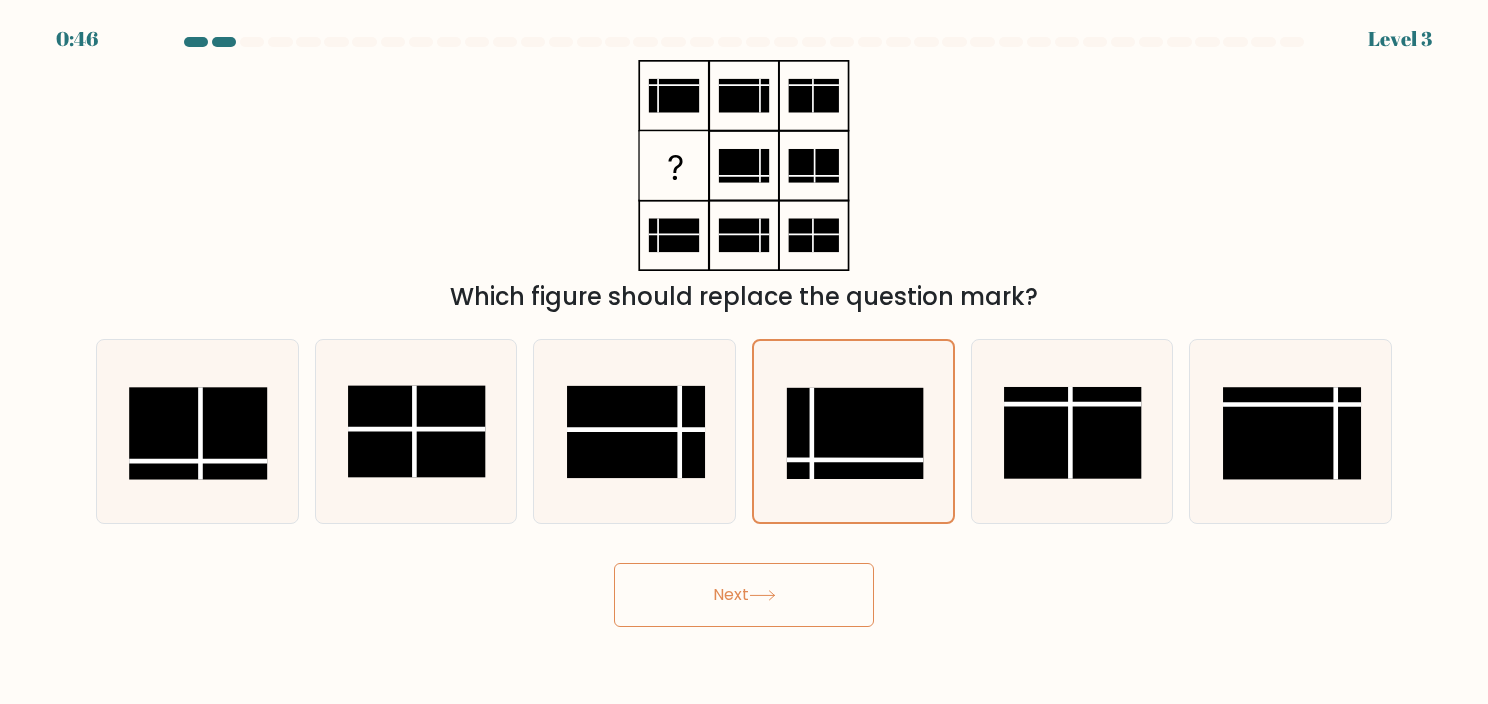click on "Next" at bounding box center (744, 595) 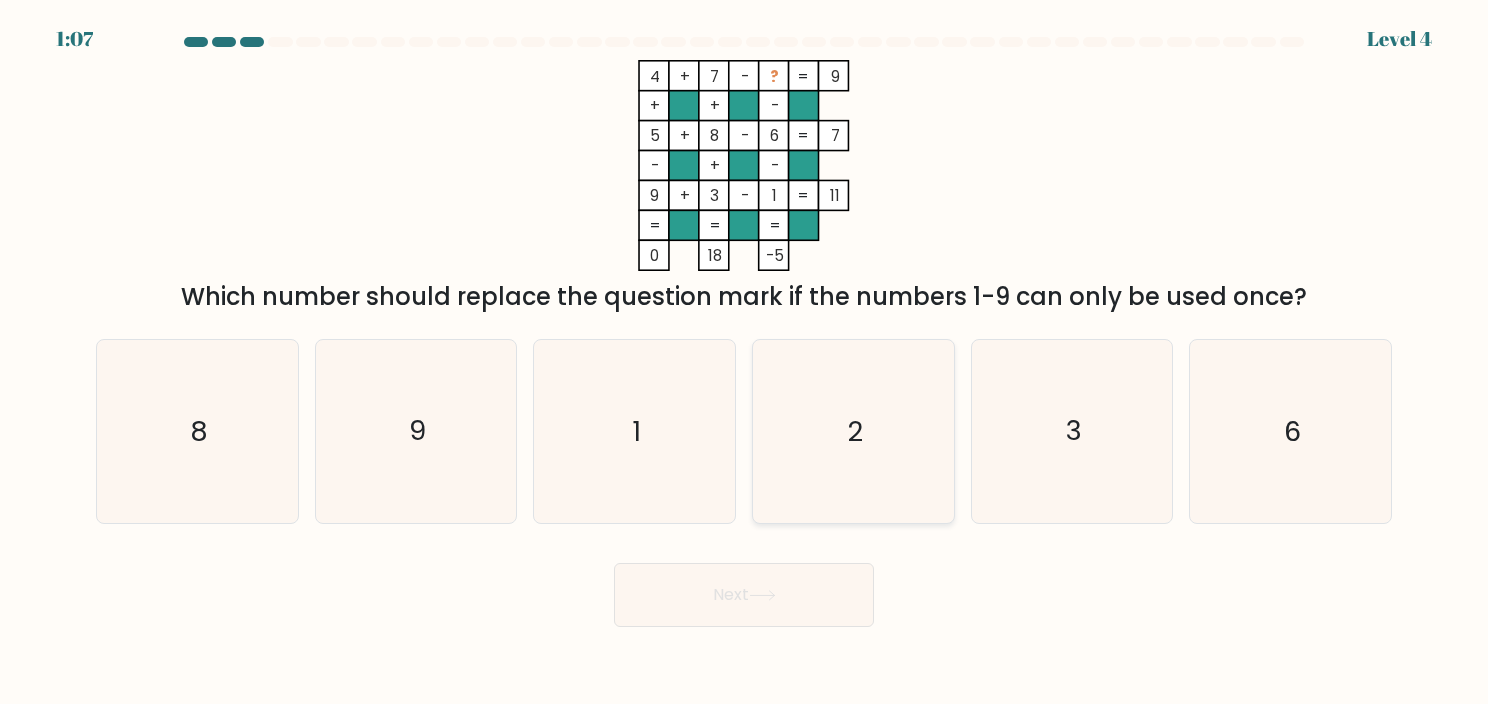 click on "2" at bounding box center [853, 431] 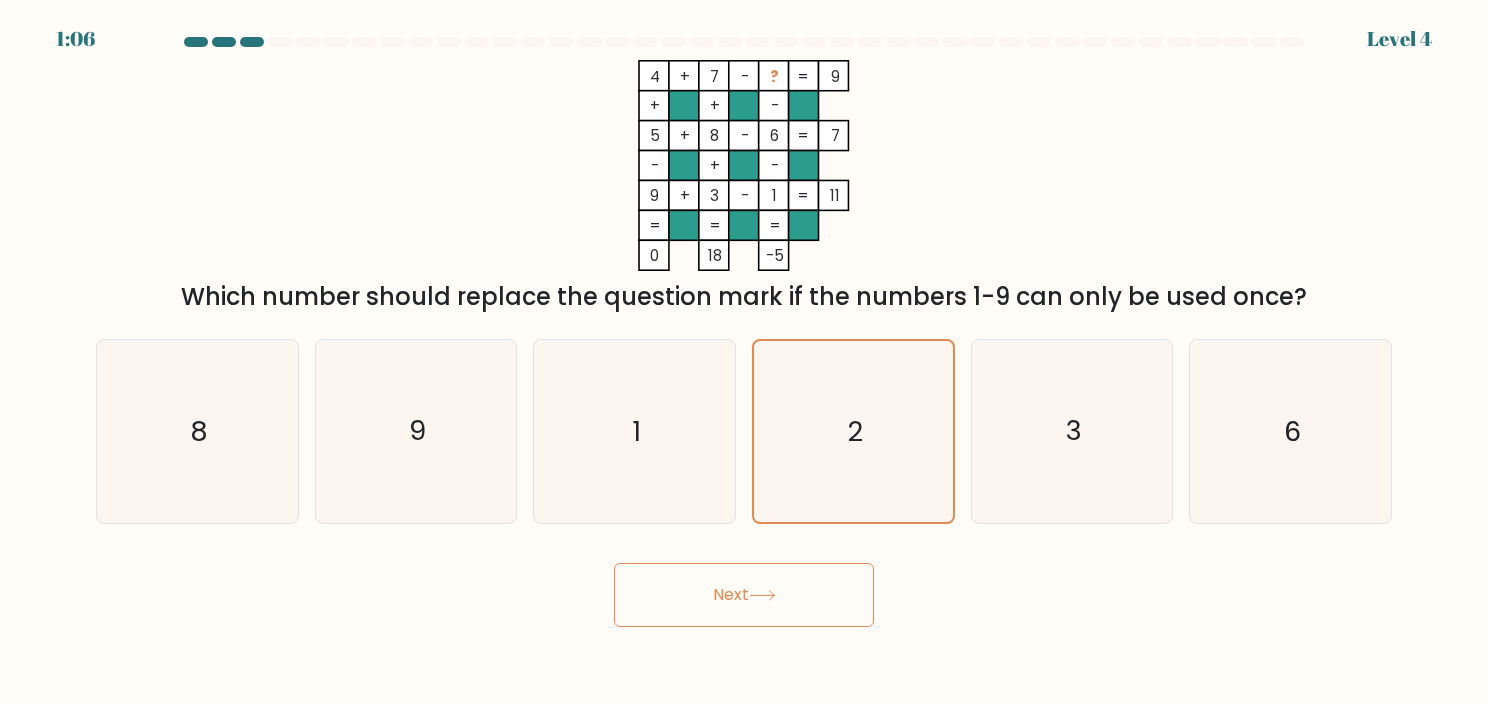 click on "Next" at bounding box center (744, 595) 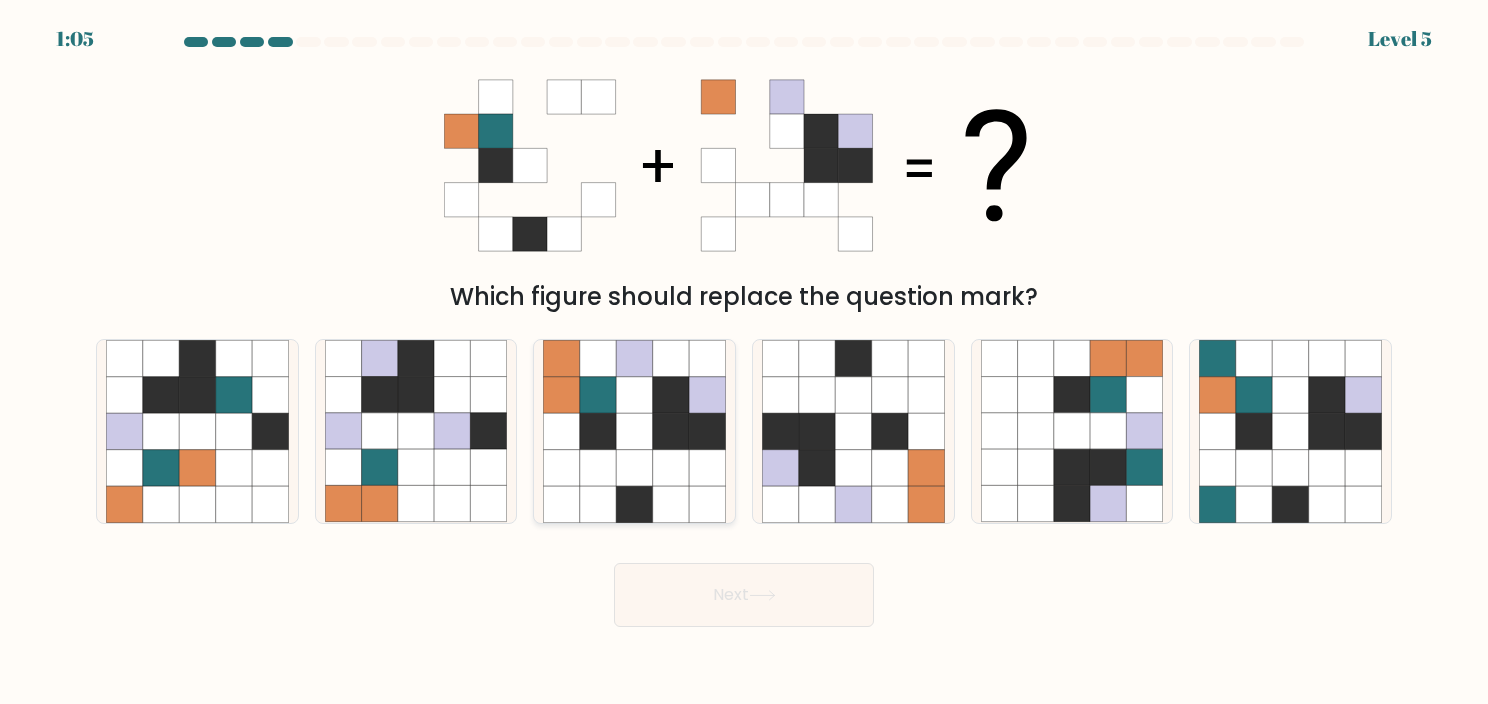 click at bounding box center (562, 431) 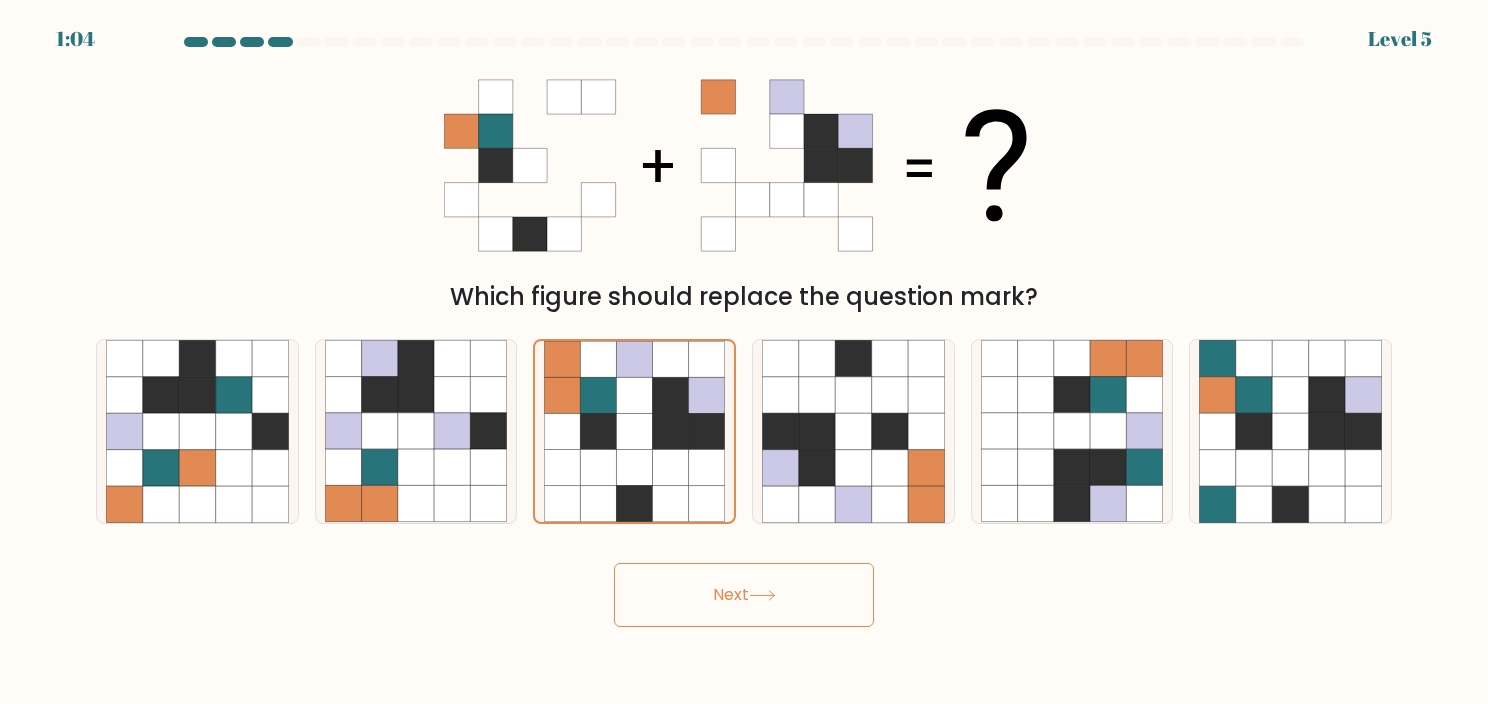 click on "Next" at bounding box center (744, 595) 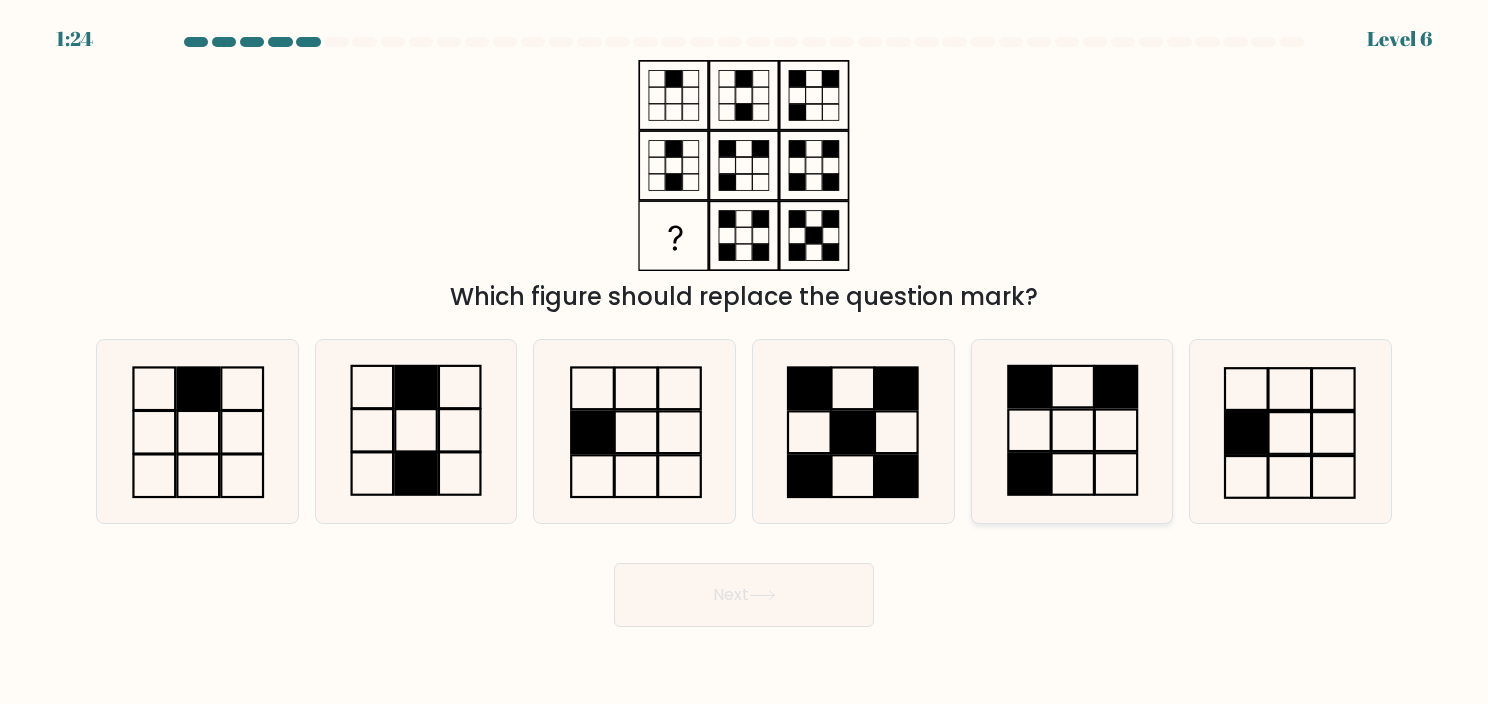 click at bounding box center (1072, 431) 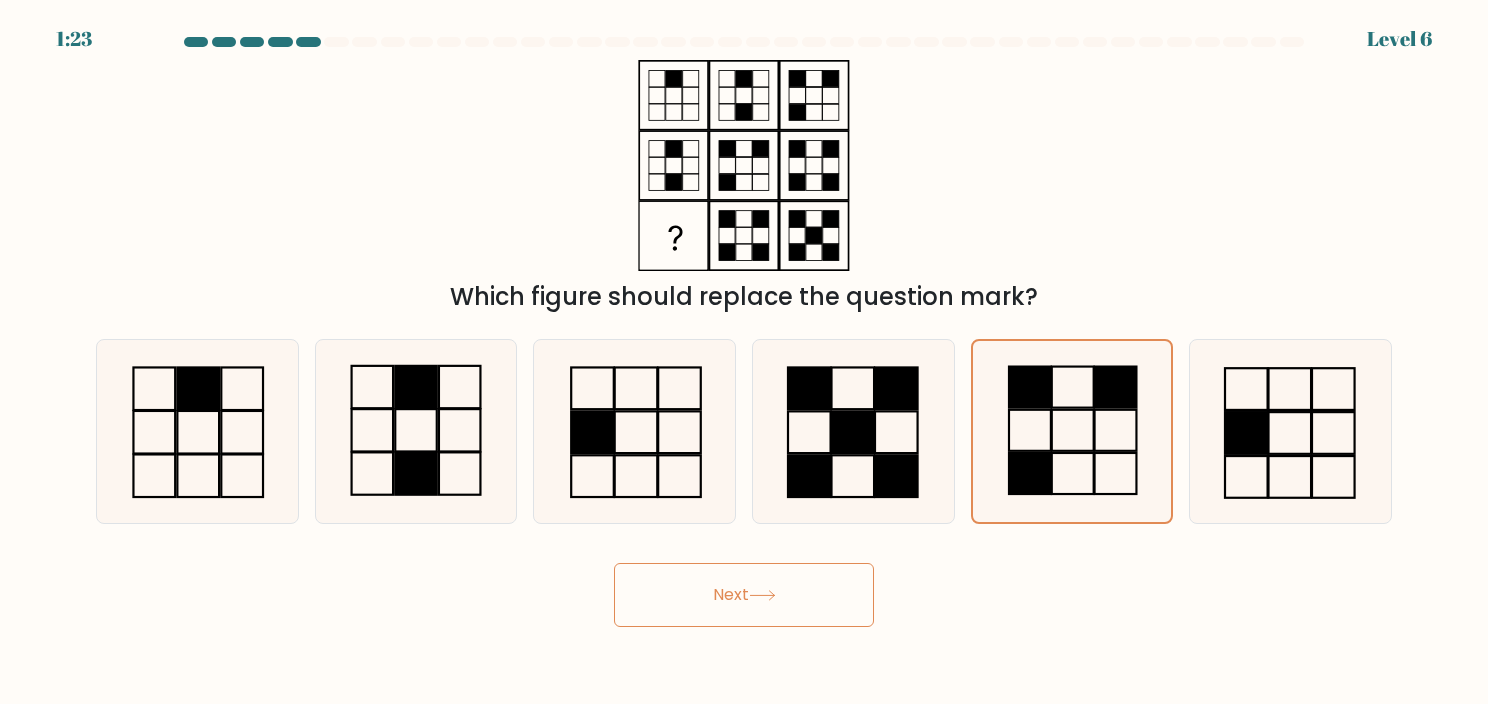 click on "Next" at bounding box center (744, 595) 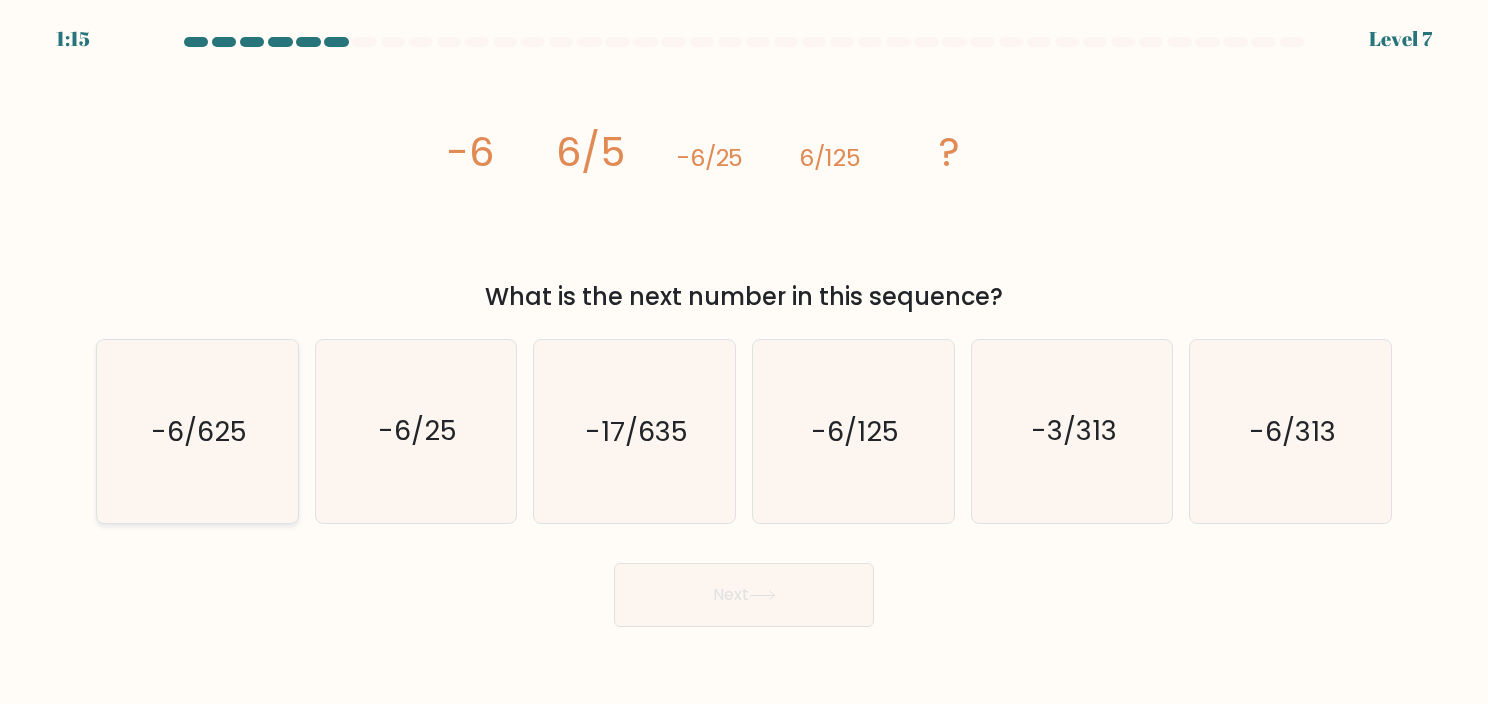 click on "-6/625" at bounding box center (197, 431) 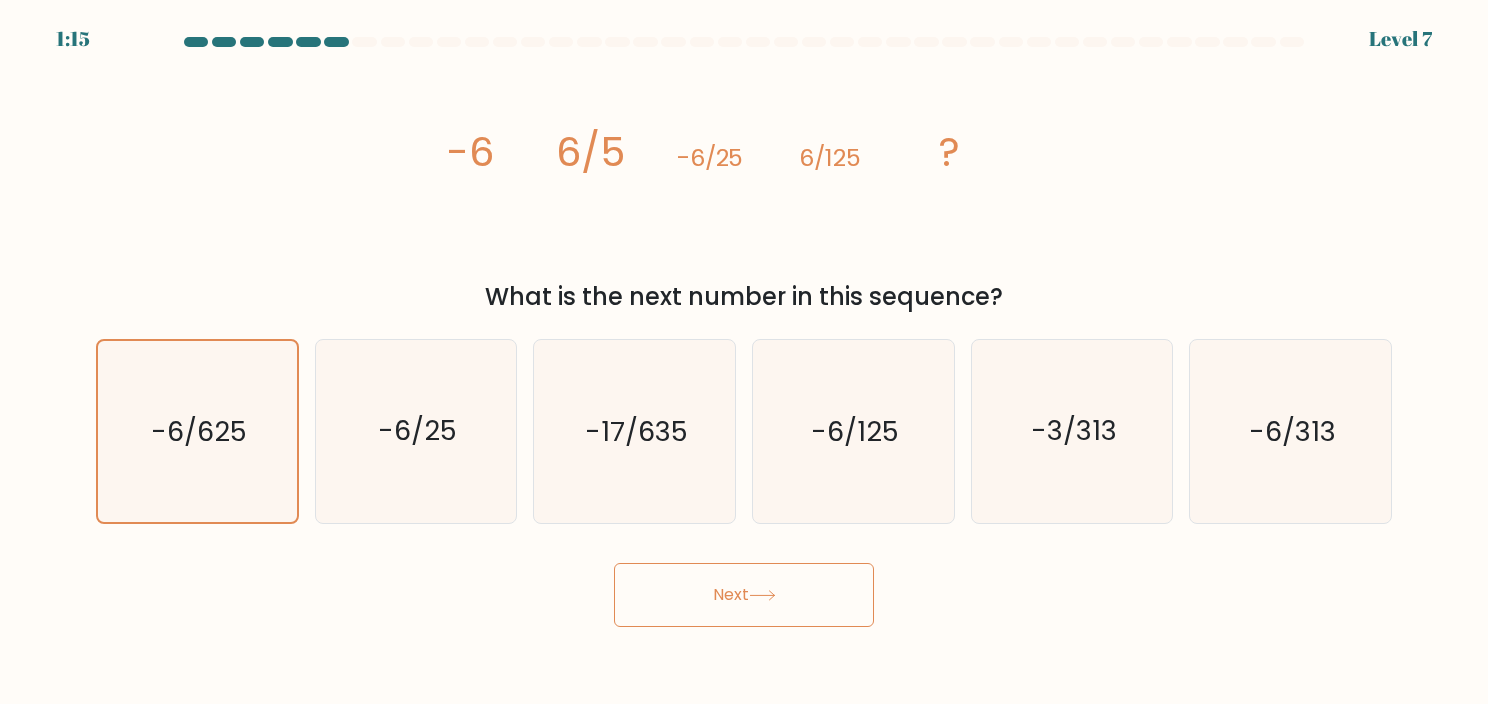 click on "Next" at bounding box center (744, 595) 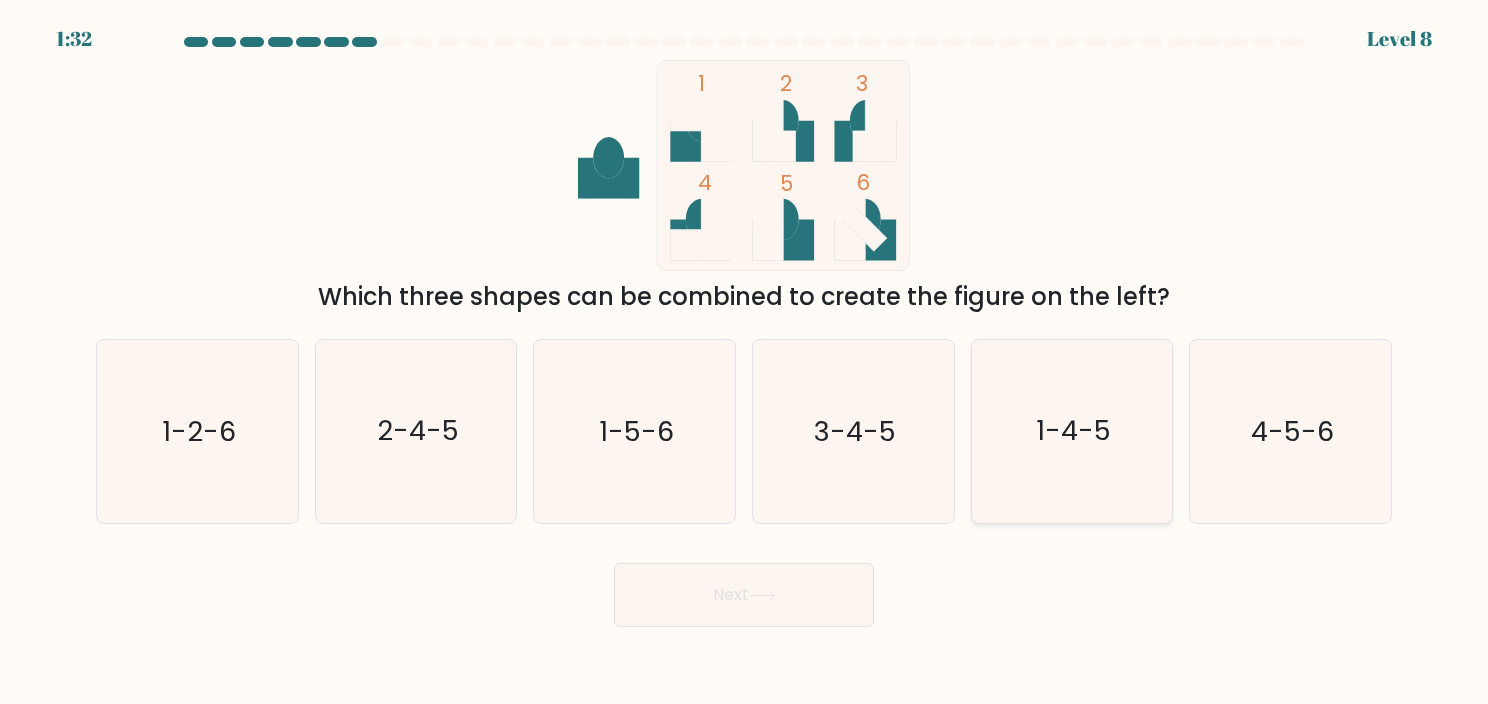 click on "1-4-5" at bounding box center (1073, 431) 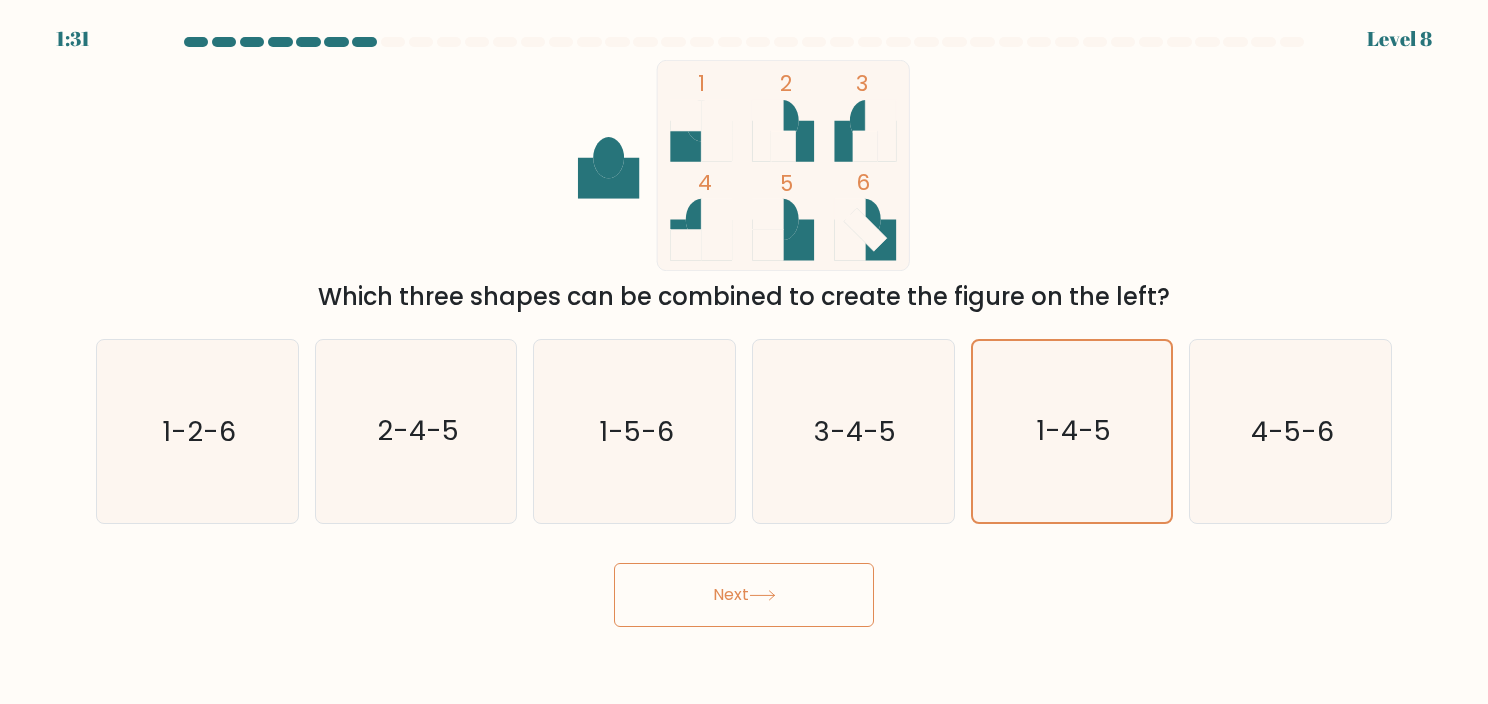 click on "Next" at bounding box center [744, 595] 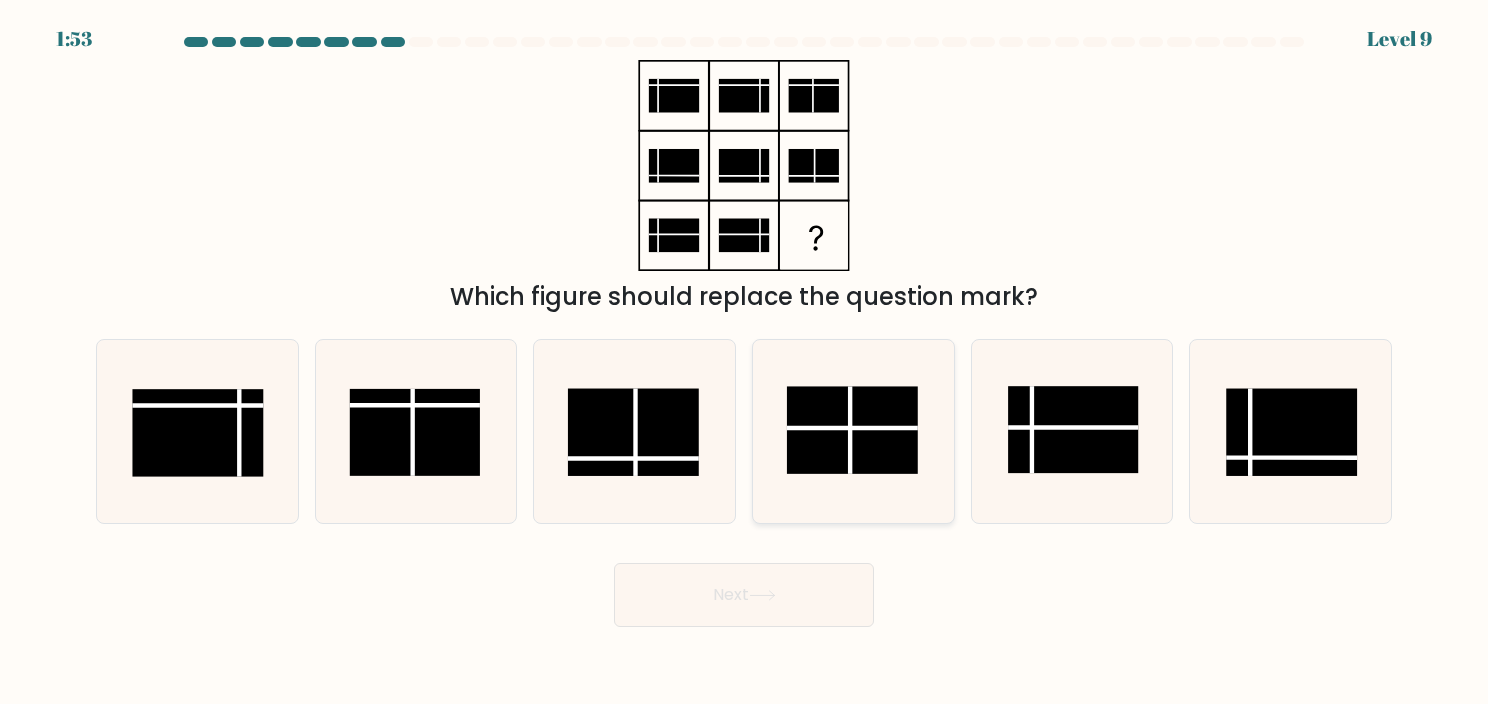 click at bounding box center [852, 428] 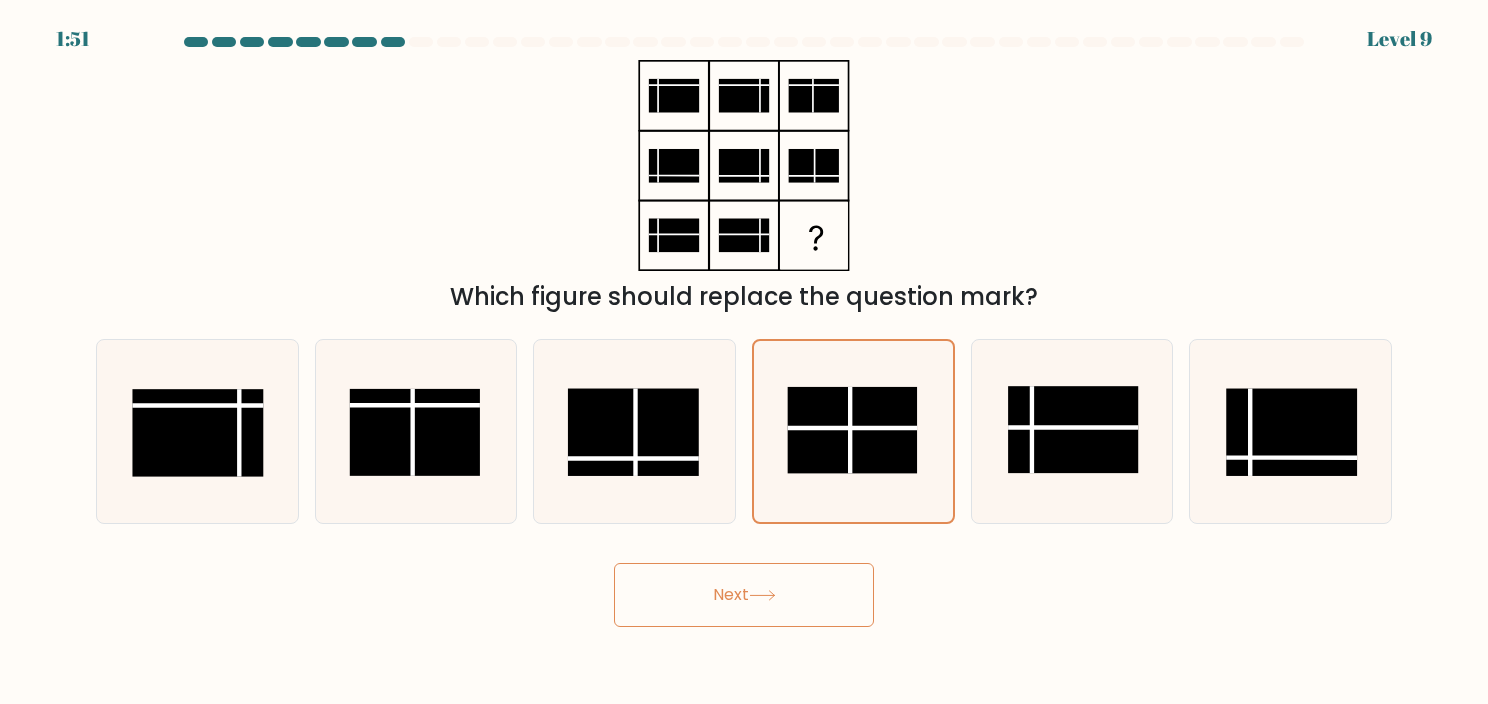 click on "Next" at bounding box center [744, 595] 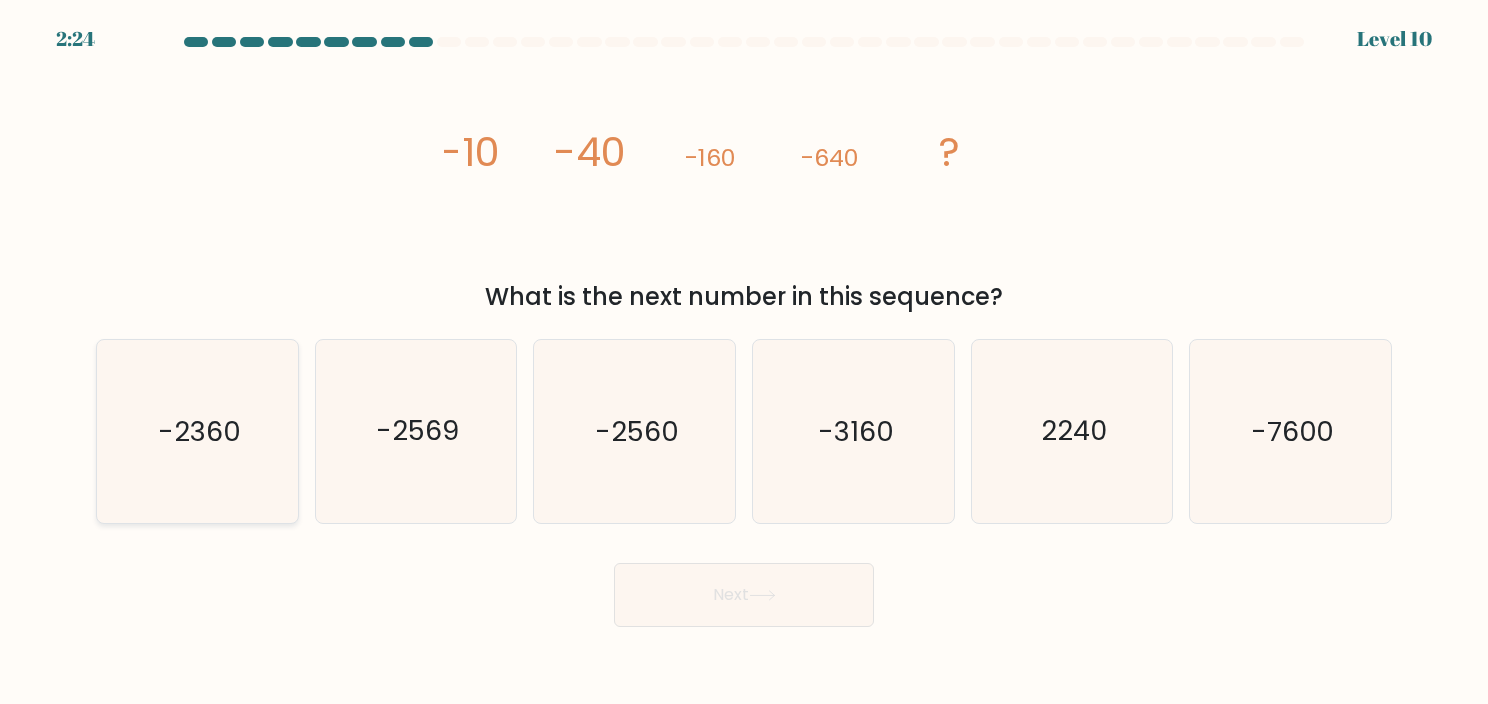 click on "-2360" at bounding box center (197, 431) 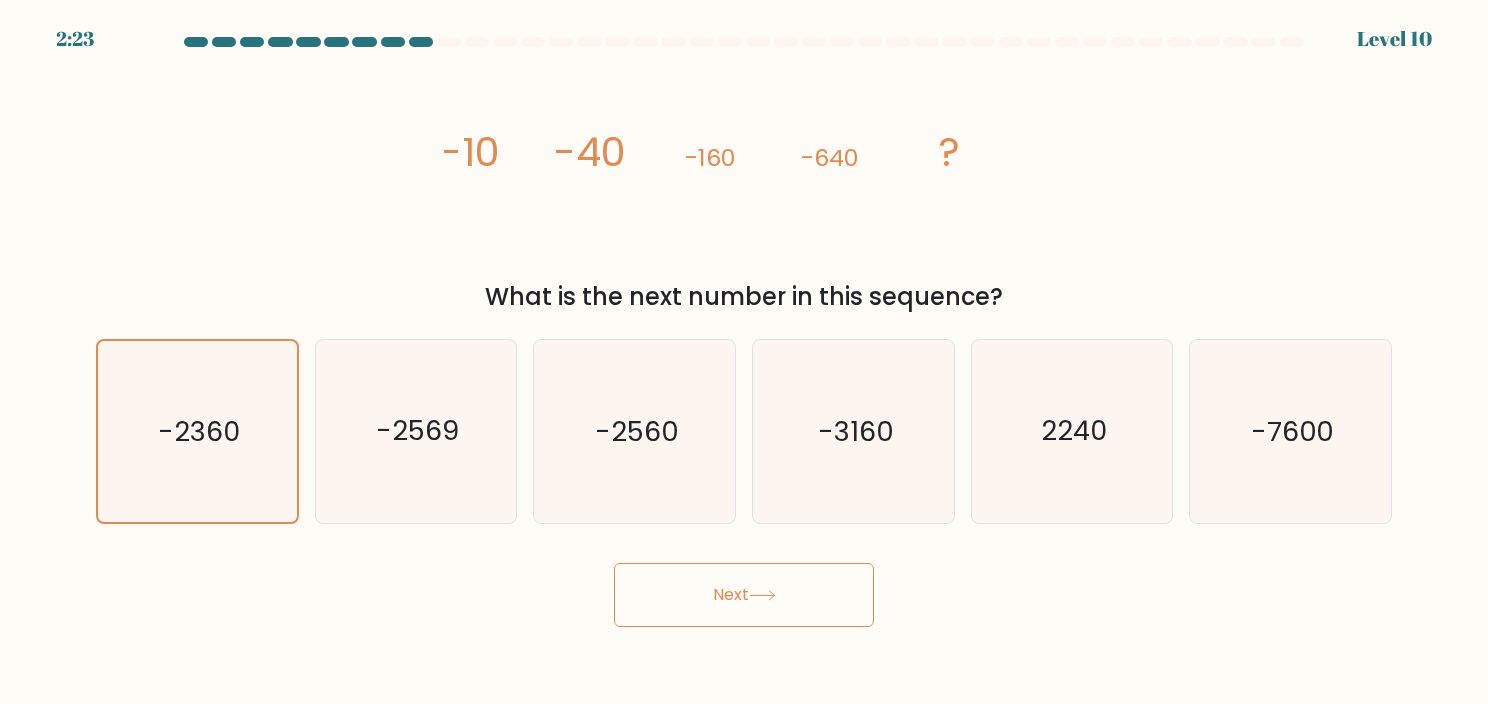 click on "Next" at bounding box center [744, 595] 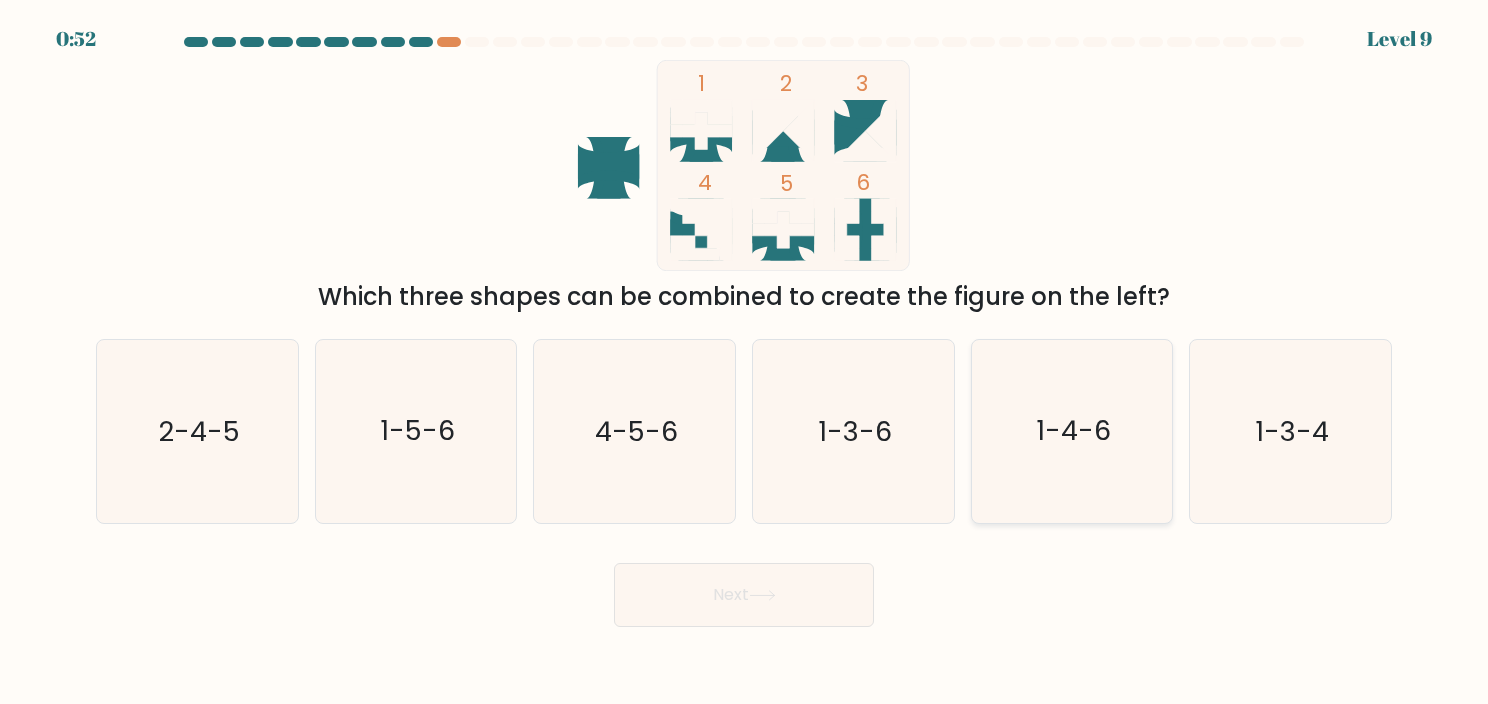 click on "1-4-6" at bounding box center [1073, 431] 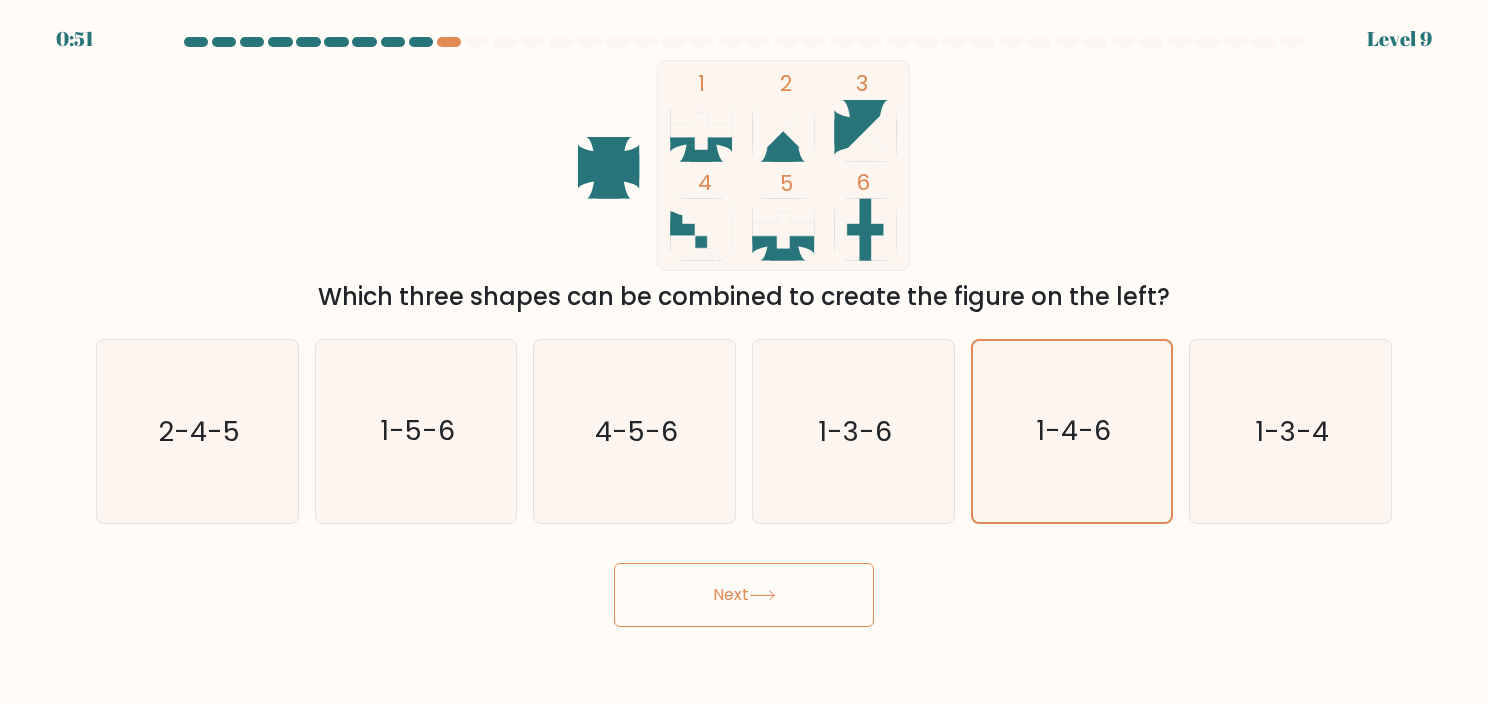 click on "Next" at bounding box center (744, 595) 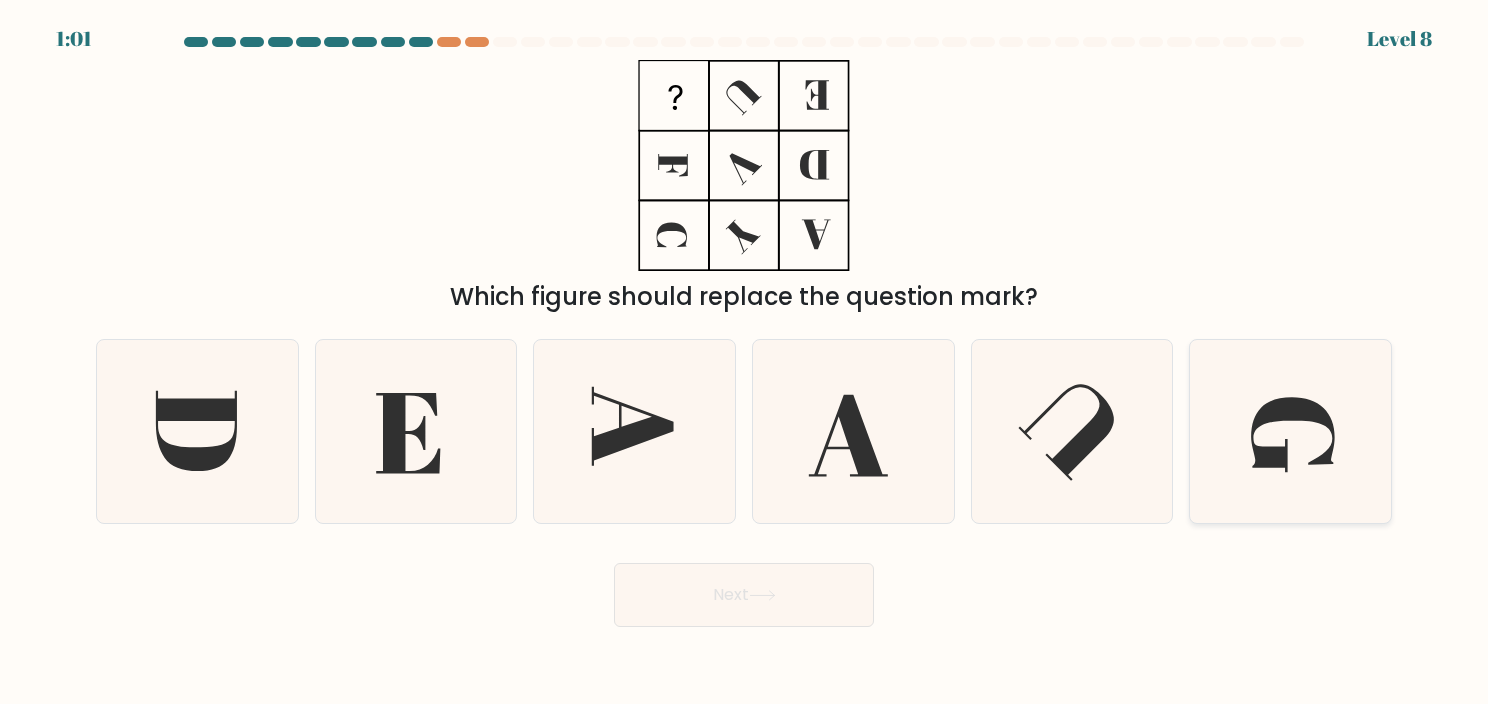click at bounding box center [1292, 434] 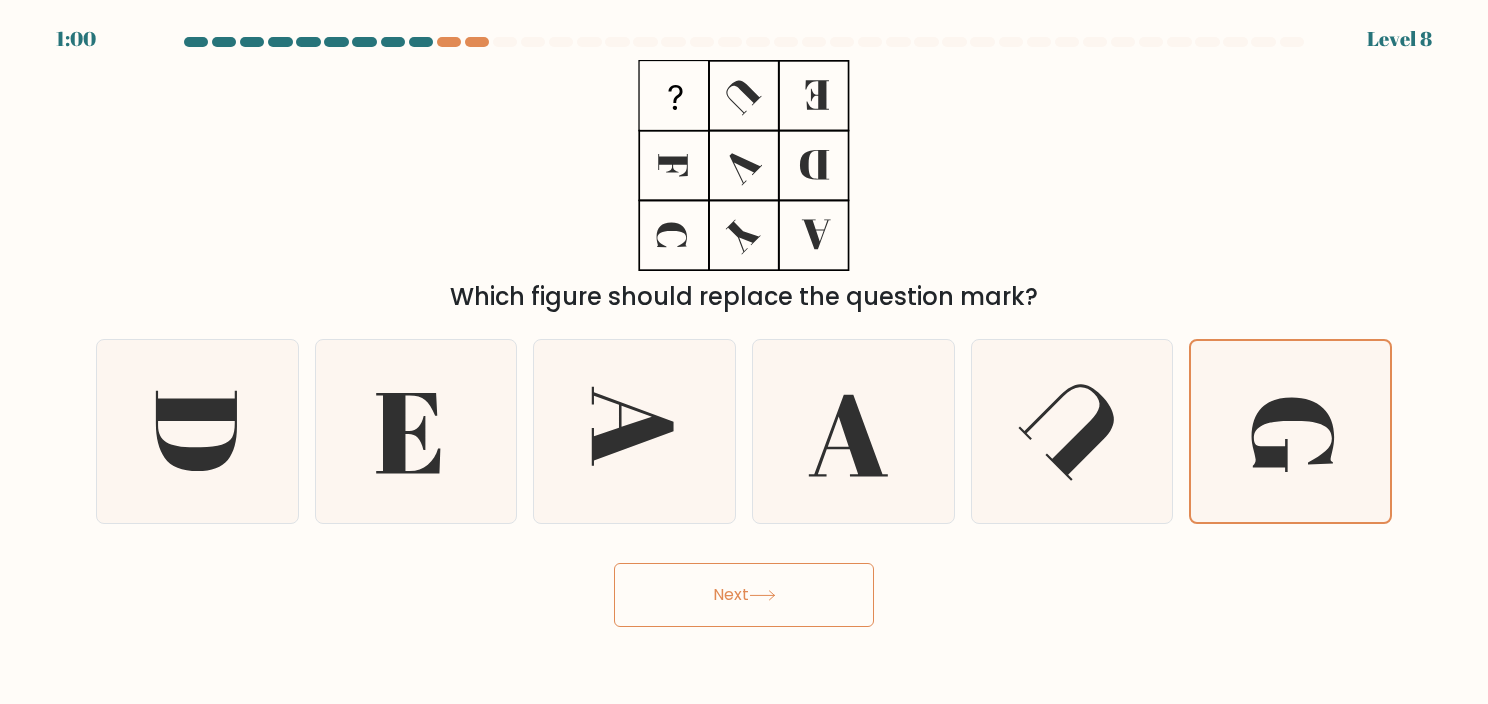 click on "Next" at bounding box center [744, 595] 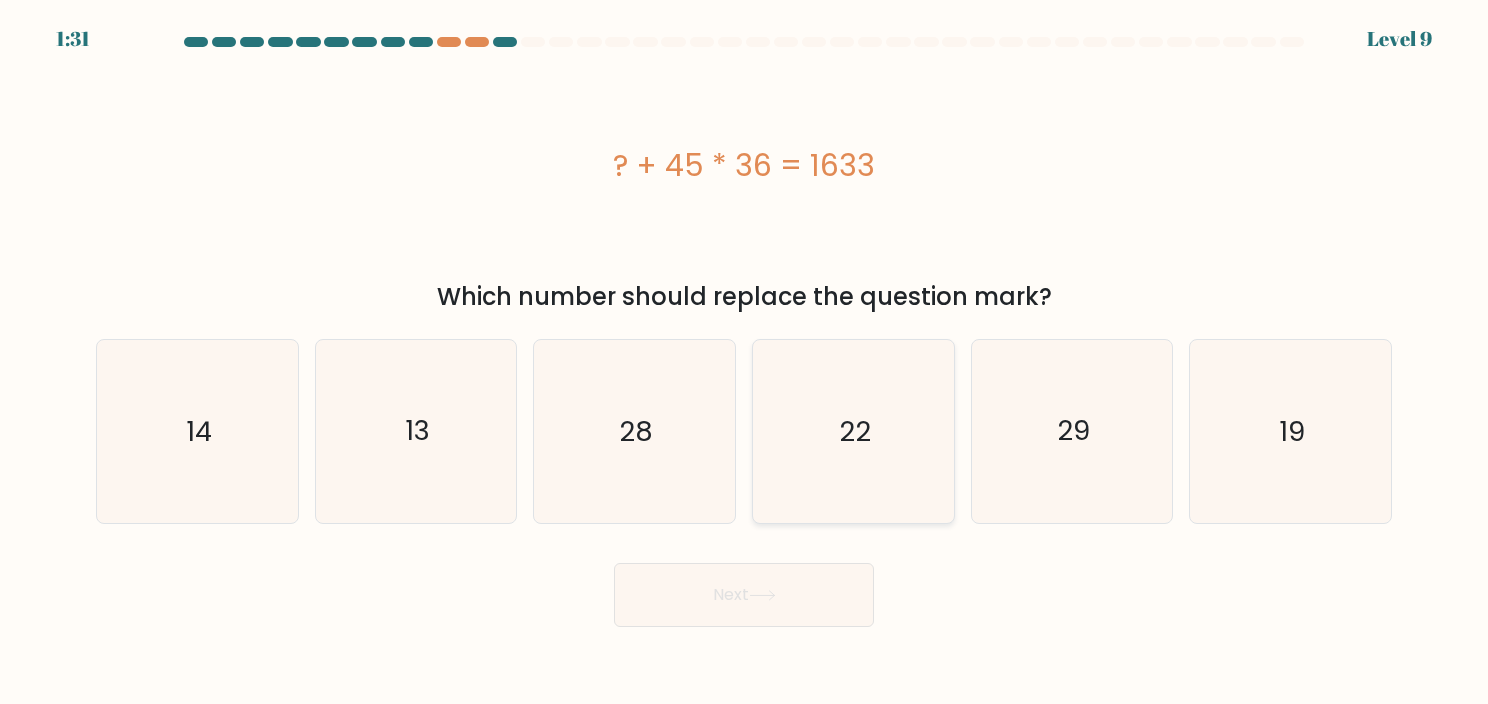 click on "22" at bounding box center [853, 431] 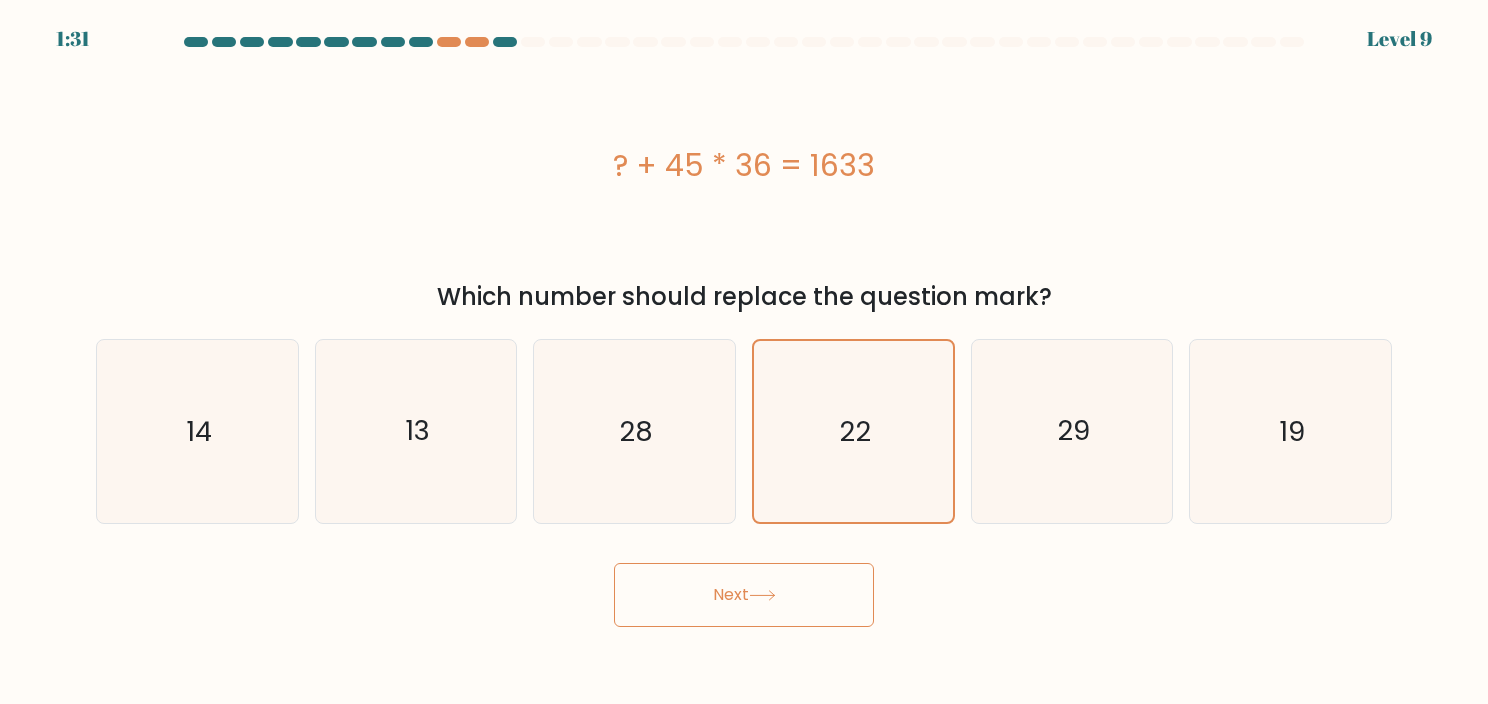 click on "Next" at bounding box center [744, 595] 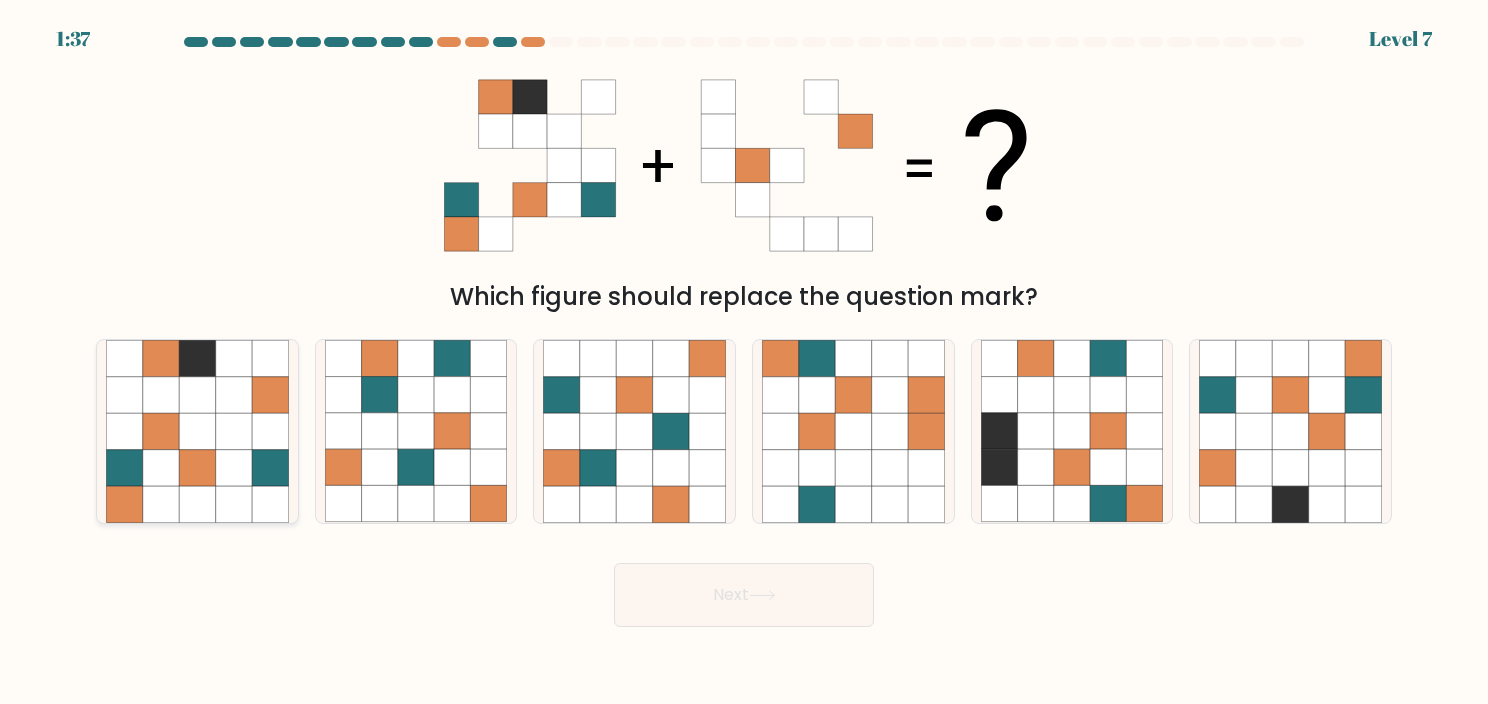 click at bounding box center (270, 431) 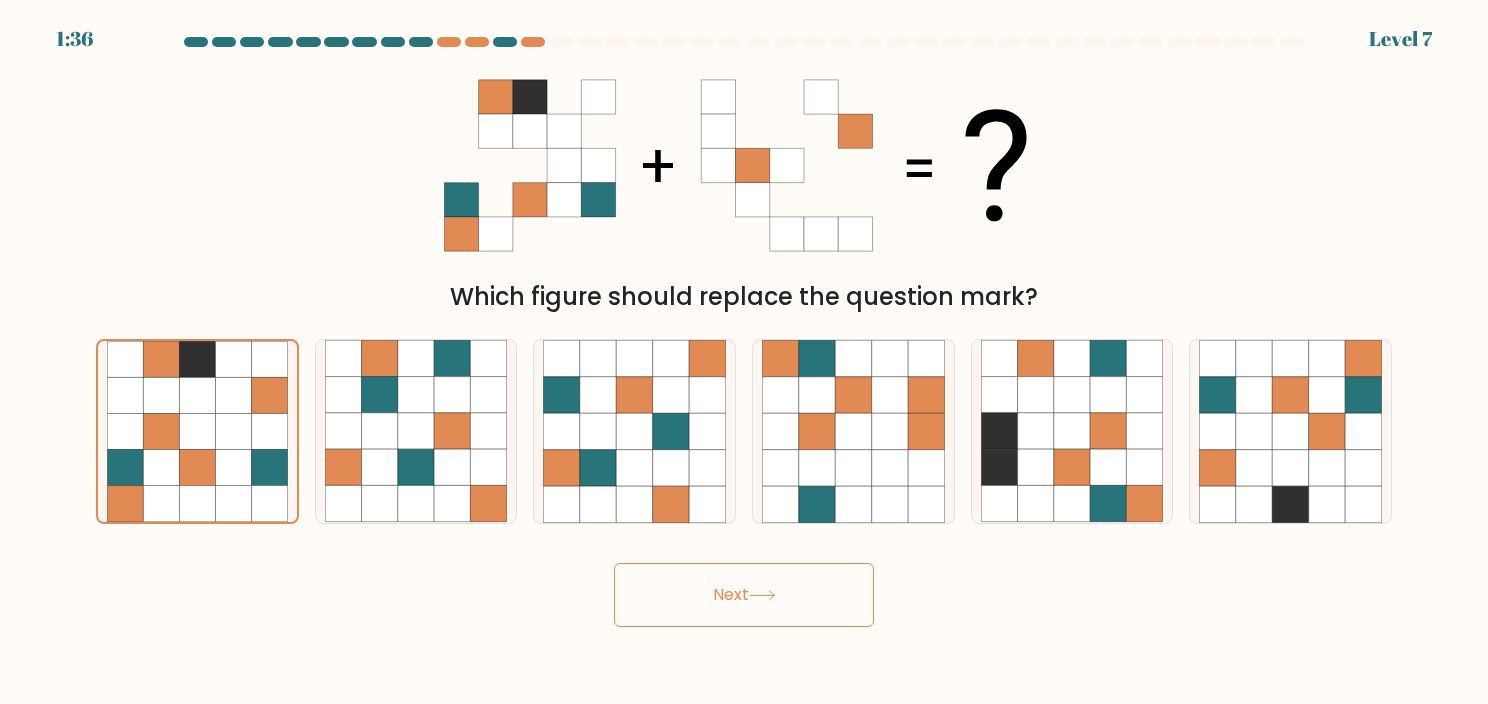 click on "Next" at bounding box center (744, 595) 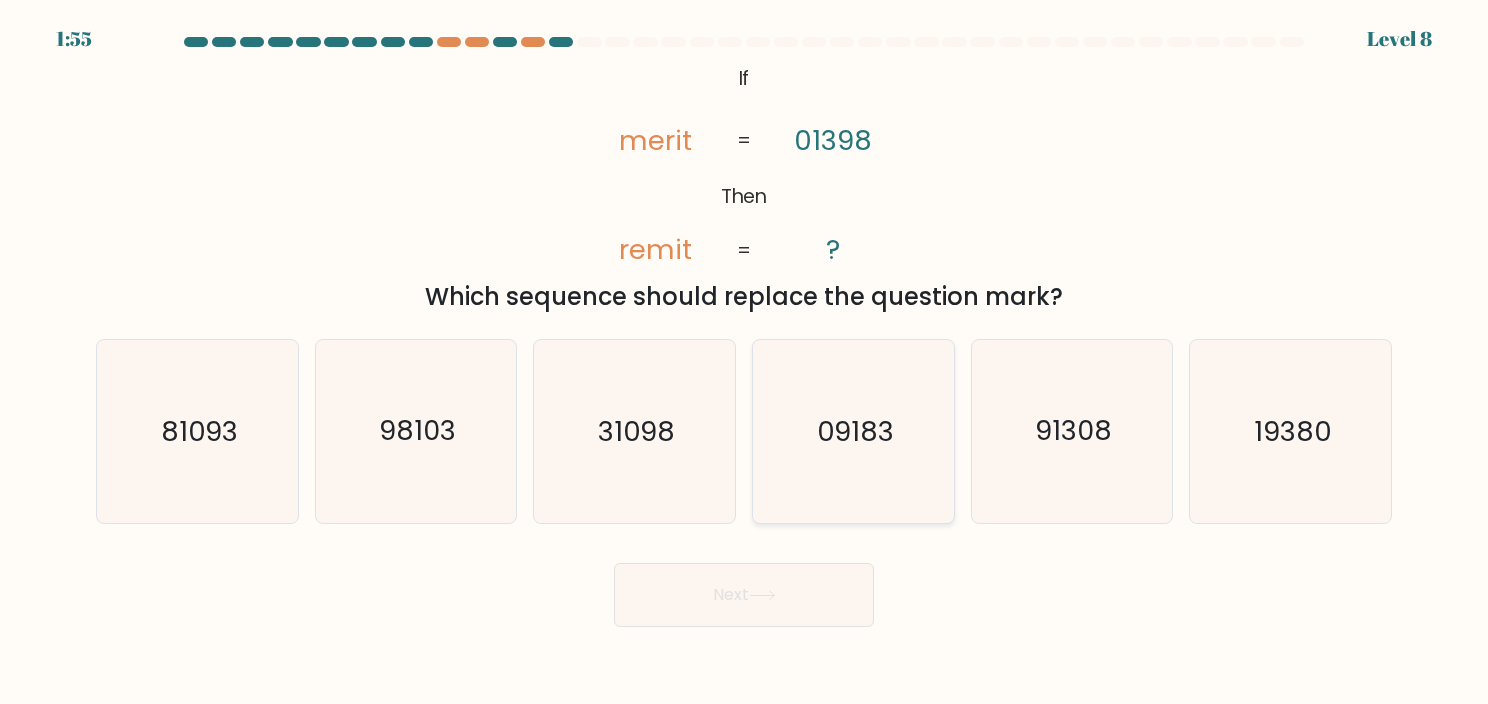 click on "09183" at bounding box center [853, 431] 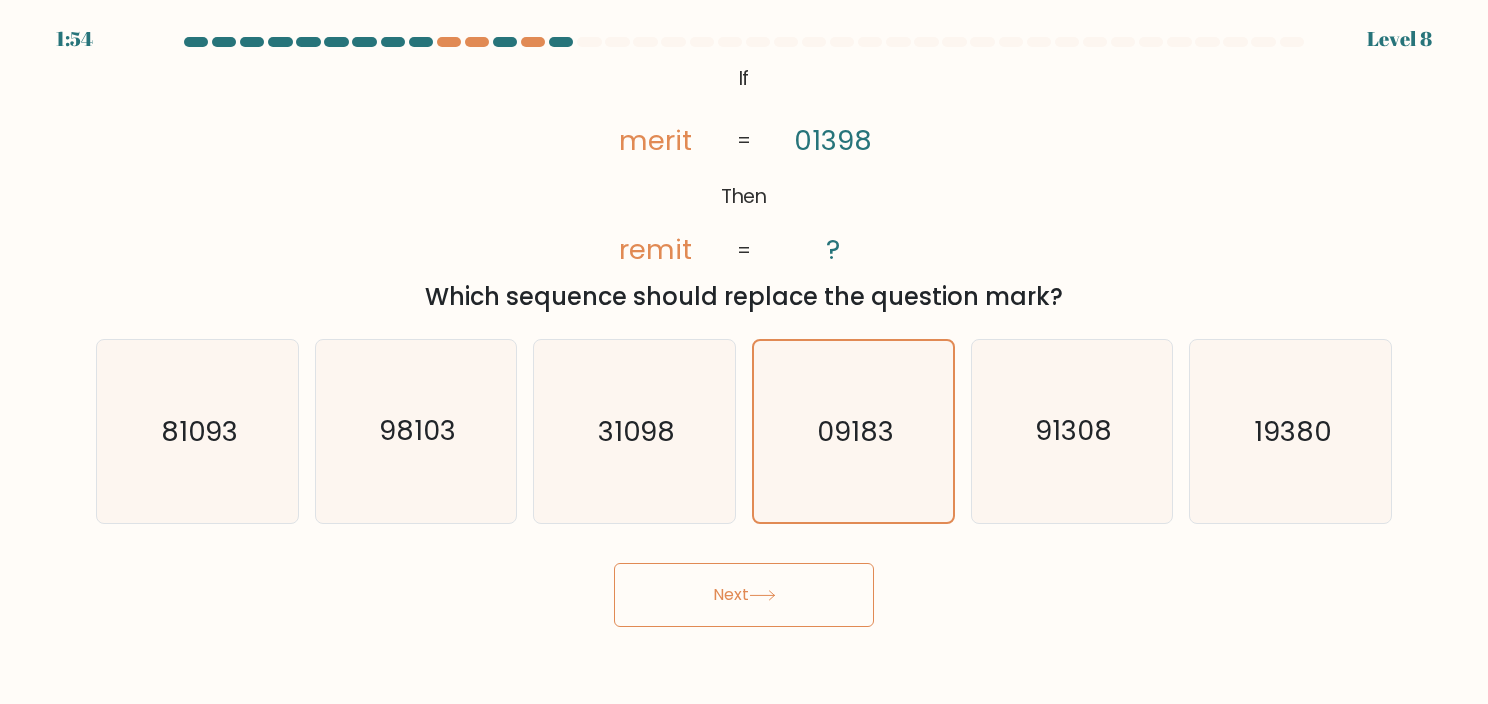 click on "Next" at bounding box center (744, 595) 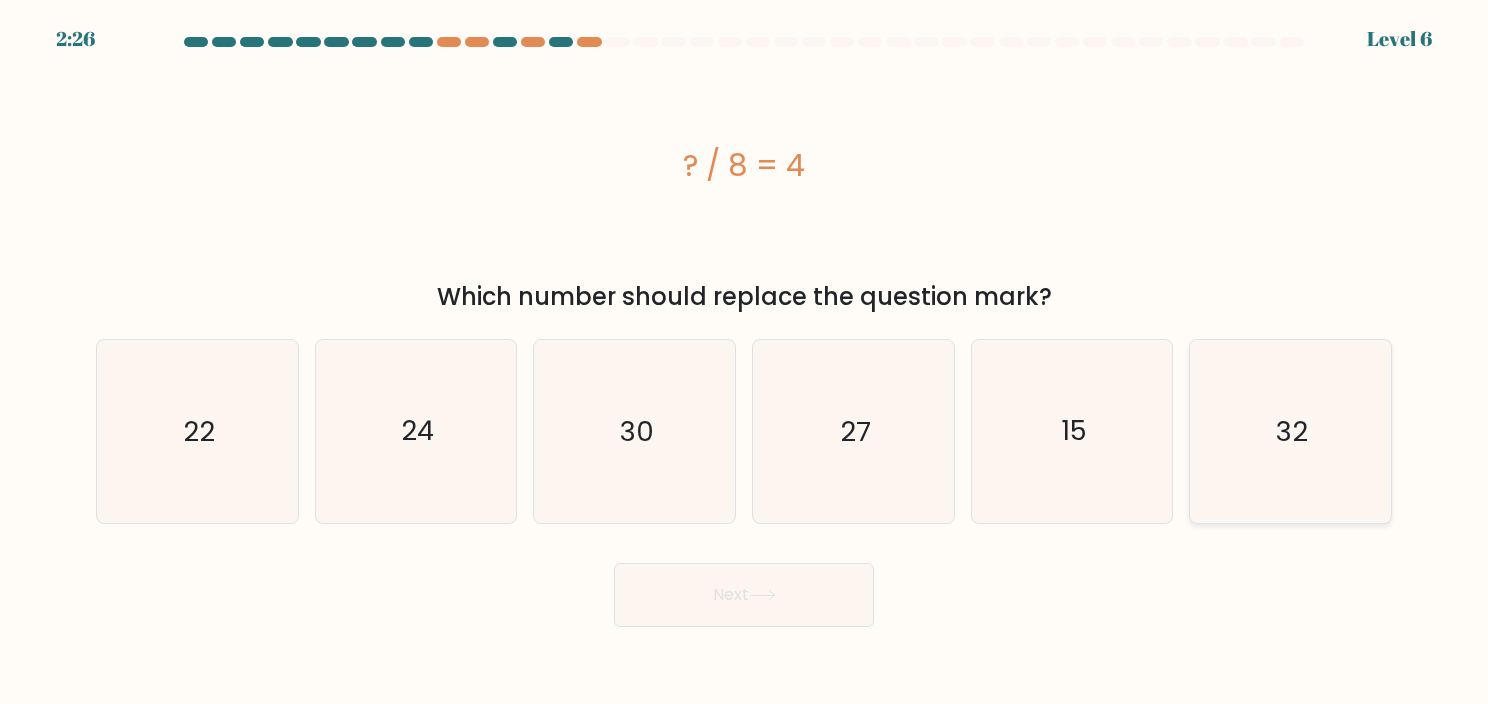 click on "32" at bounding box center [1290, 431] 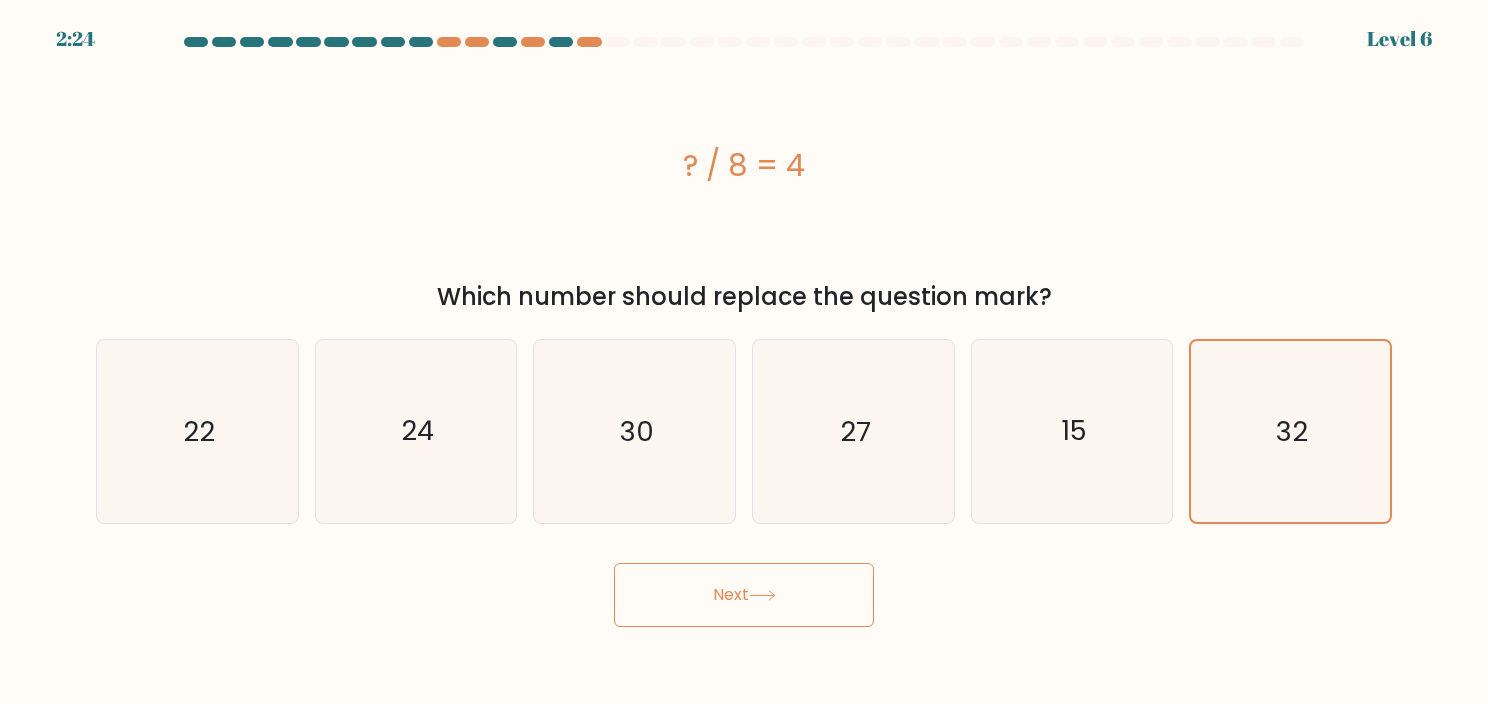 click on "Next" at bounding box center (744, 595) 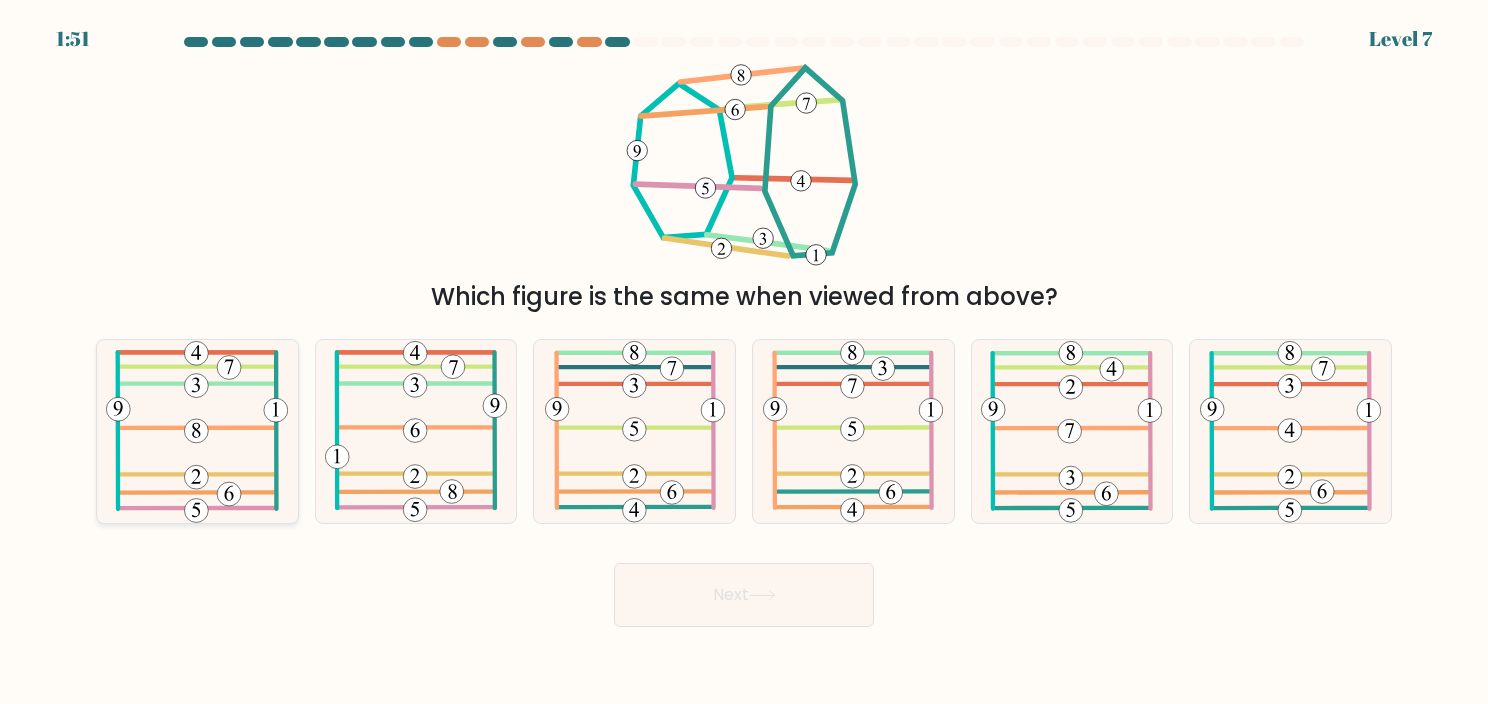 click at bounding box center (197, 431) 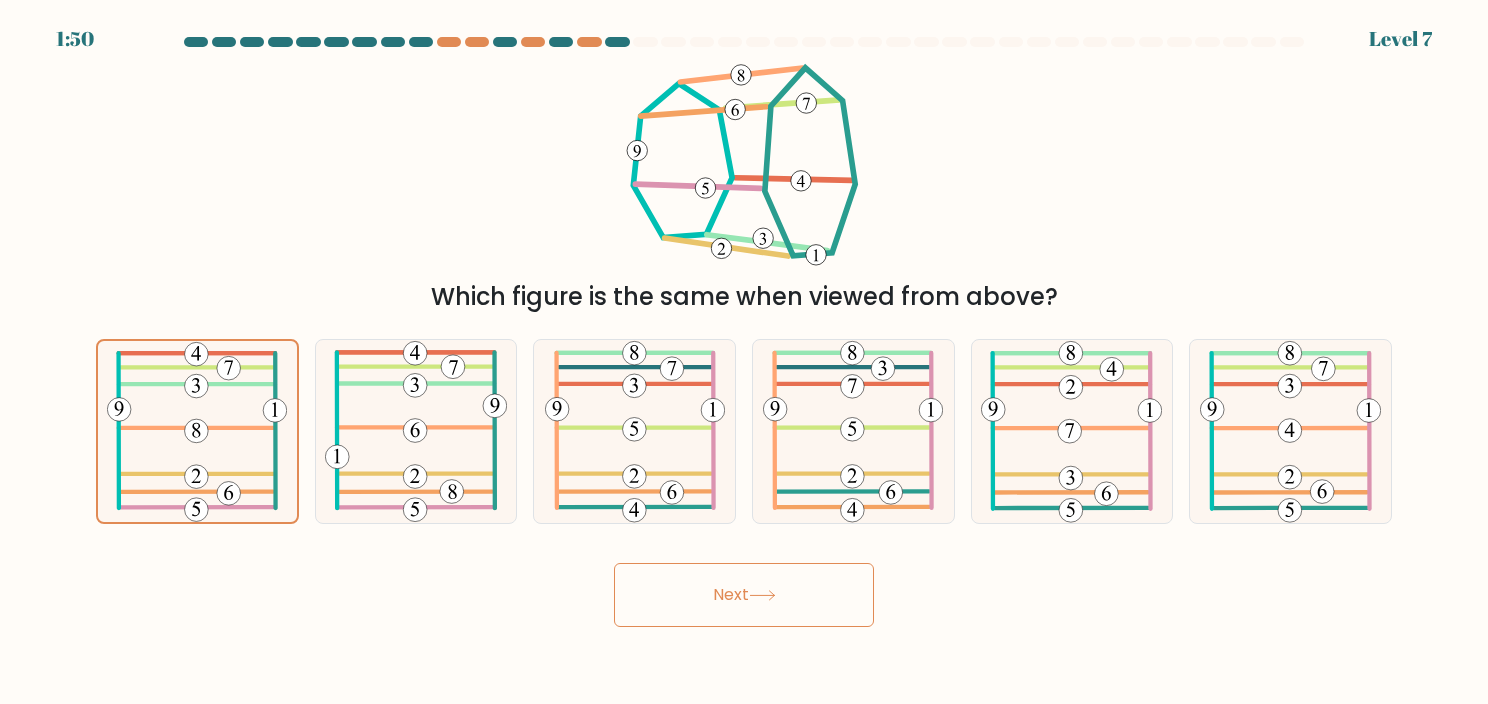 click on "Next" at bounding box center [744, 595] 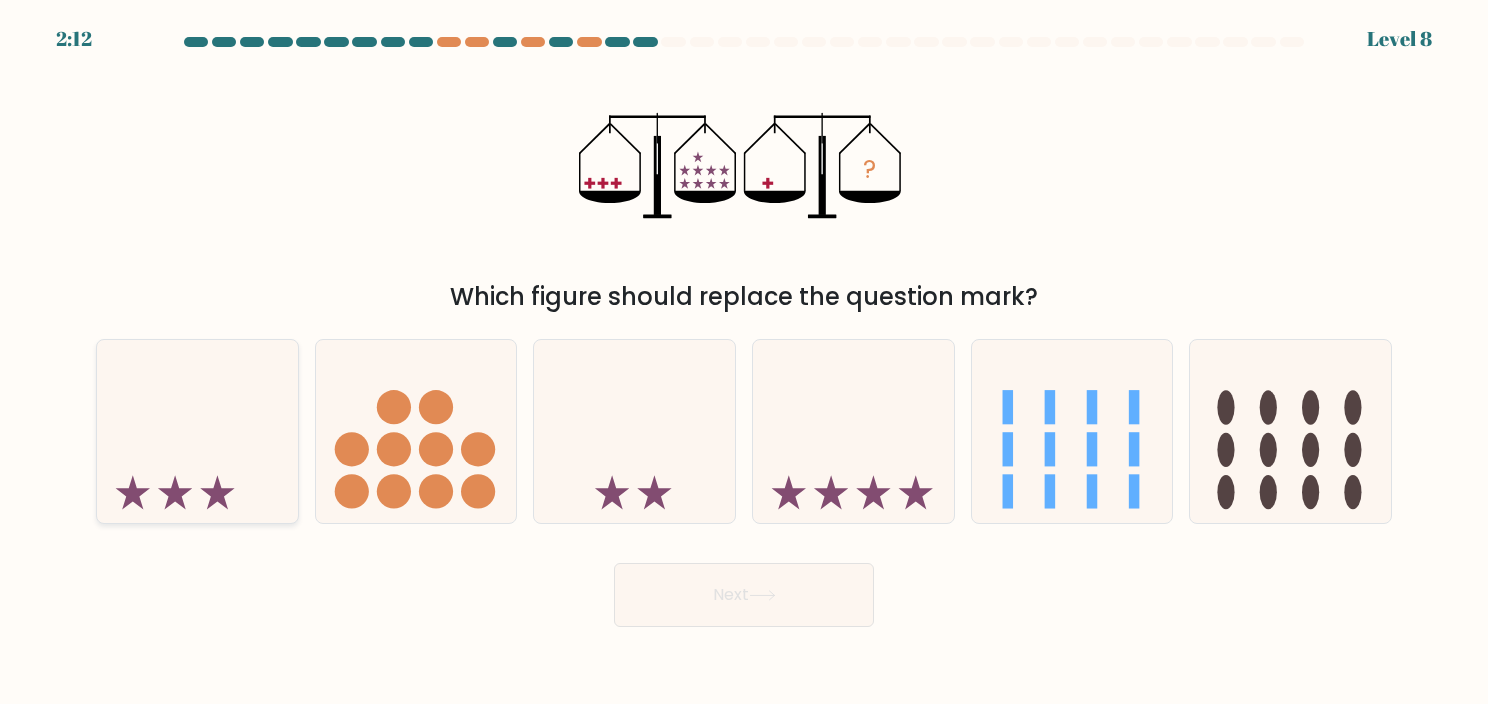 click at bounding box center (197, 431) 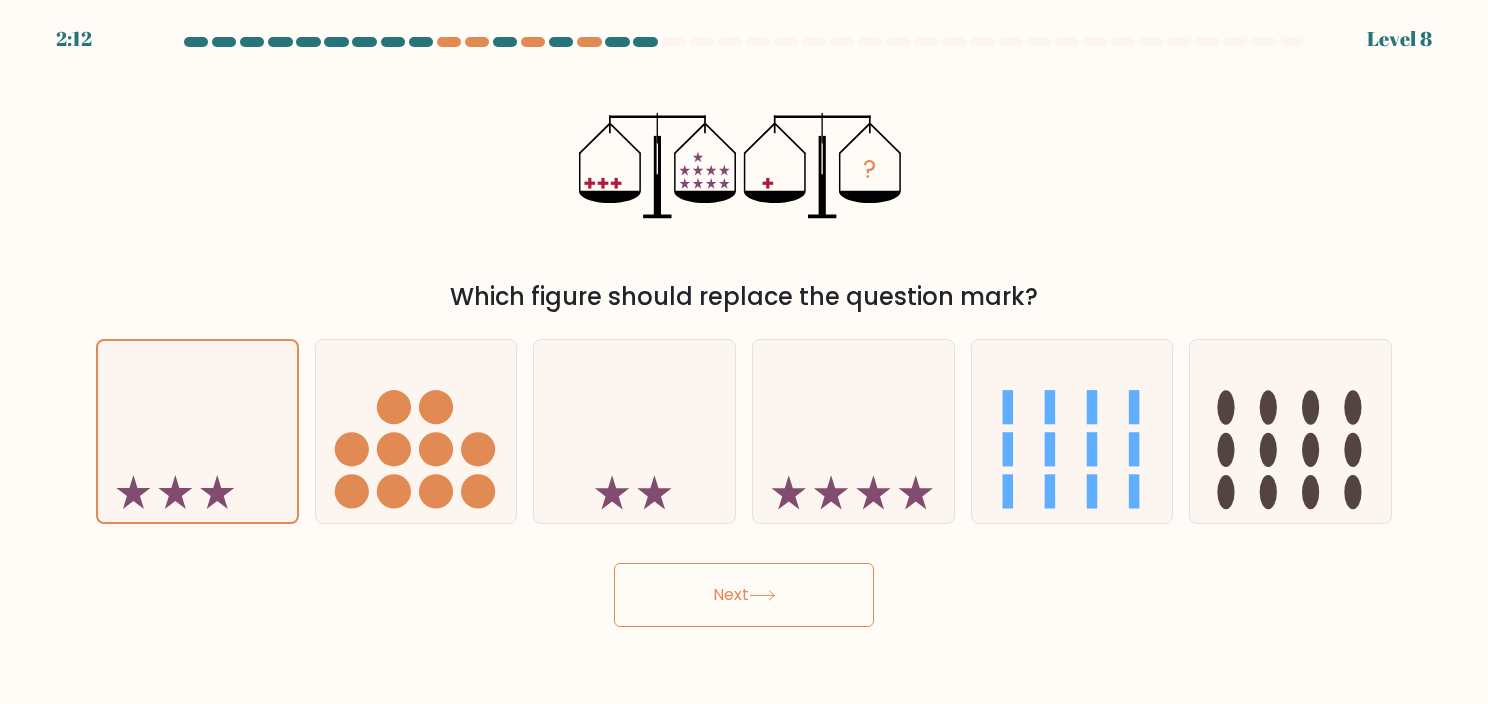 click on "Next" at bounding box center (744, 595) 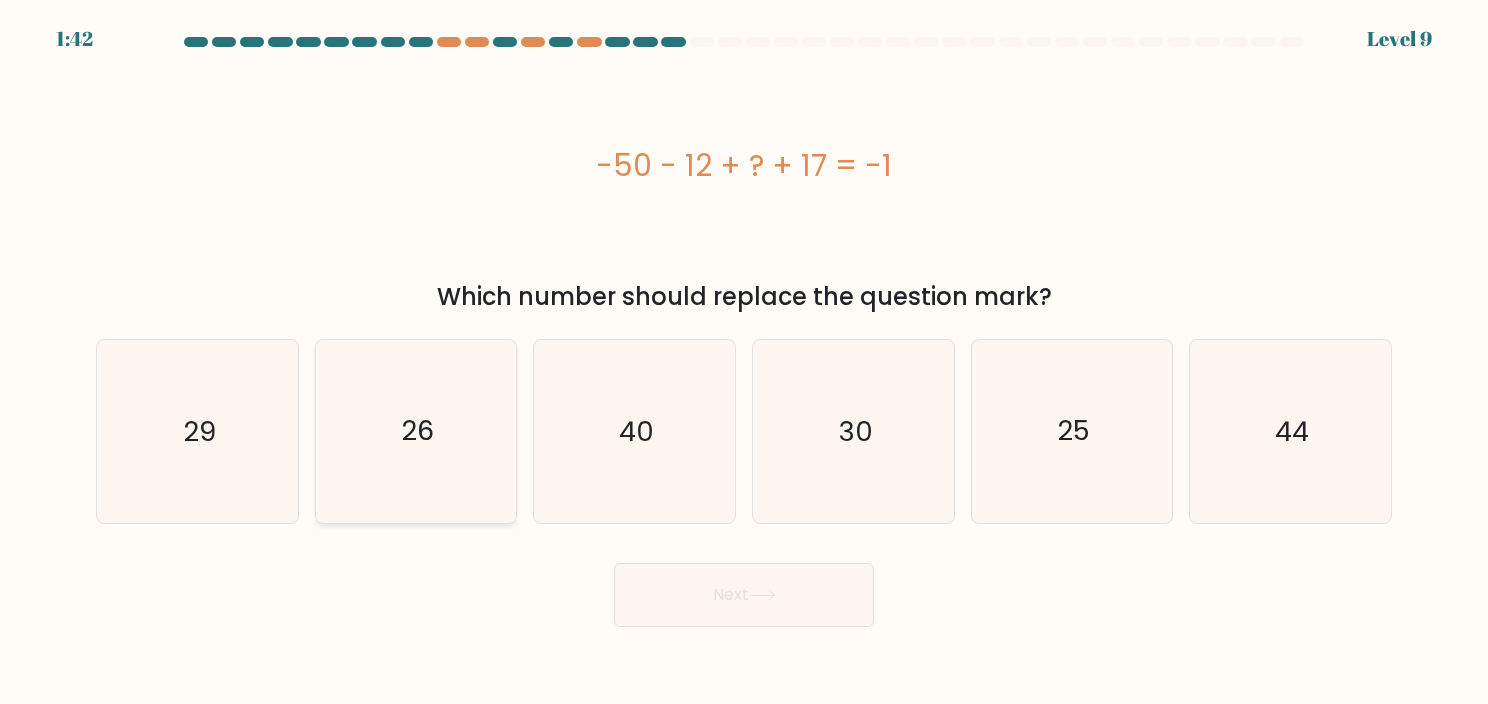 click on "26" at bounding box center [416, 431] 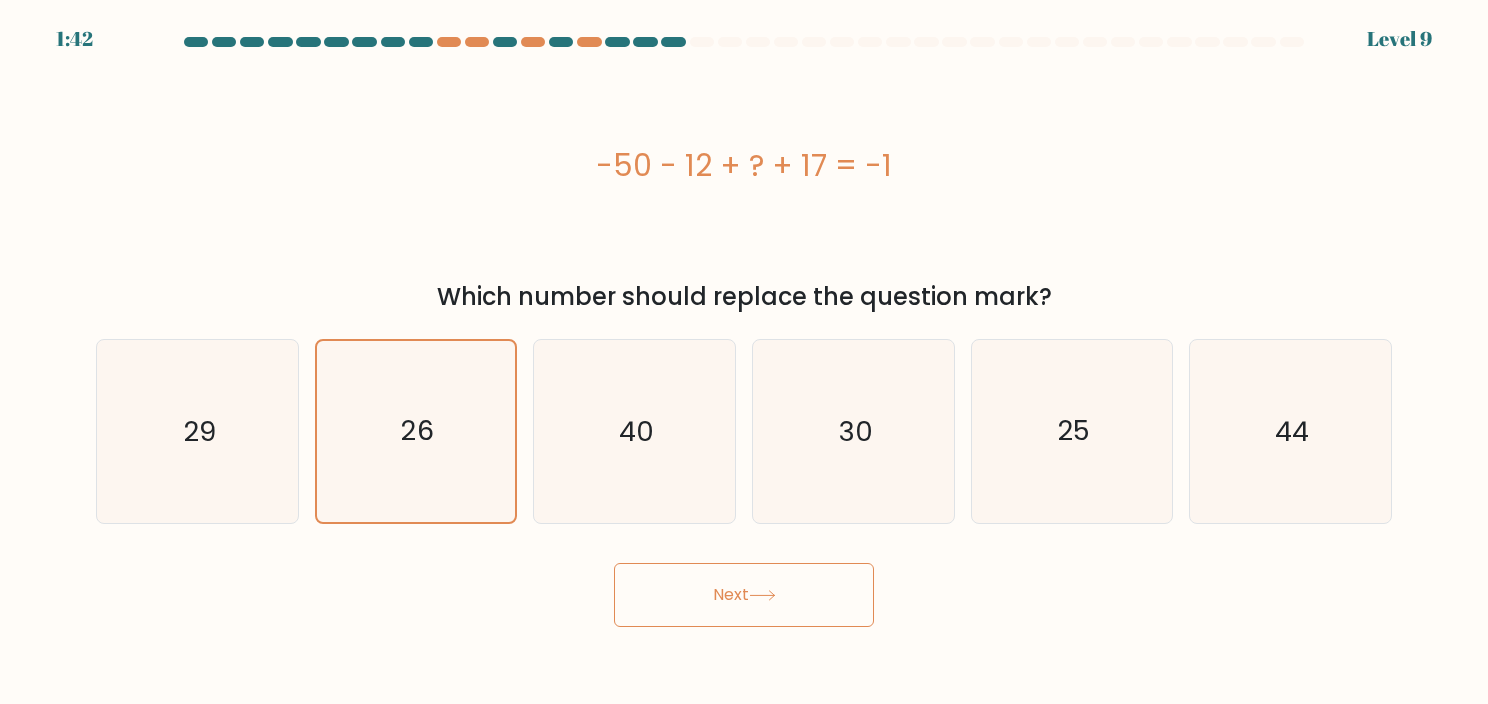 click on "Next" at bounding box center [744, 595] 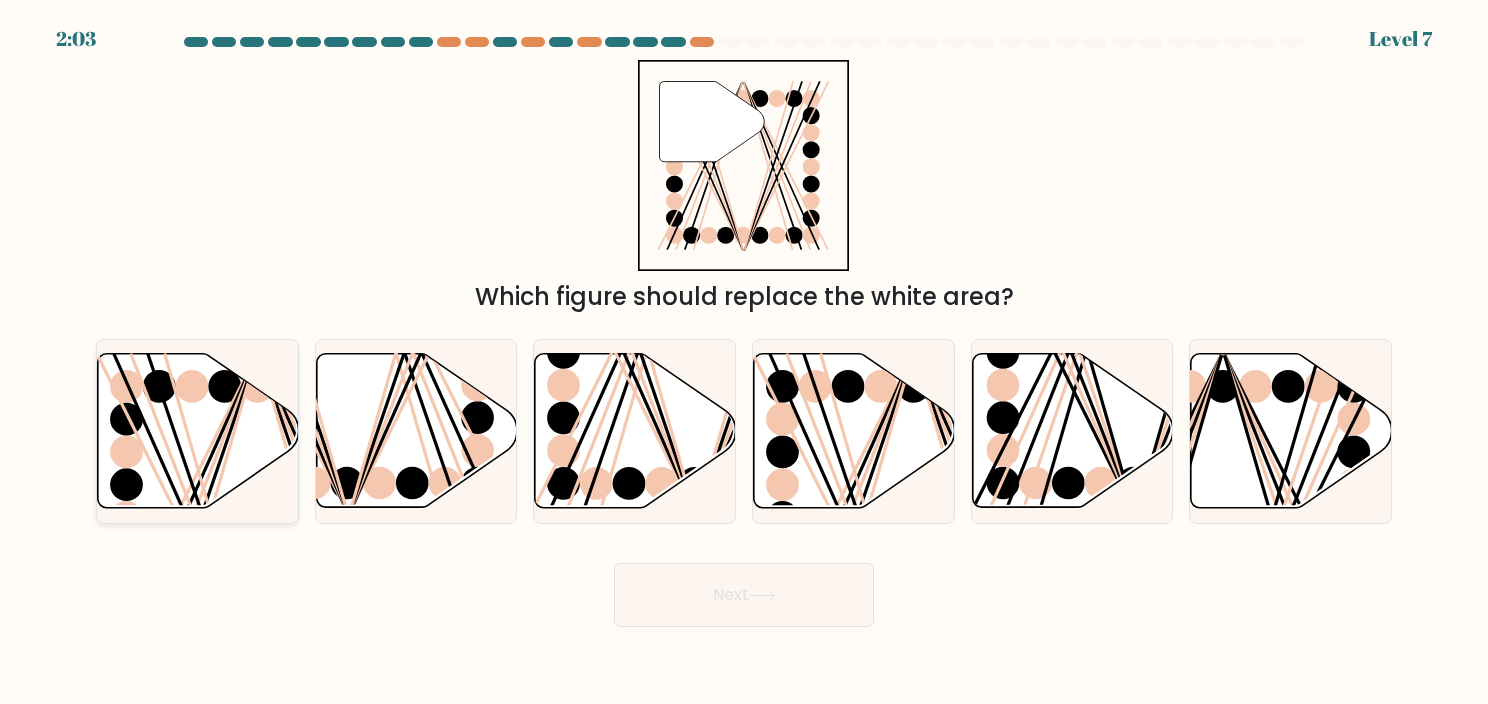 click at bounding box center (198, 431) 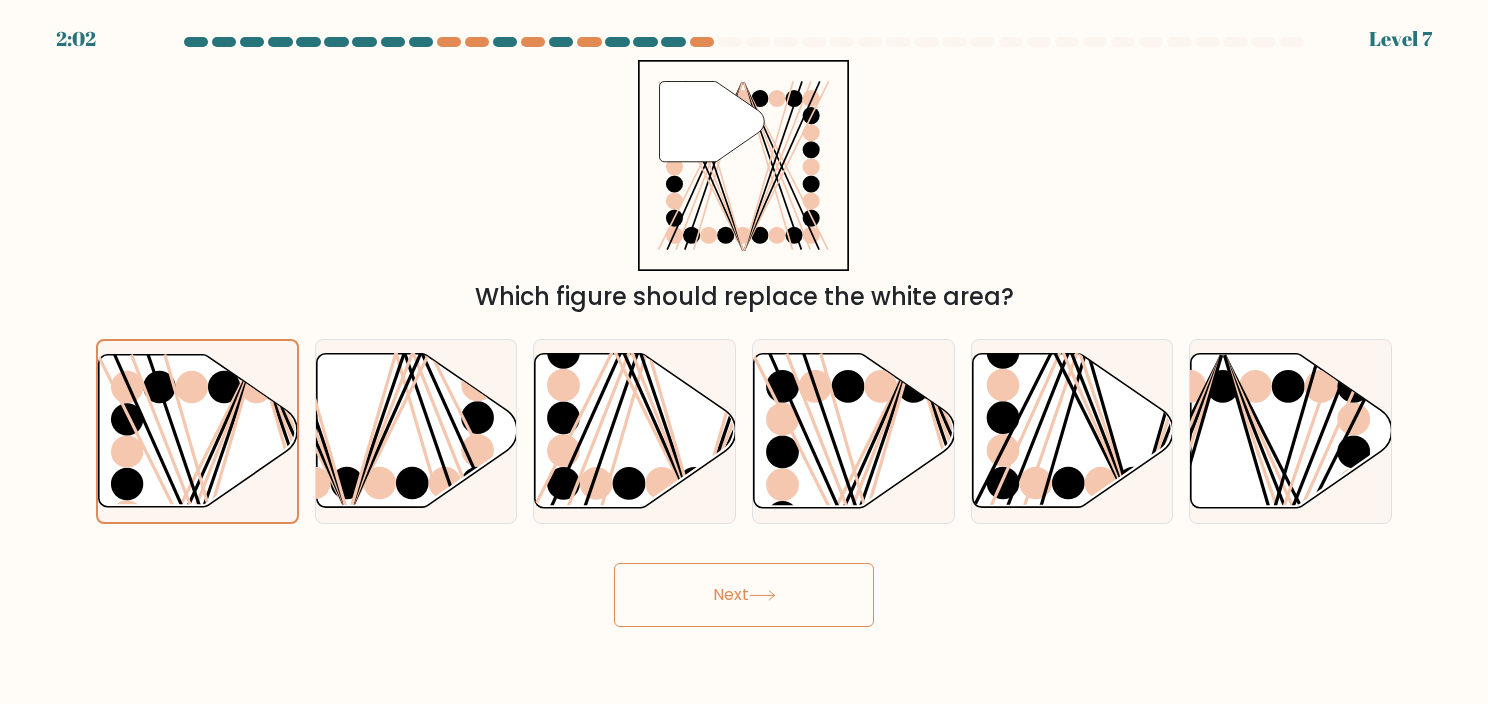 click on "Next" at bounding box center [744, 595] 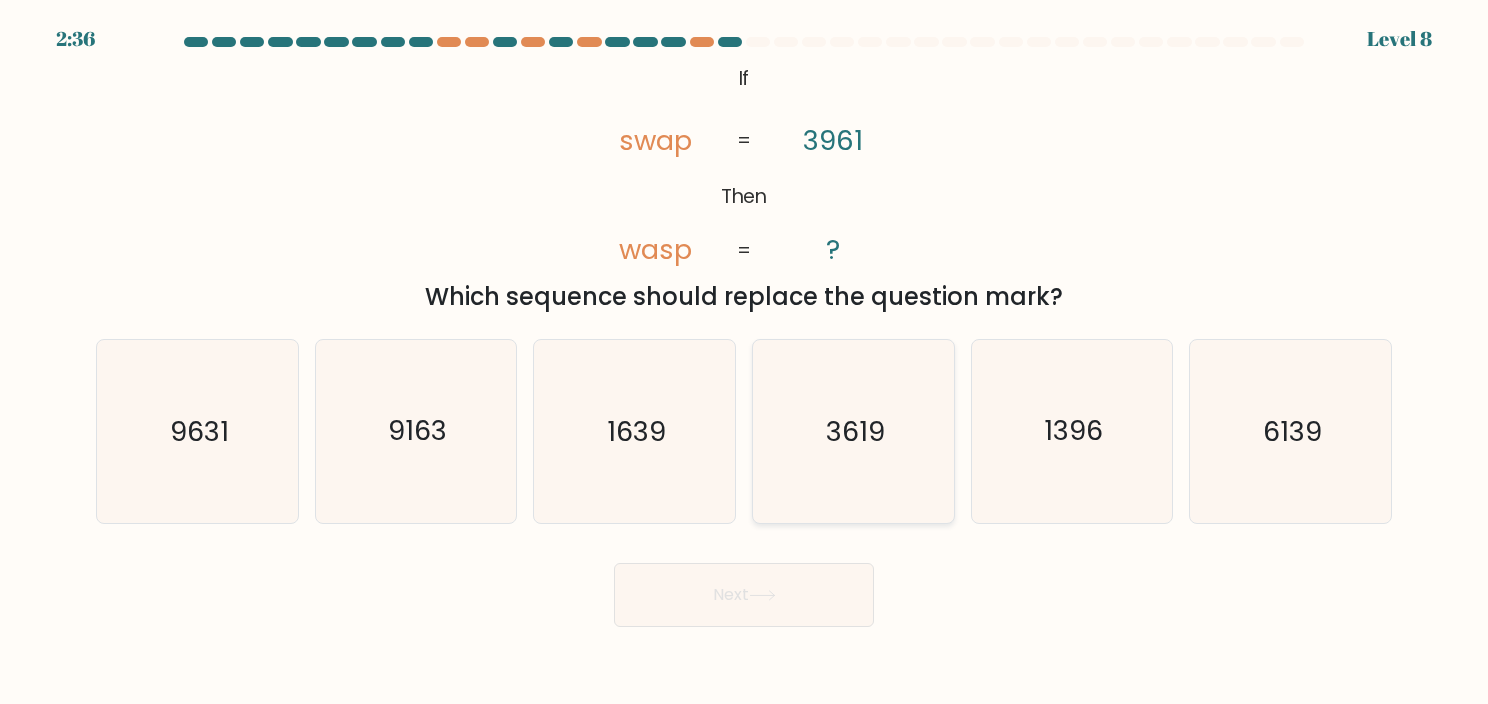 click on "3619" at bounding box center (853, 431) 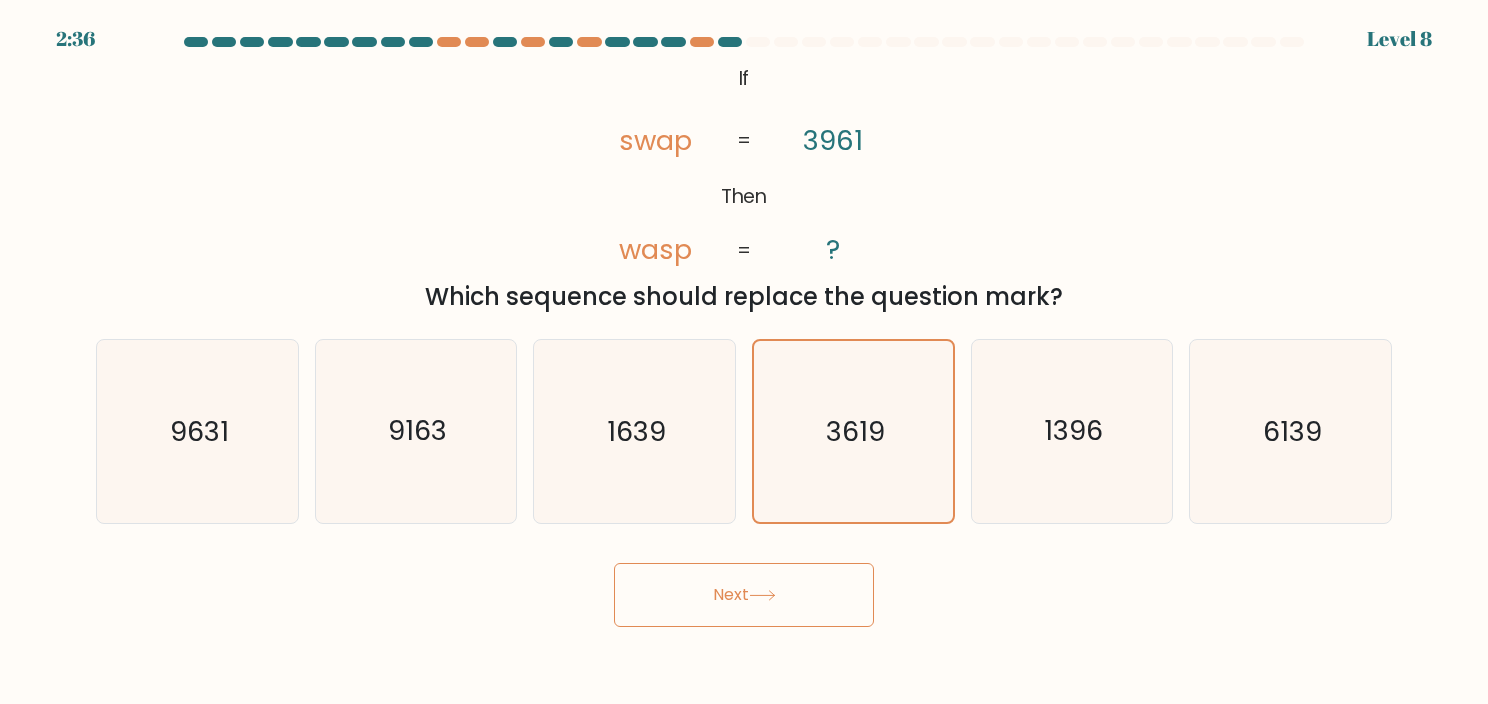 click on "Next" at bounding box center [744, 587] 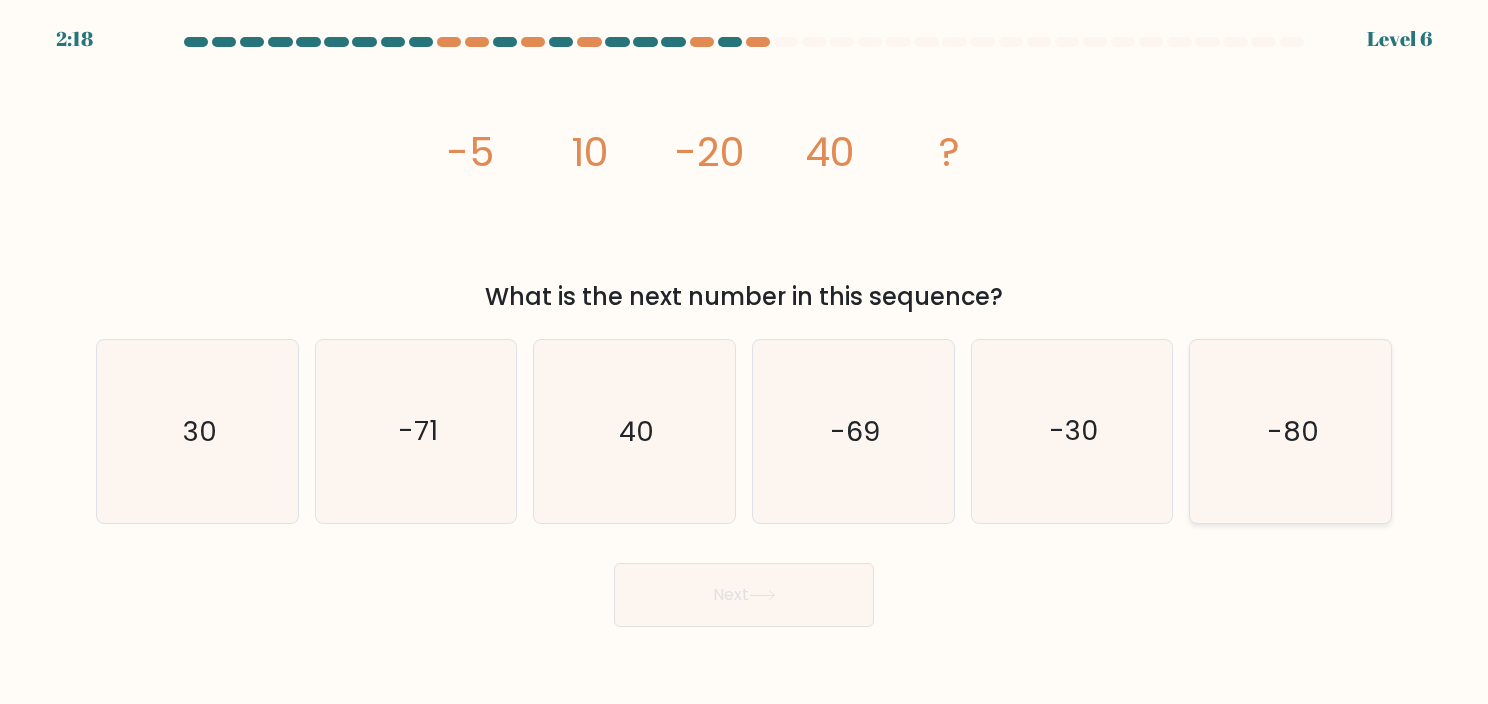 click on "-80" at bounding box center [1290, 431] 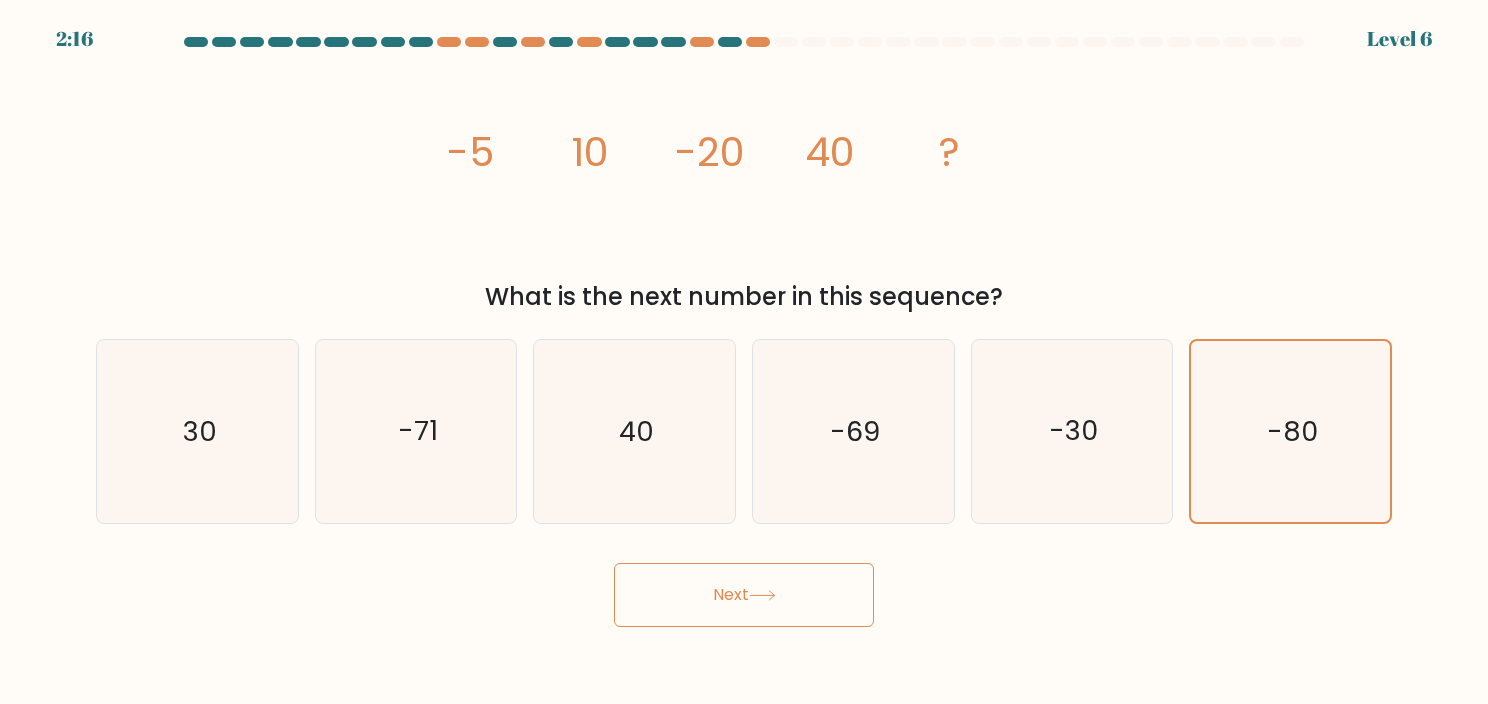click on "Next" at bounding box center [744, 595] 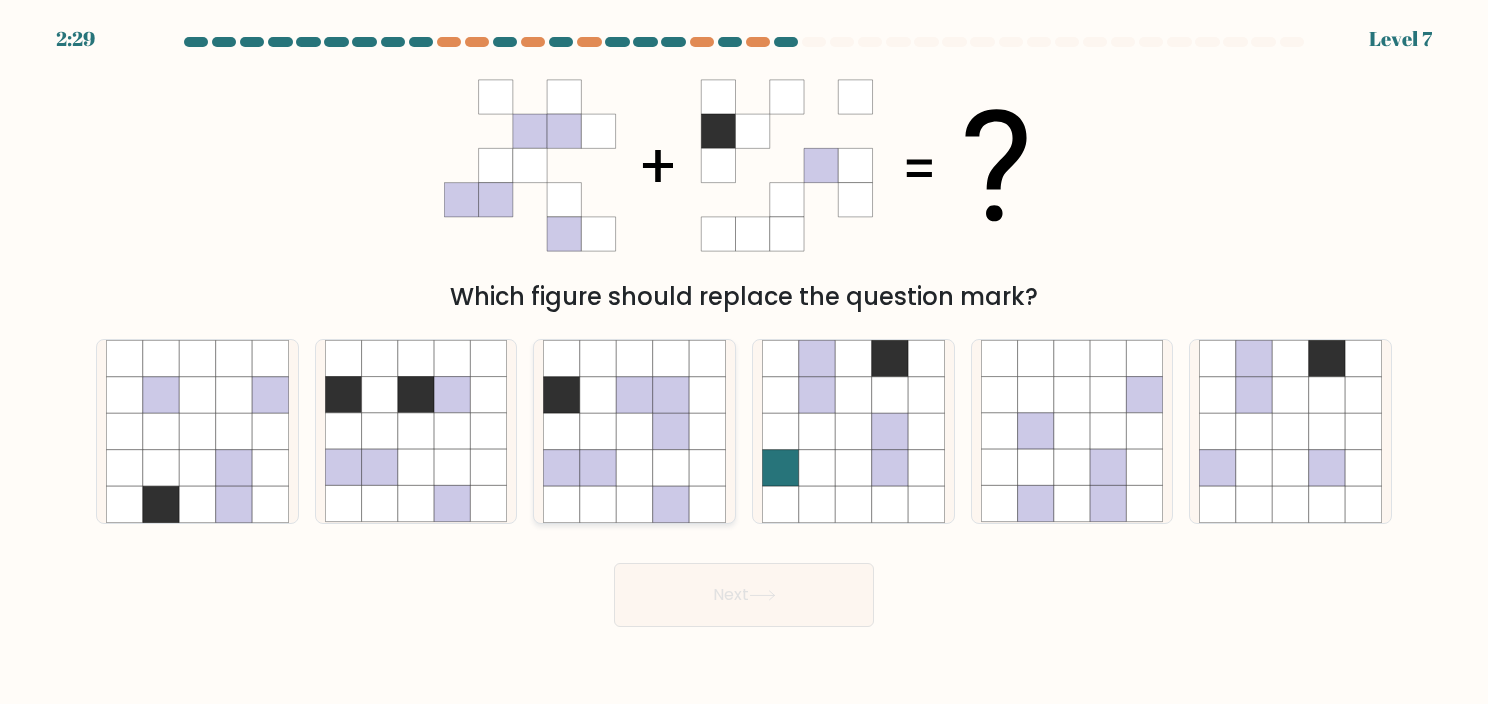 click at bounding box center [671, 431] 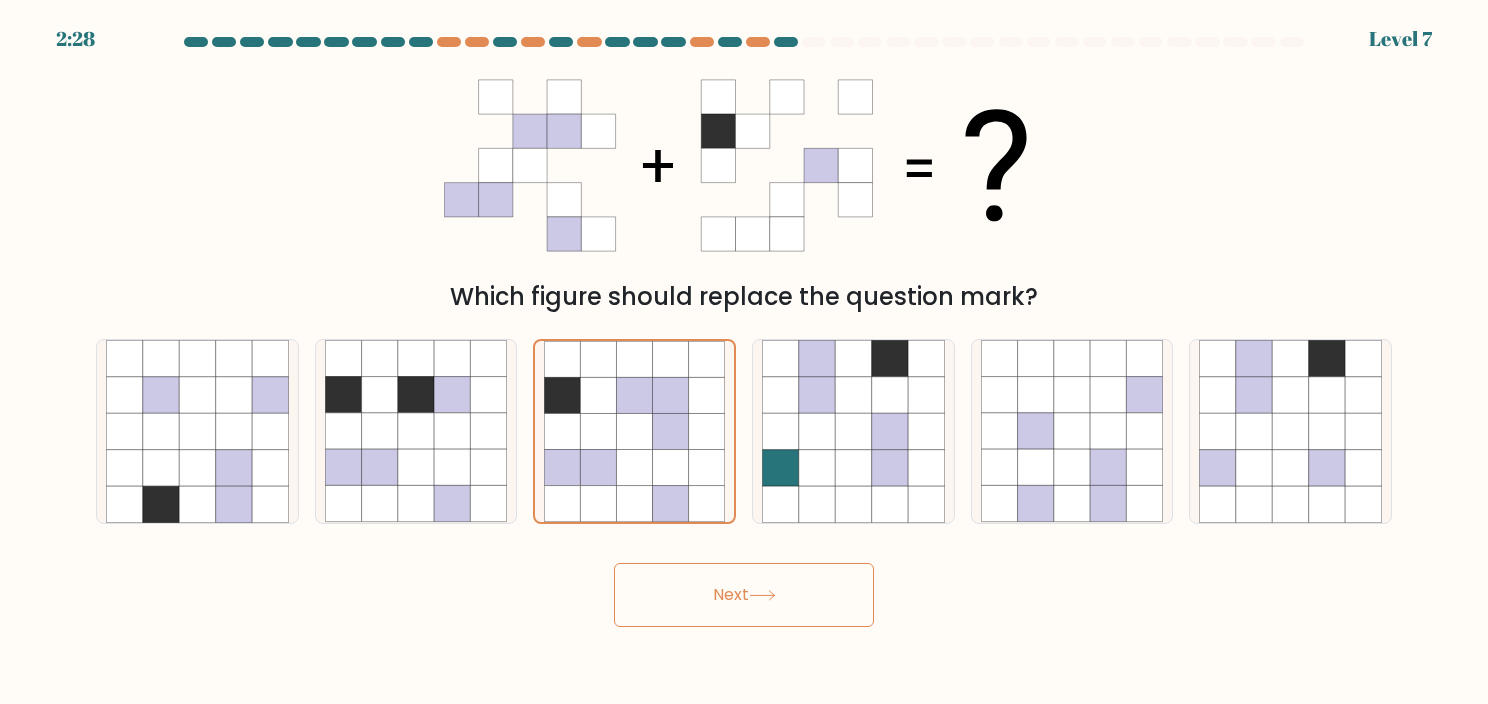 click on "Next" at bounding box center [744, 595] 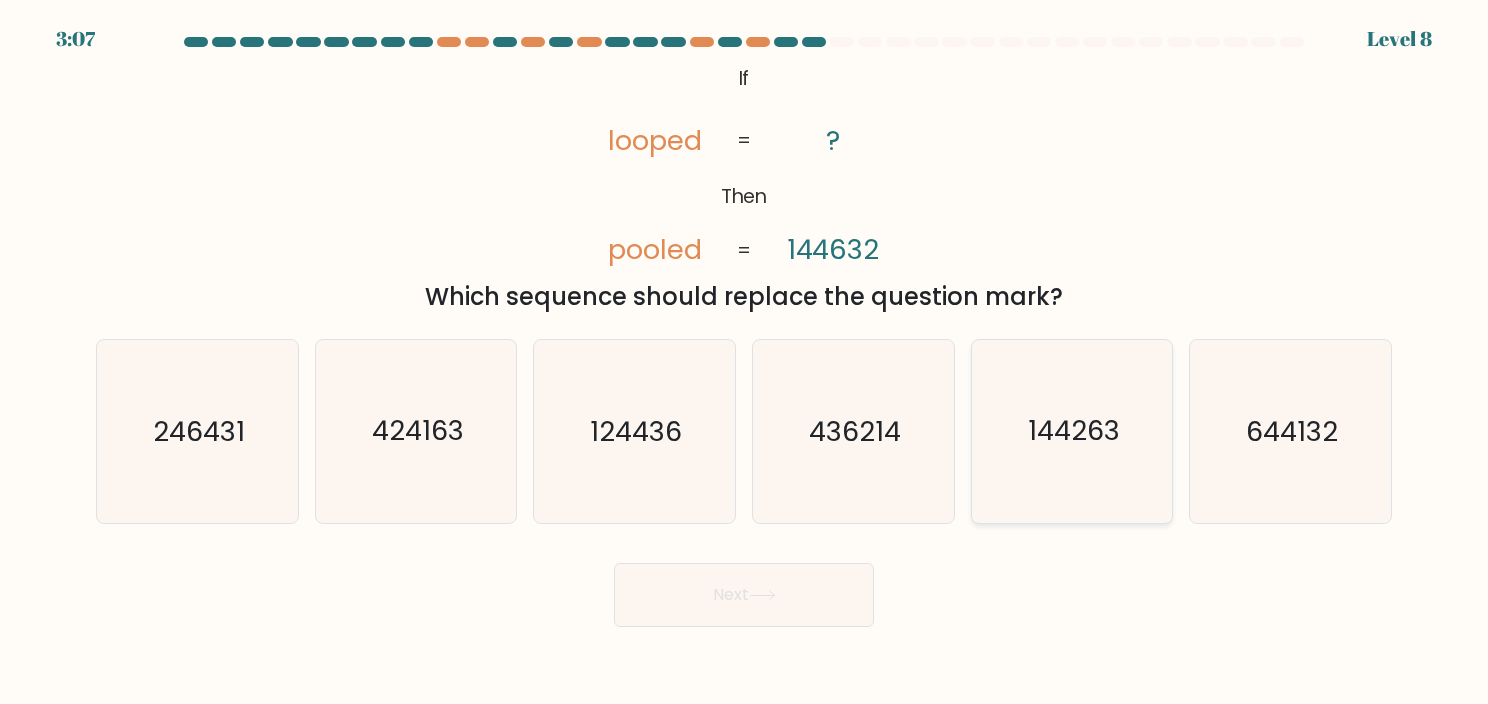 click on "144263" at bounding box center [1074, 431] 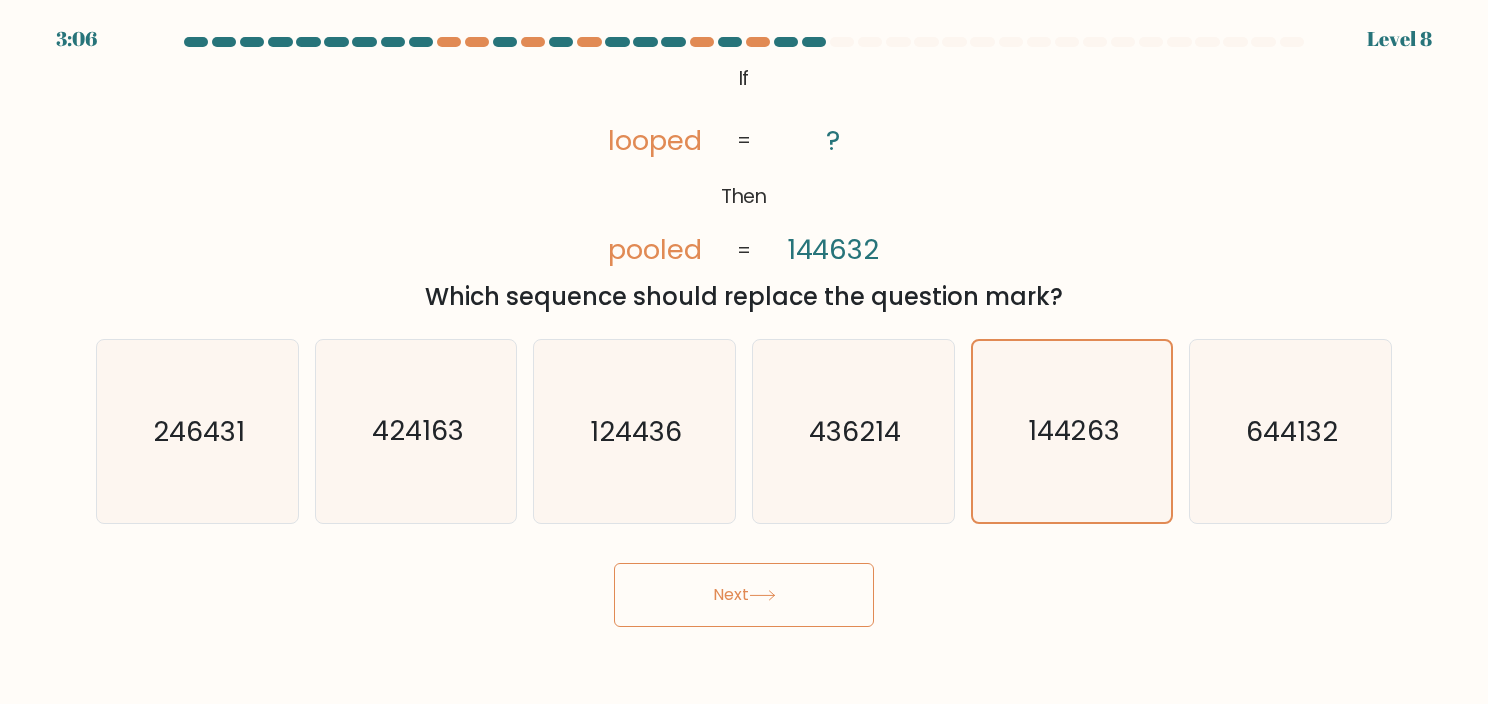 click on "Next" at bounding box center [744, 595] 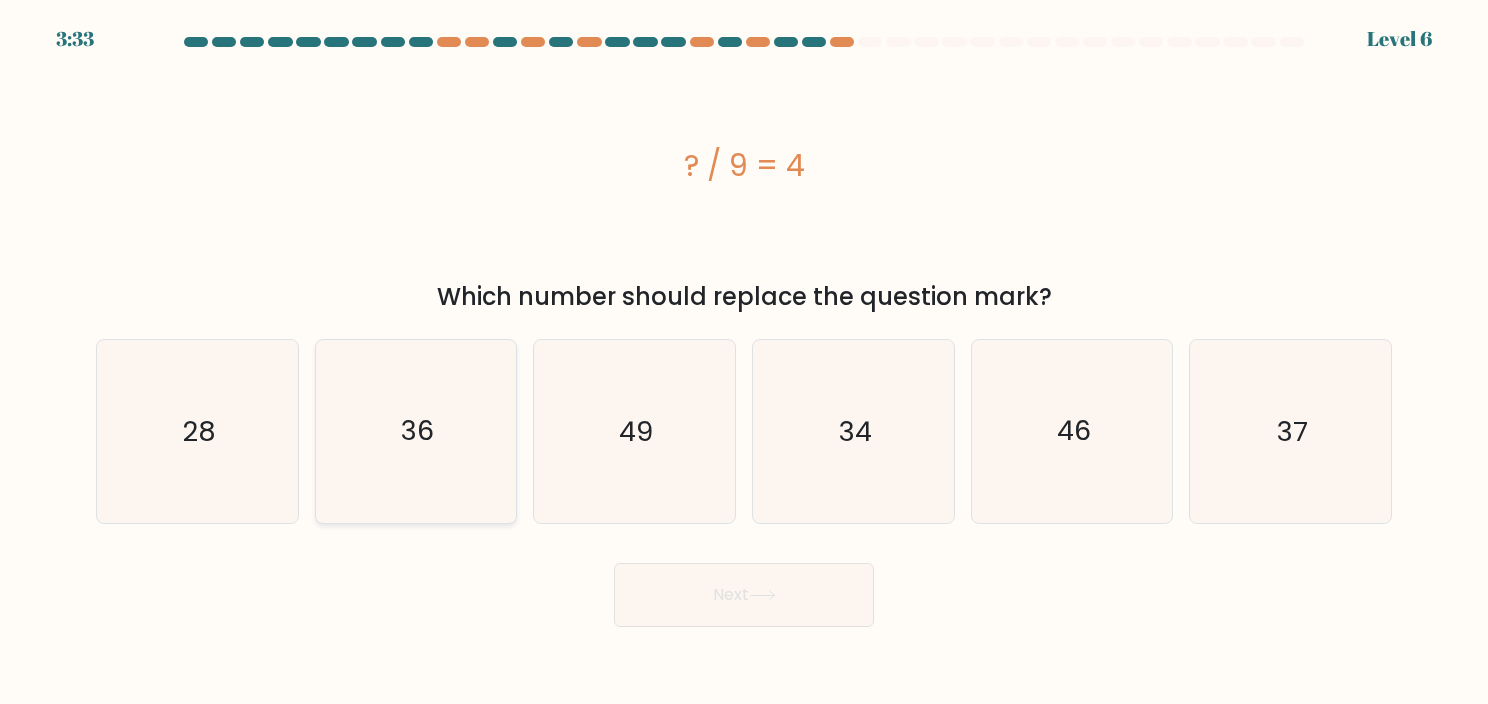 click on "36" at bounding box center [416, 431] 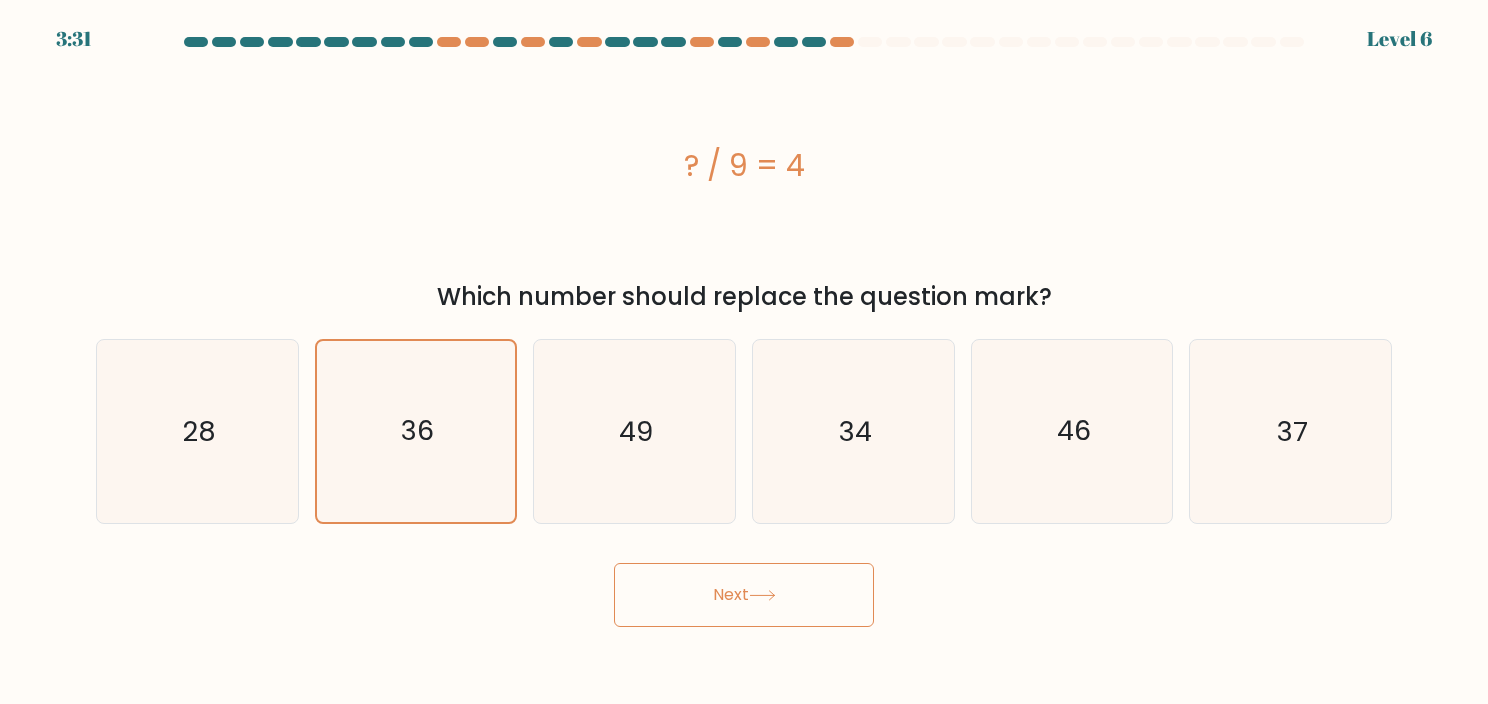 click on "Next" at bounding box center (744, 595) 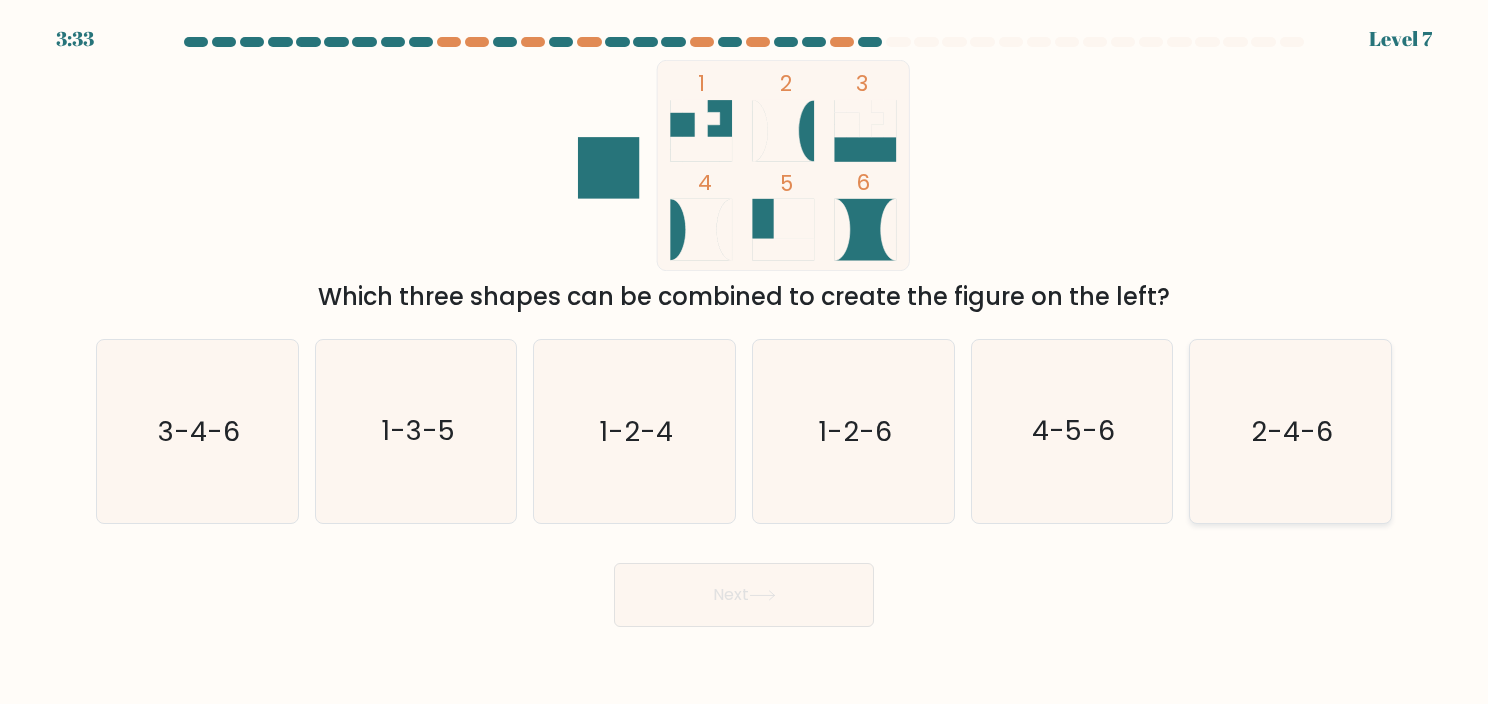 click on "2-4-6" at bounding box center (1290, 431) 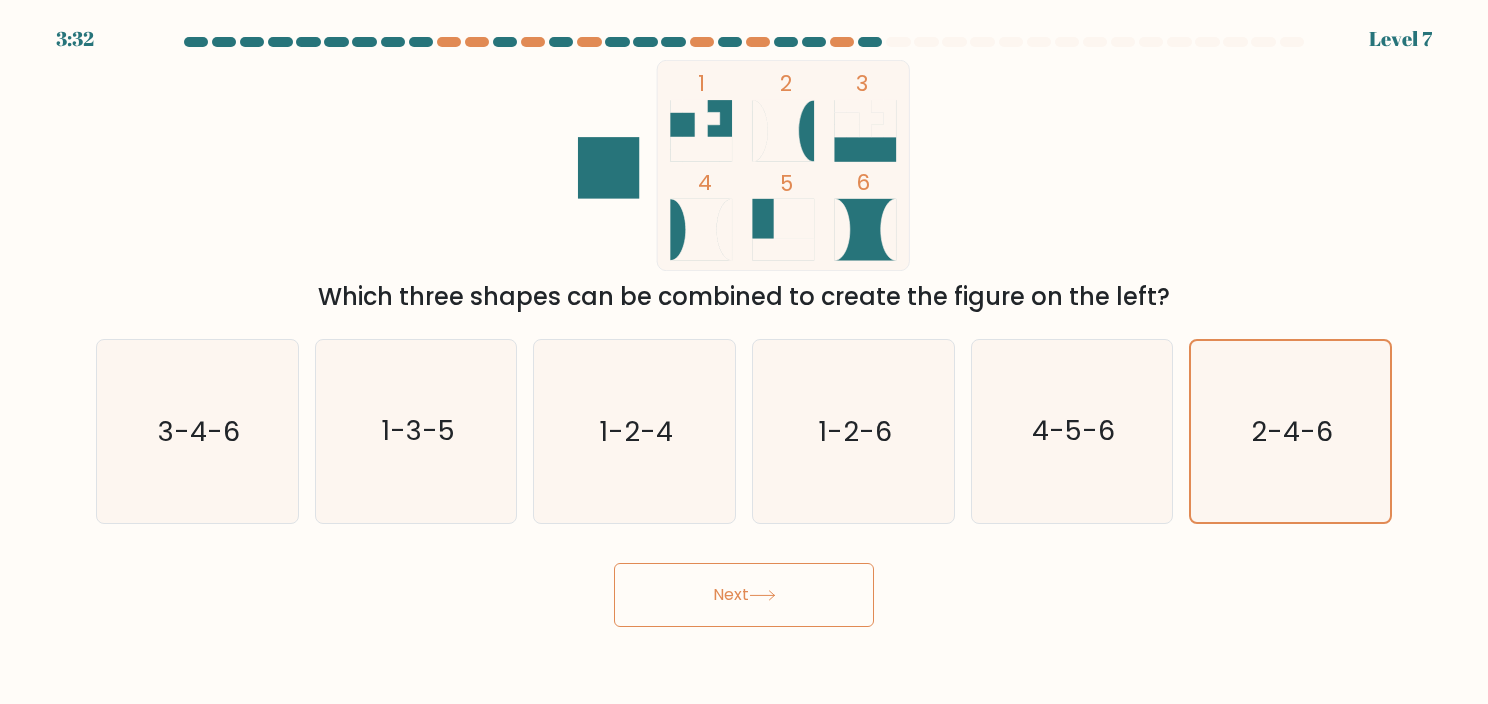 click on "Next" at bounding box center [744, 595] 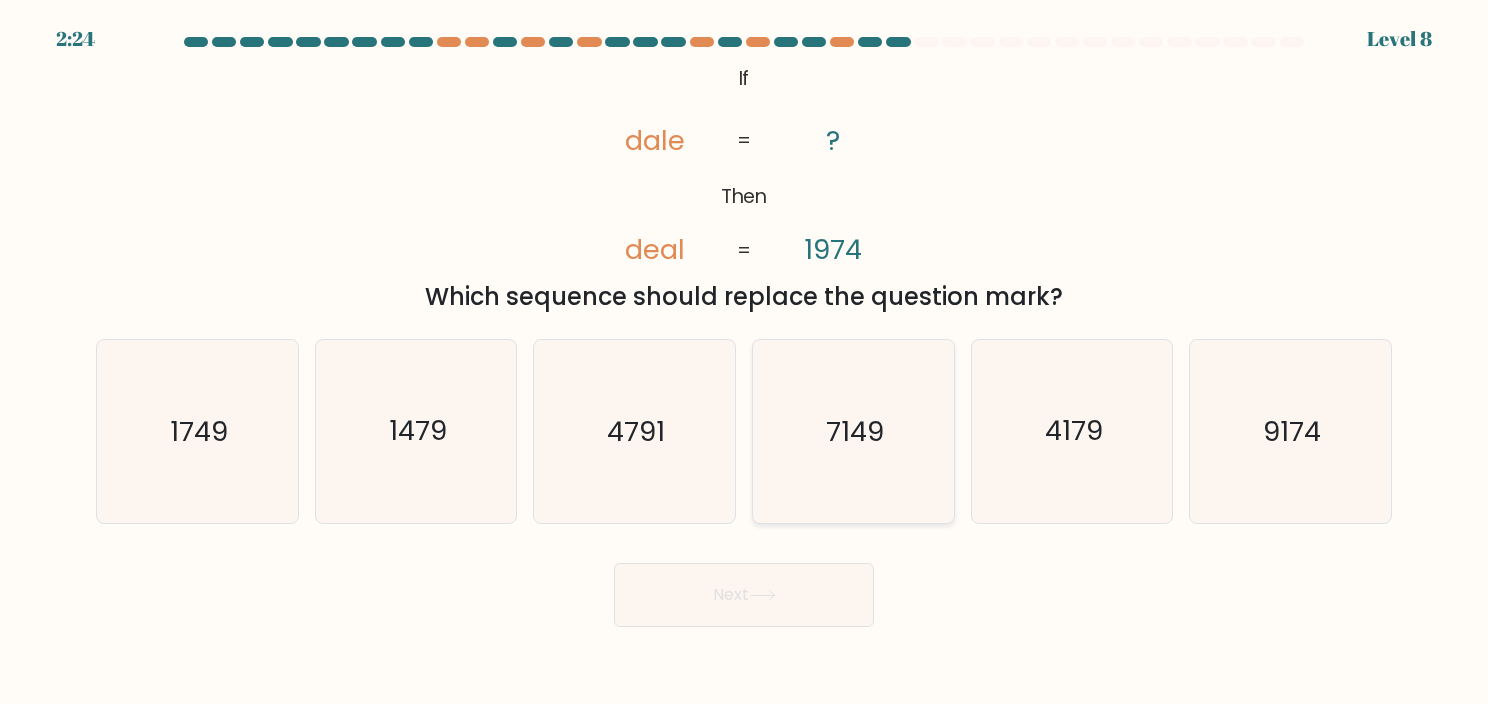 click on "7149" at bounding box center [853, 431] 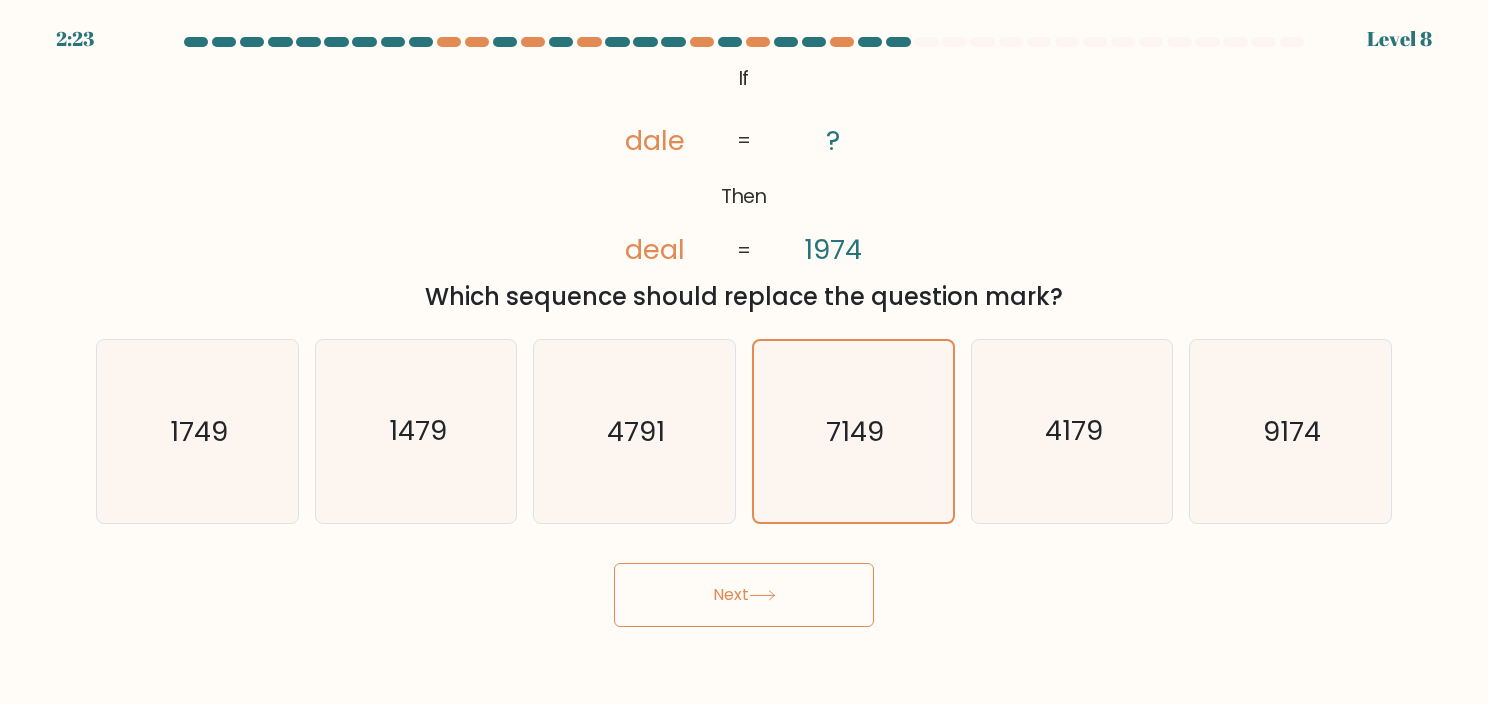 click on "Next" at bounding box center [744, 595] 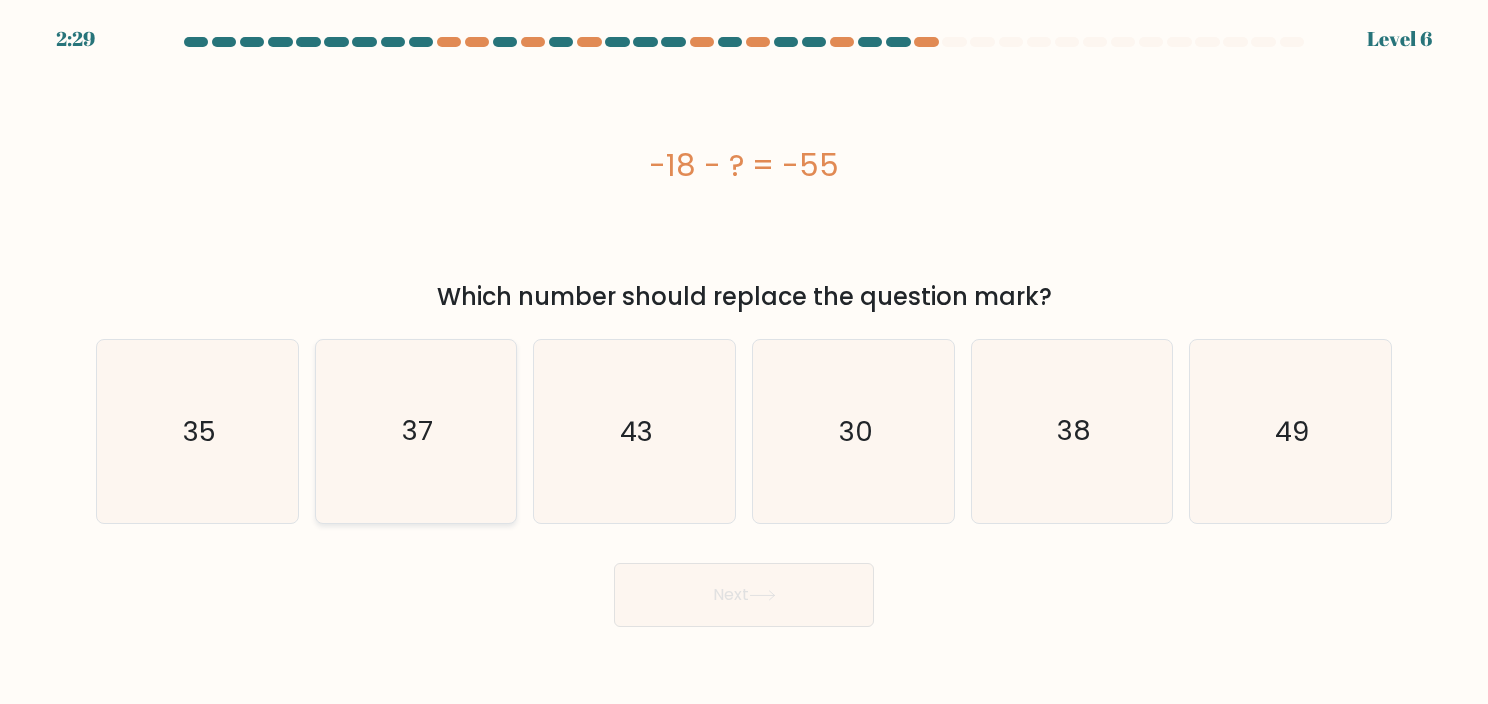 click on "37" at bounding box center [416, 431] 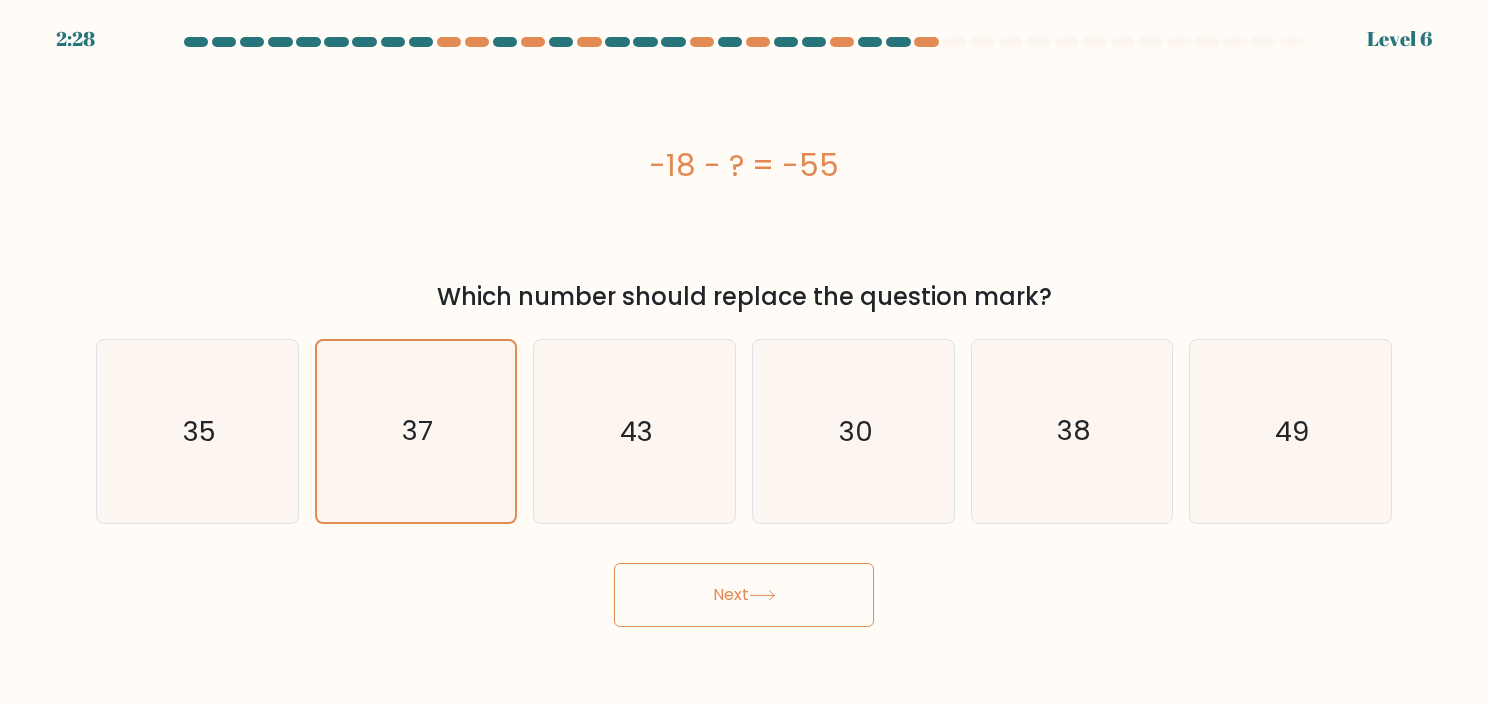 click on "Next" at bounding box center (744, 595) 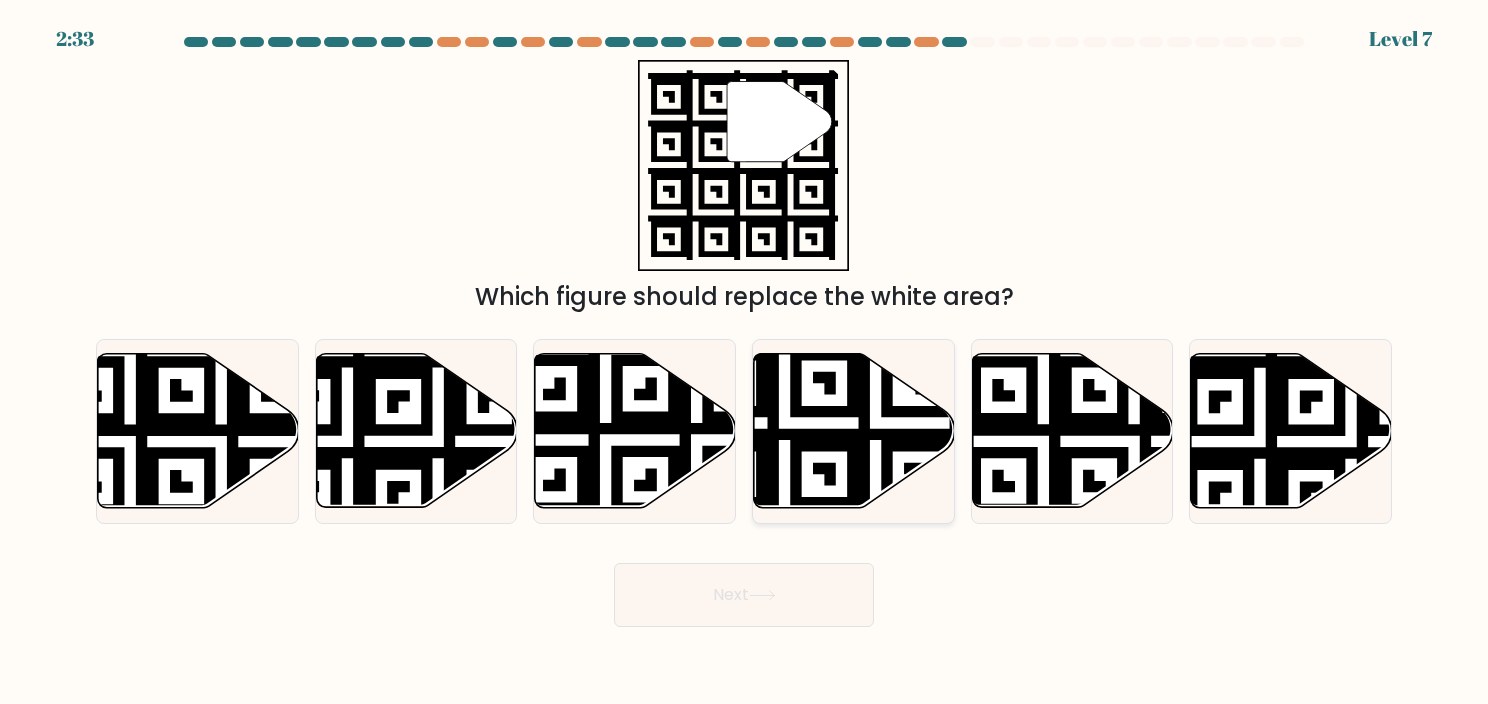 click at bounding box center (784, 514) 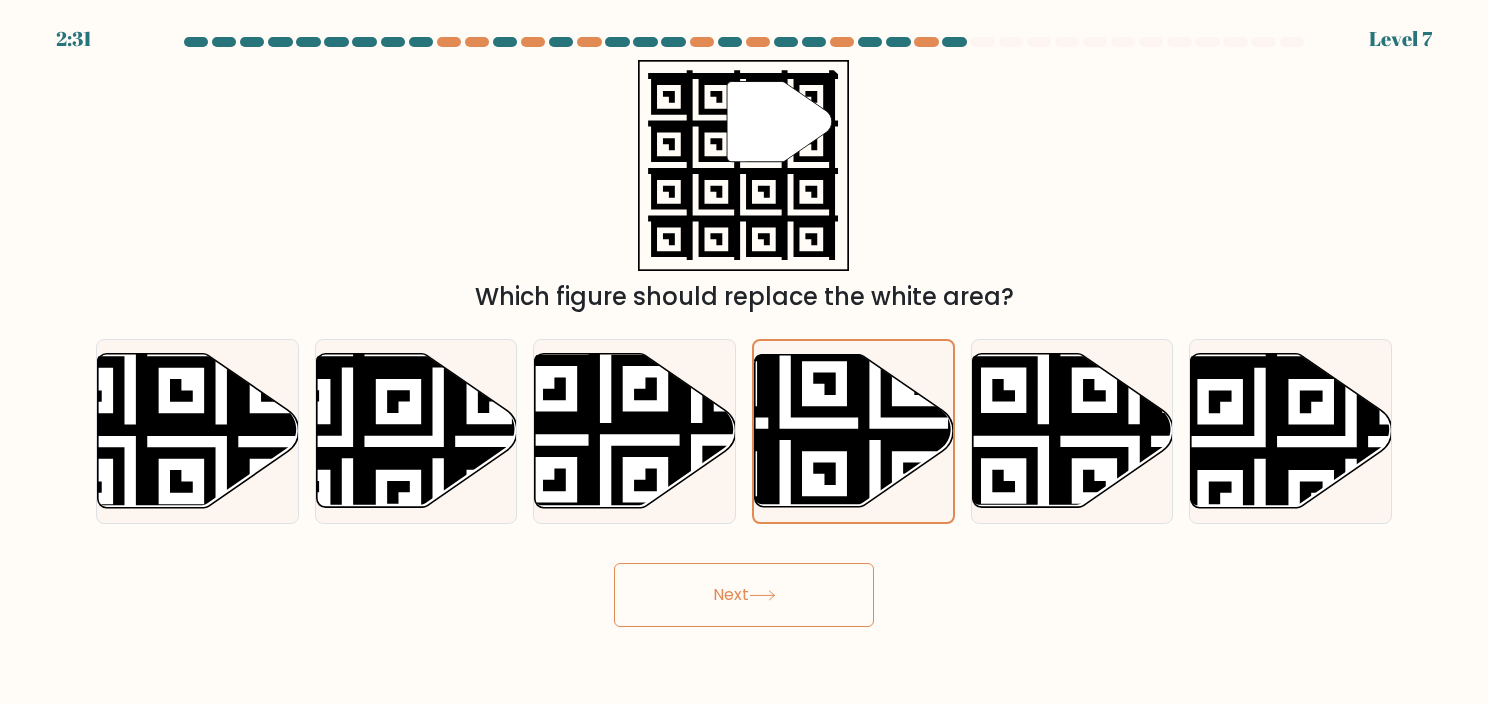 click on "Next" at bounding box center [744, 595] 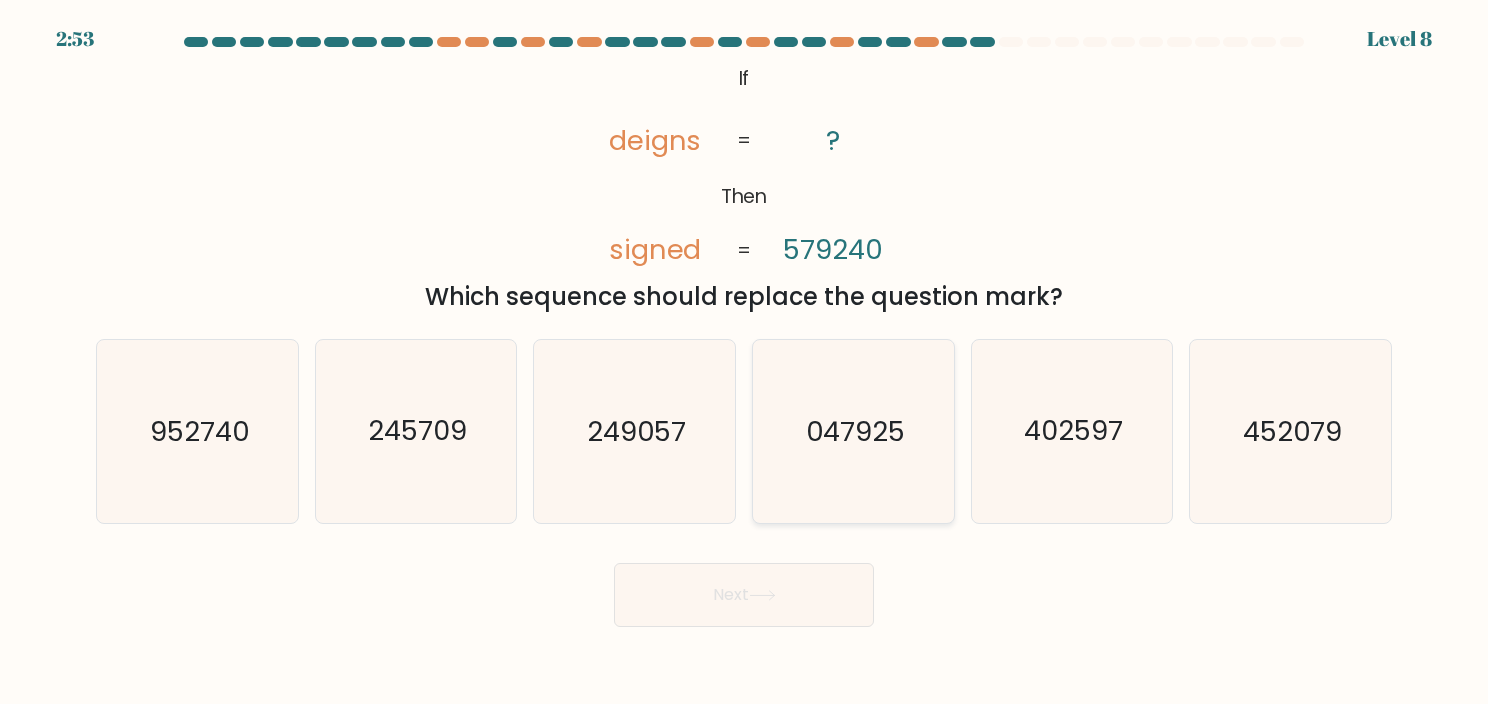 click on "047925" at bounding box center [853, 431] 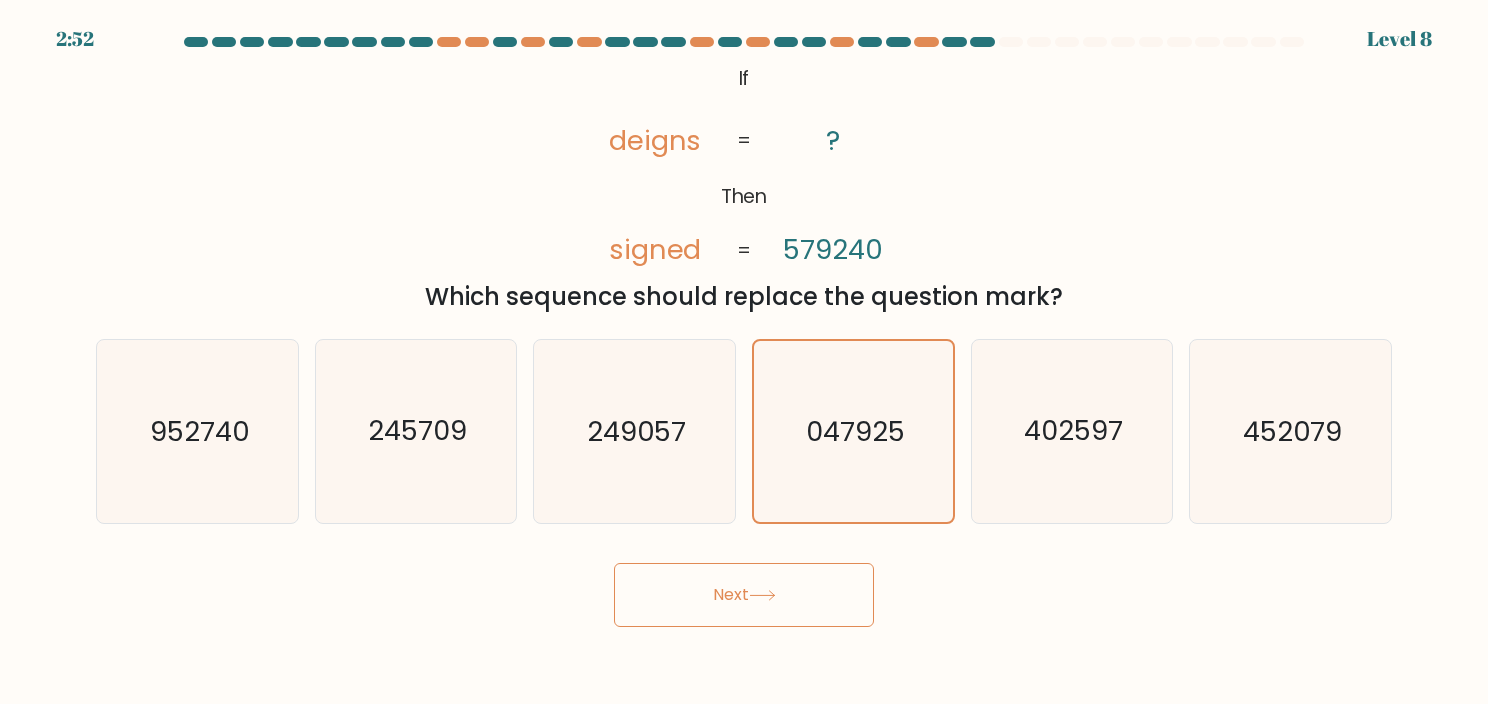 click on "Next" at bounding box center [744, 595] 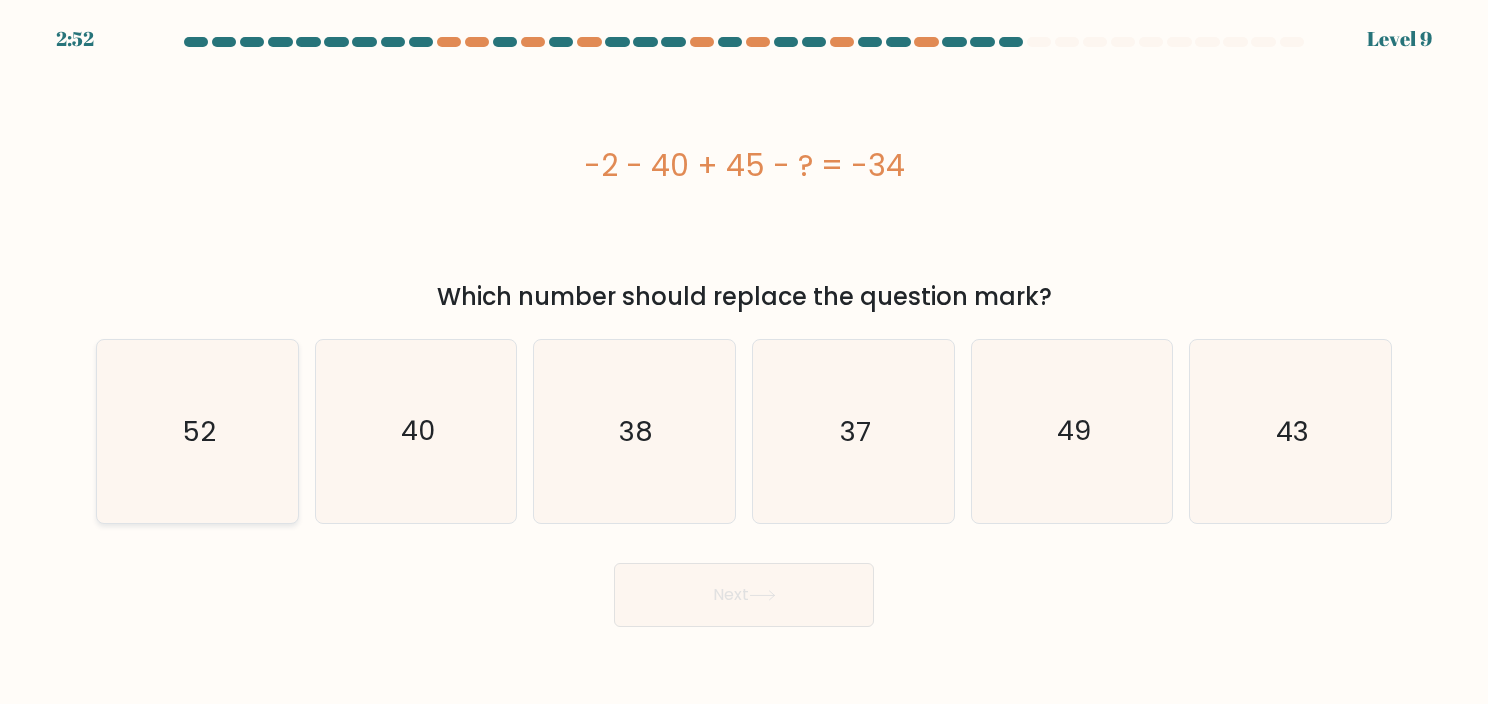 click on "52" at bounding box center [197, 431] 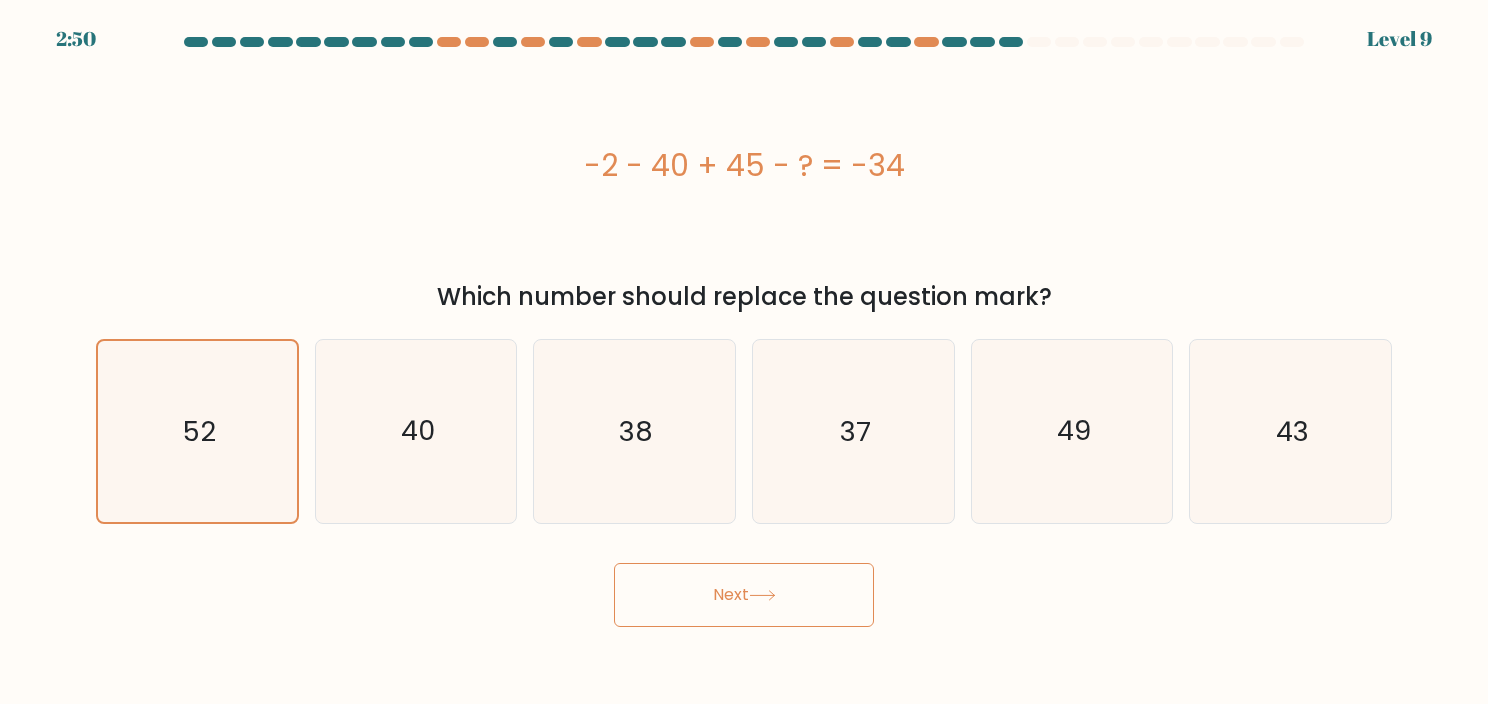click on "Next" at bounding box center [744, 595] 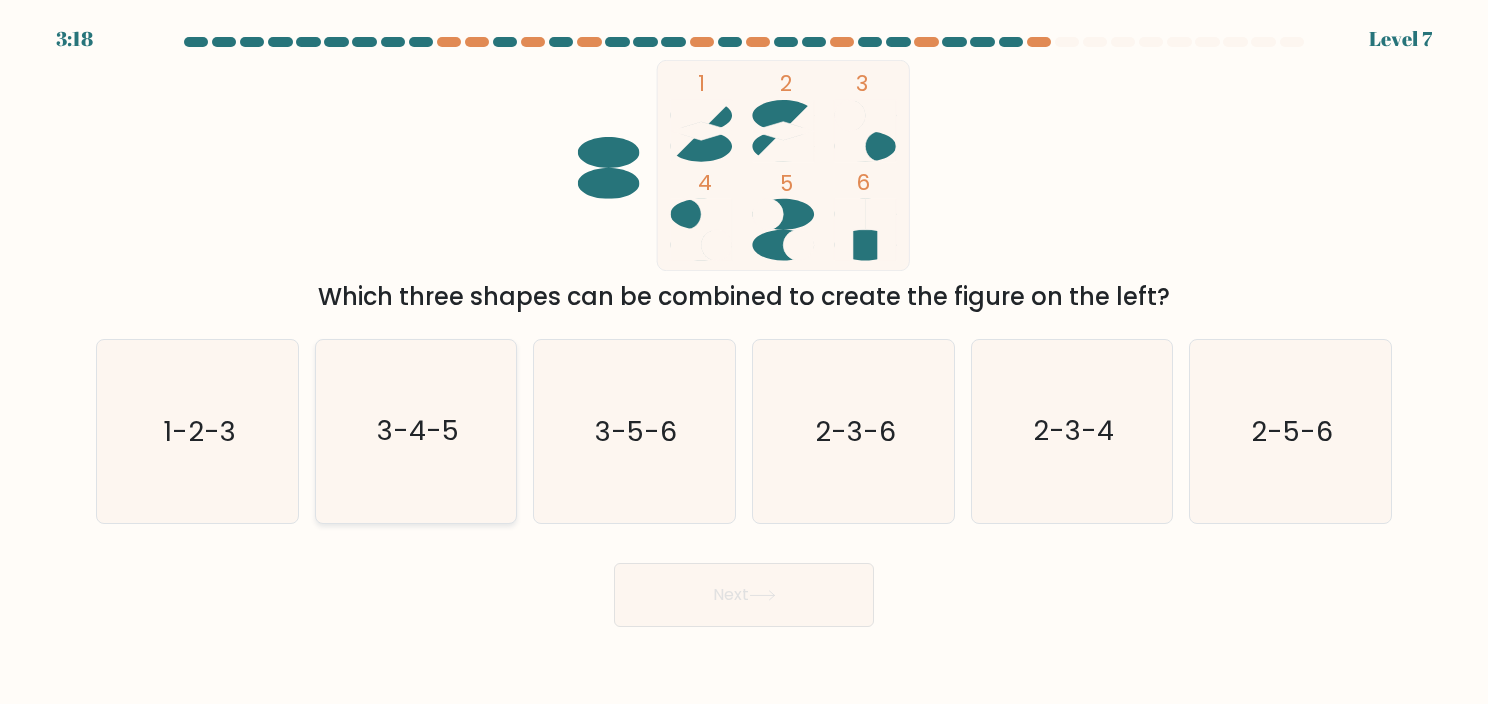 click on "3-4-5" at bounding box center [418, 431] 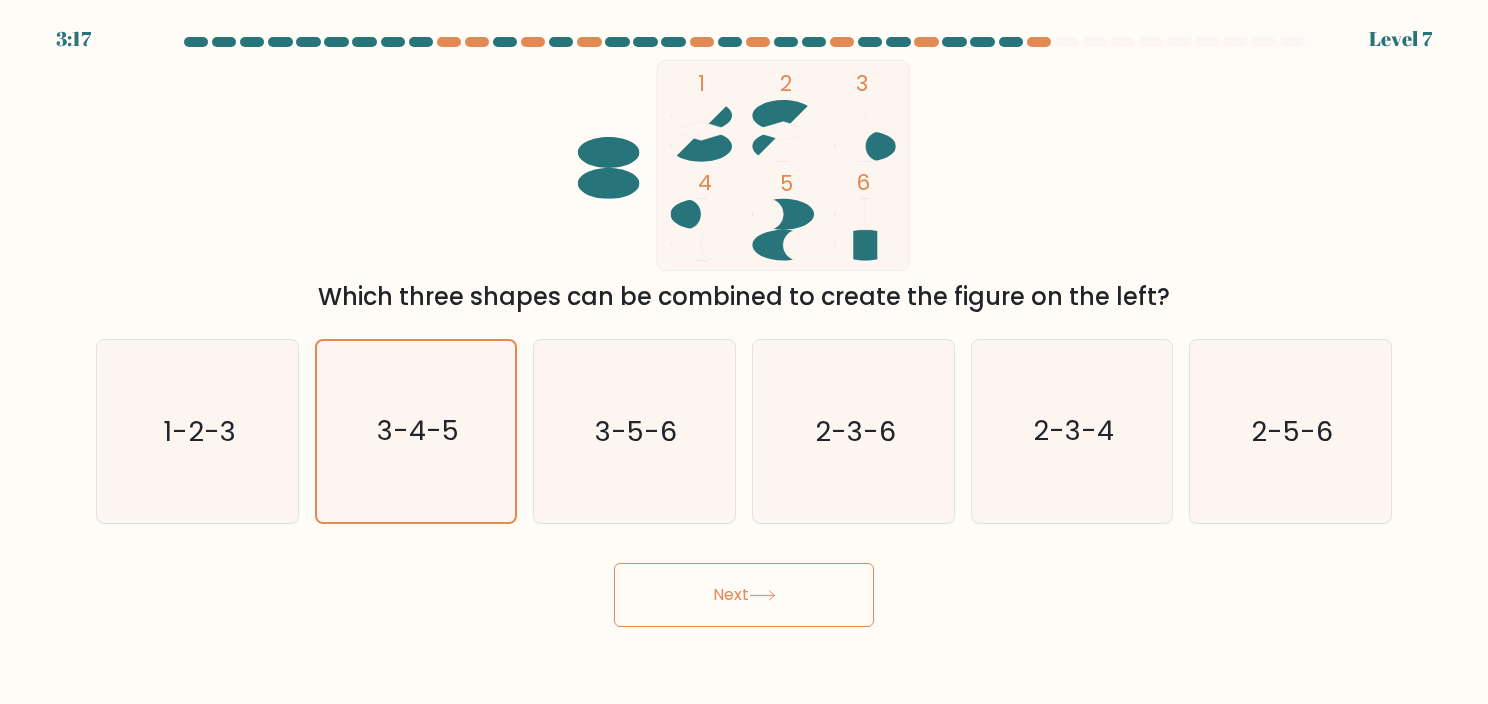 click on "Next" at bounding box center (744, 595) 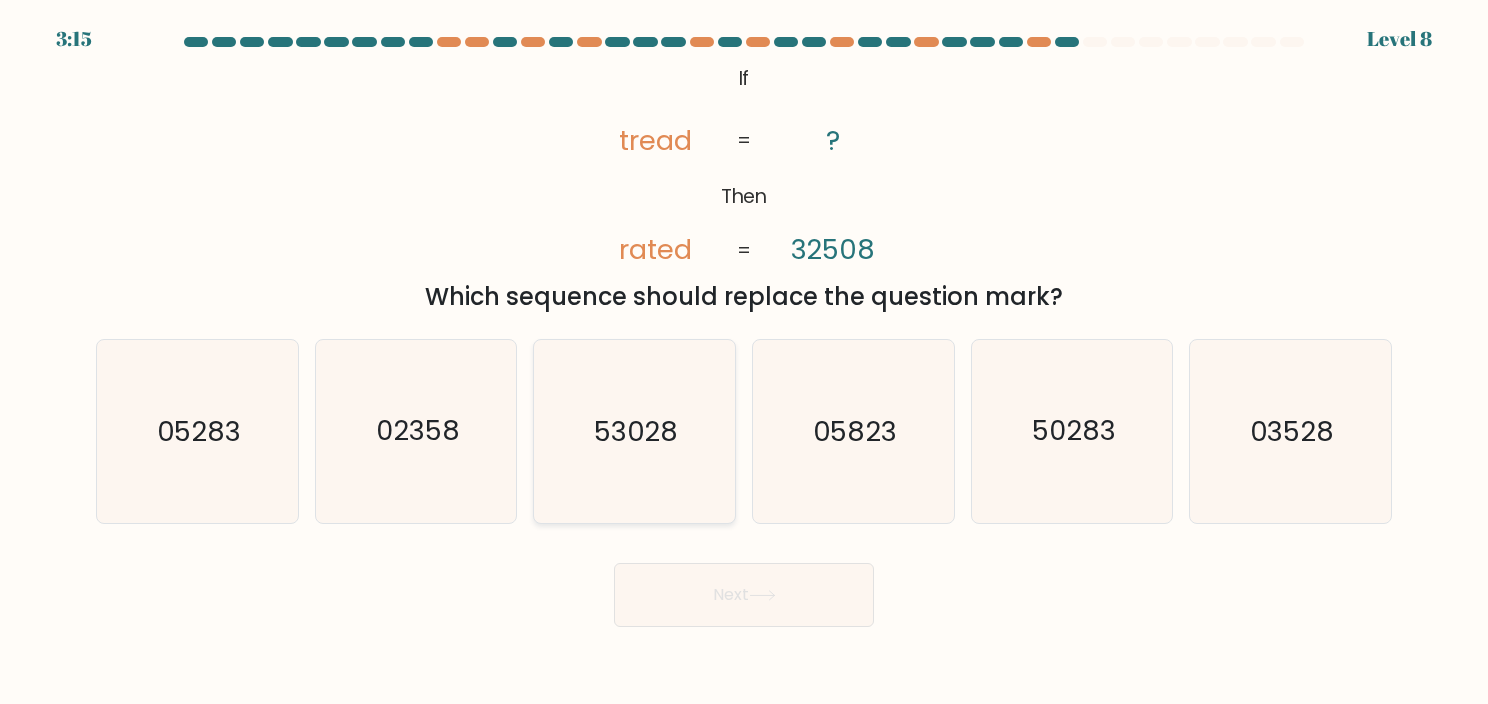 click on "53028" at bounding box center [636, 431] 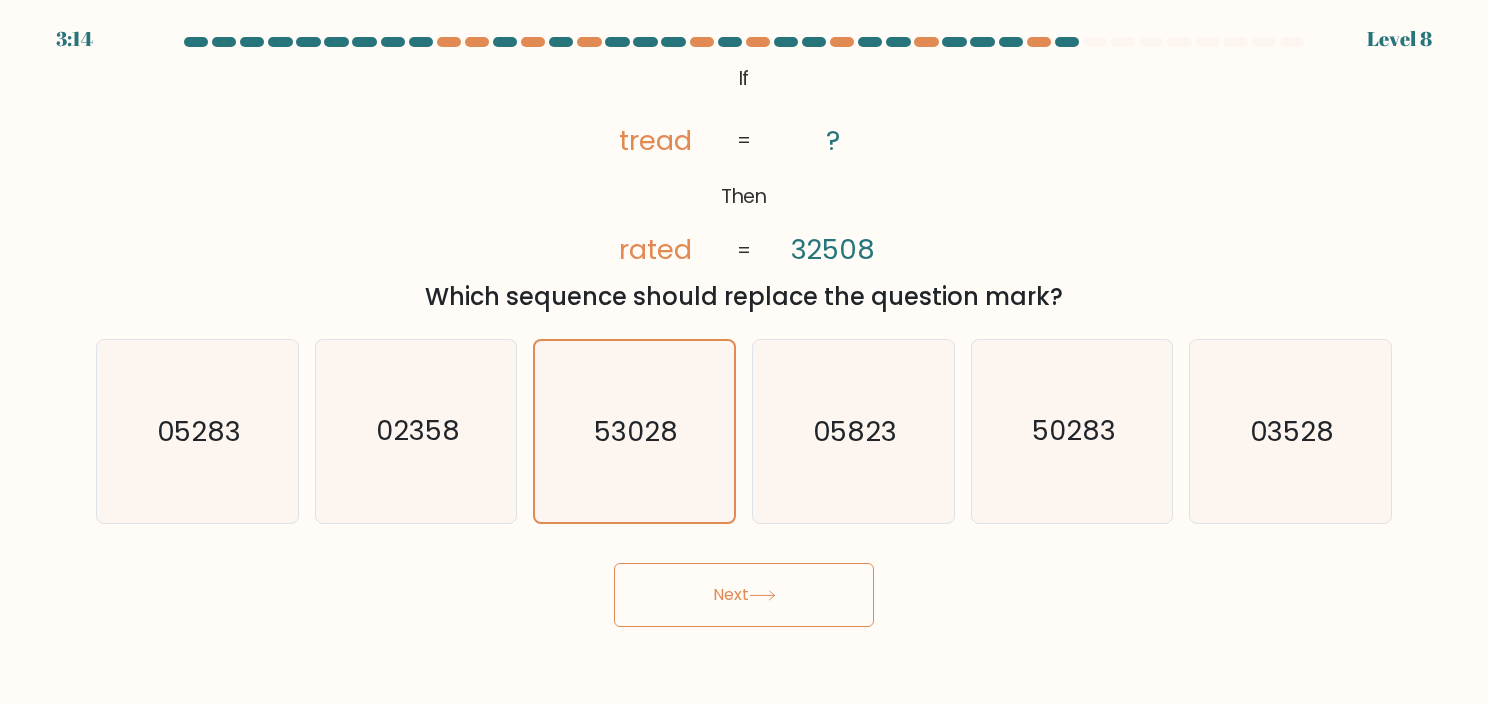 click on "Next" at bounding box center (744, 595) 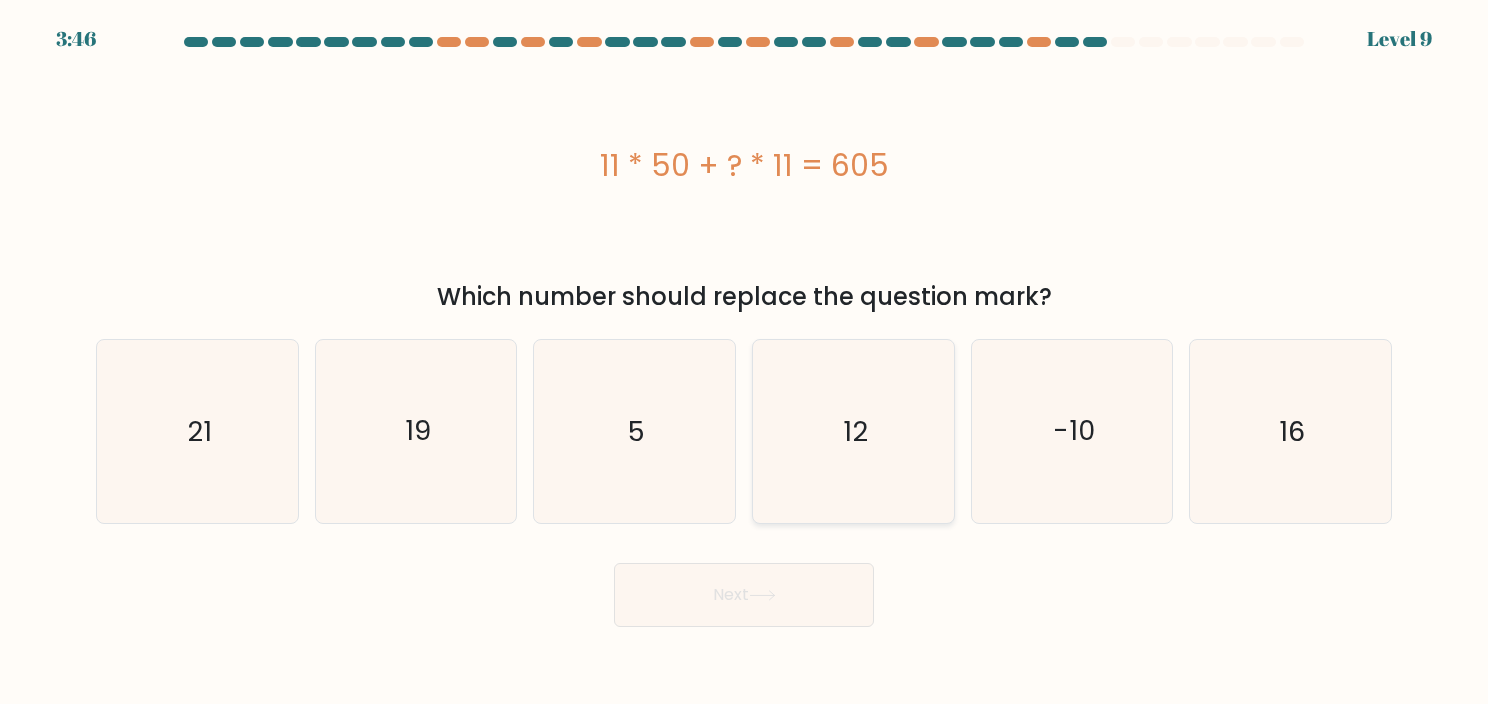 click on "12" at bounding box center (853, 431) 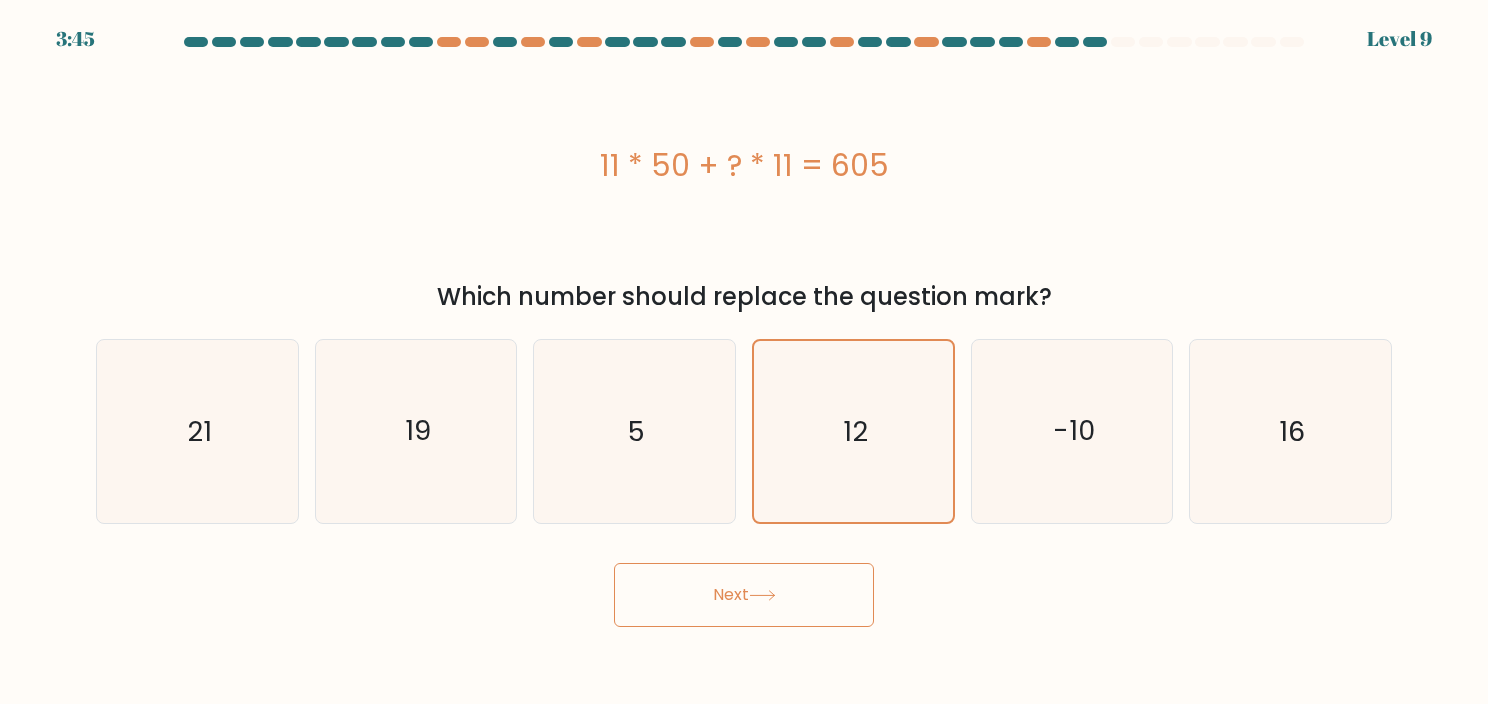 click on "Next" at bounding box center (744, 595) 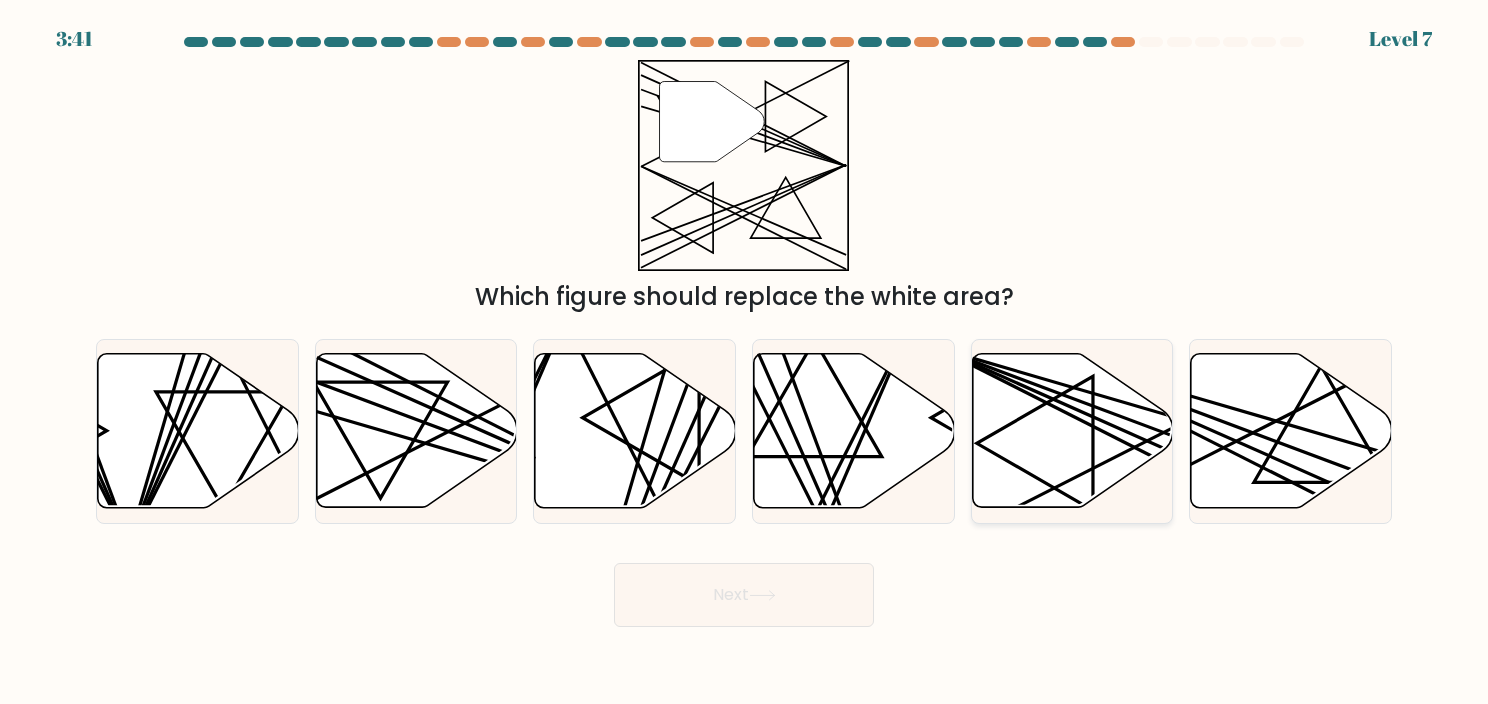 click at bounding box center (1134, 447) 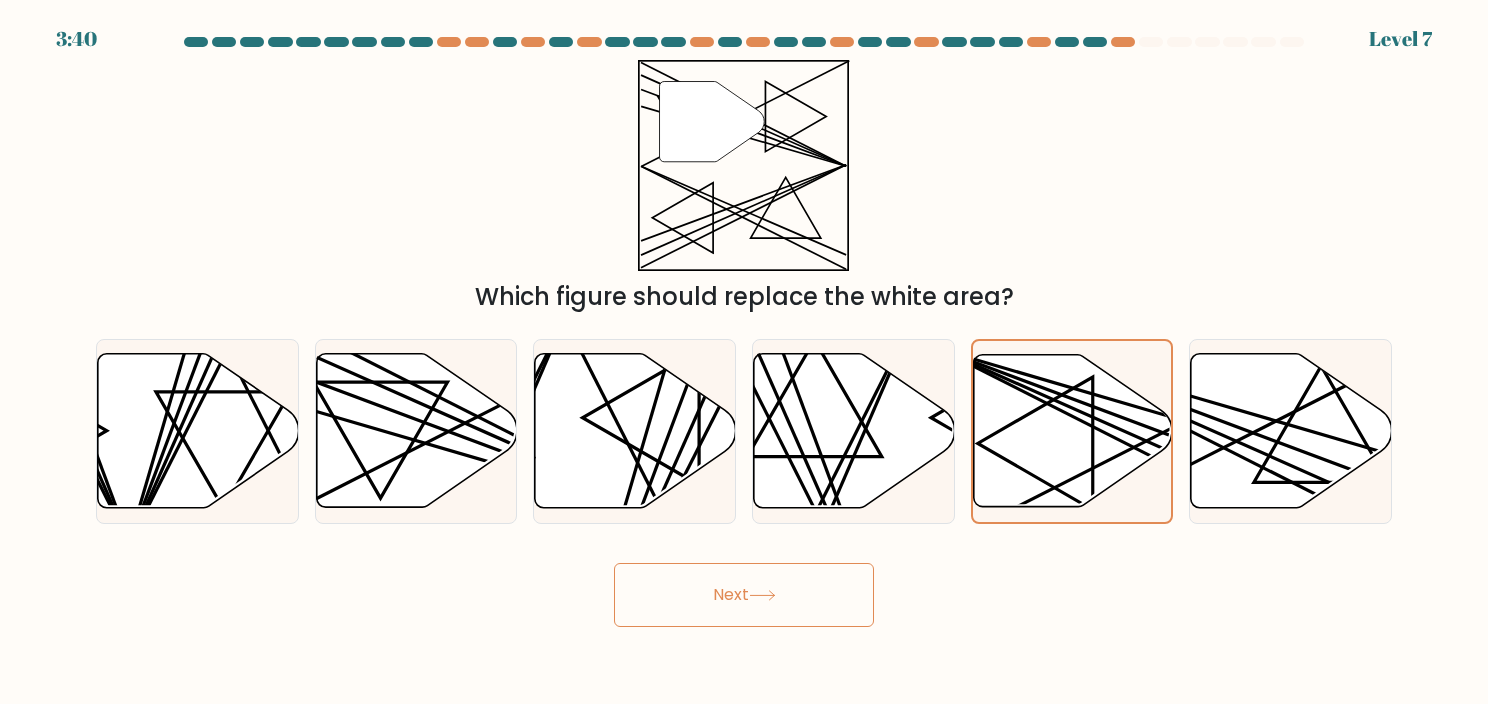 click on "Next" at bounding box center (744, 595) 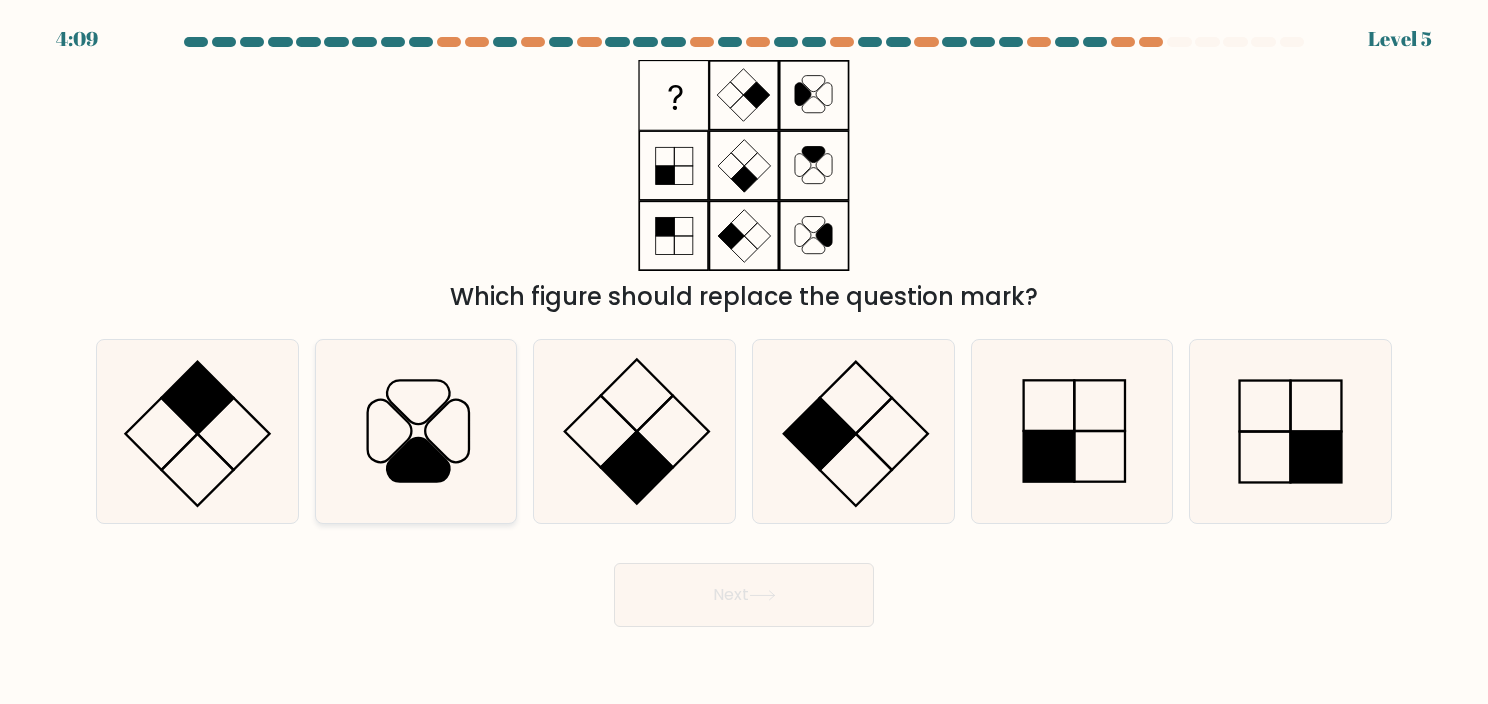 drag, startPoint x: 439, startPoint y: 452, endPoint x: 450, endPoint y: 459, distance: 13.038404 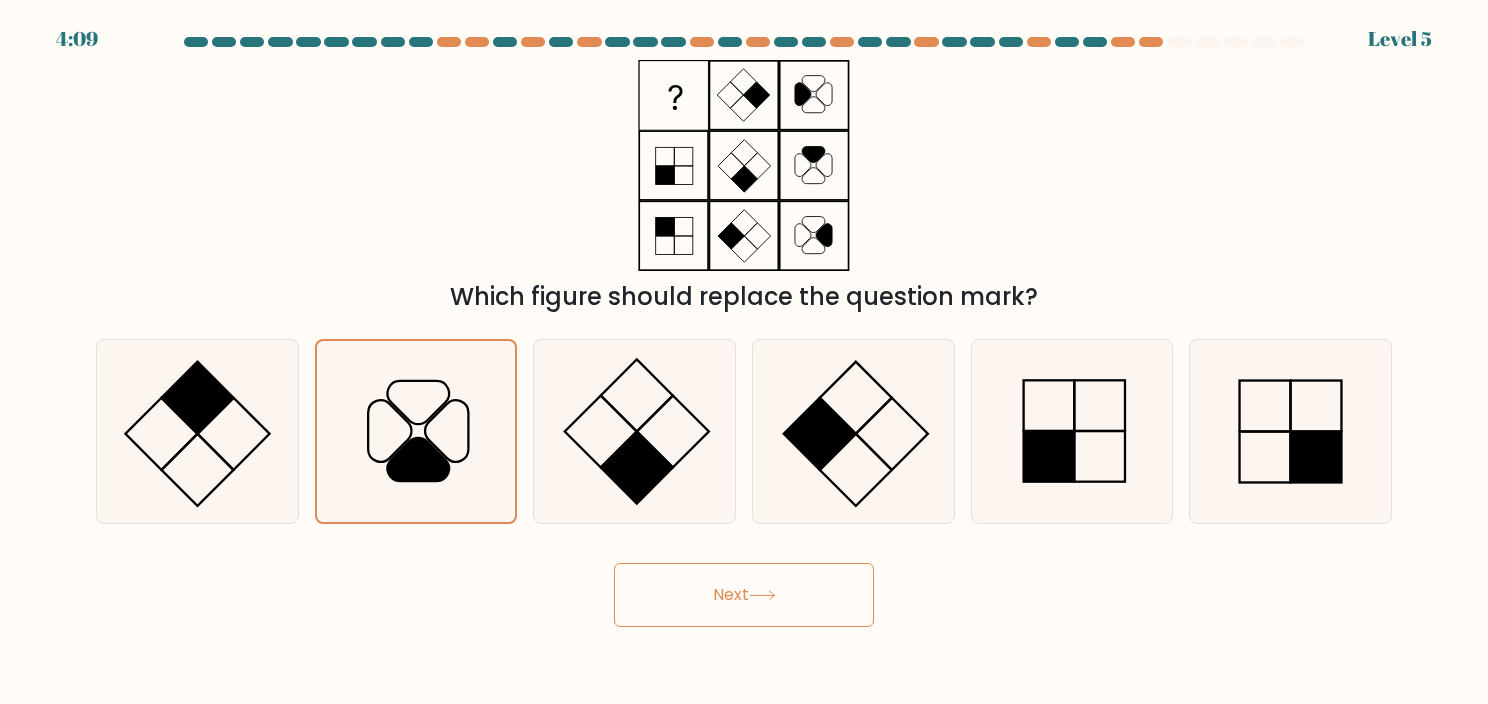 click on "Next" at bounding box center [744, 595] 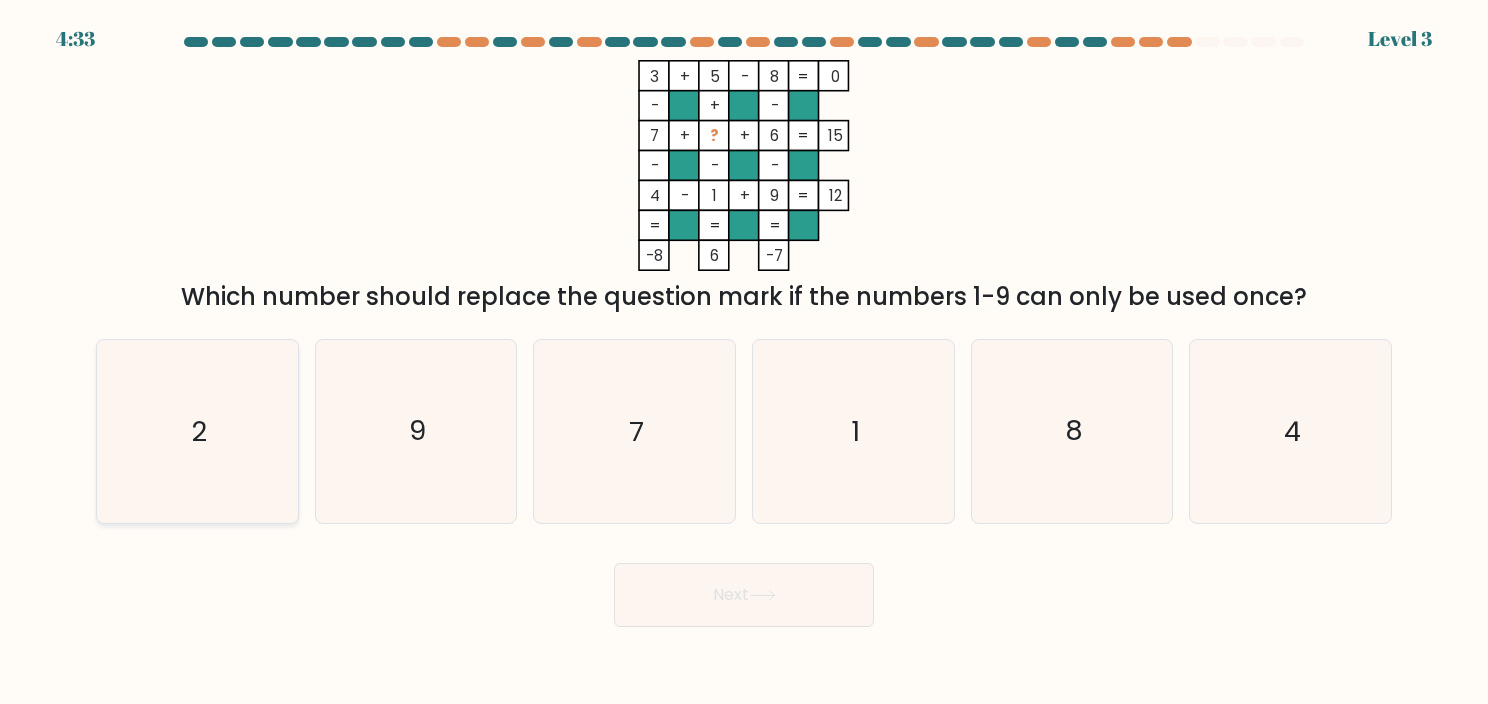 click on "2" at bounding box center [197, 431] 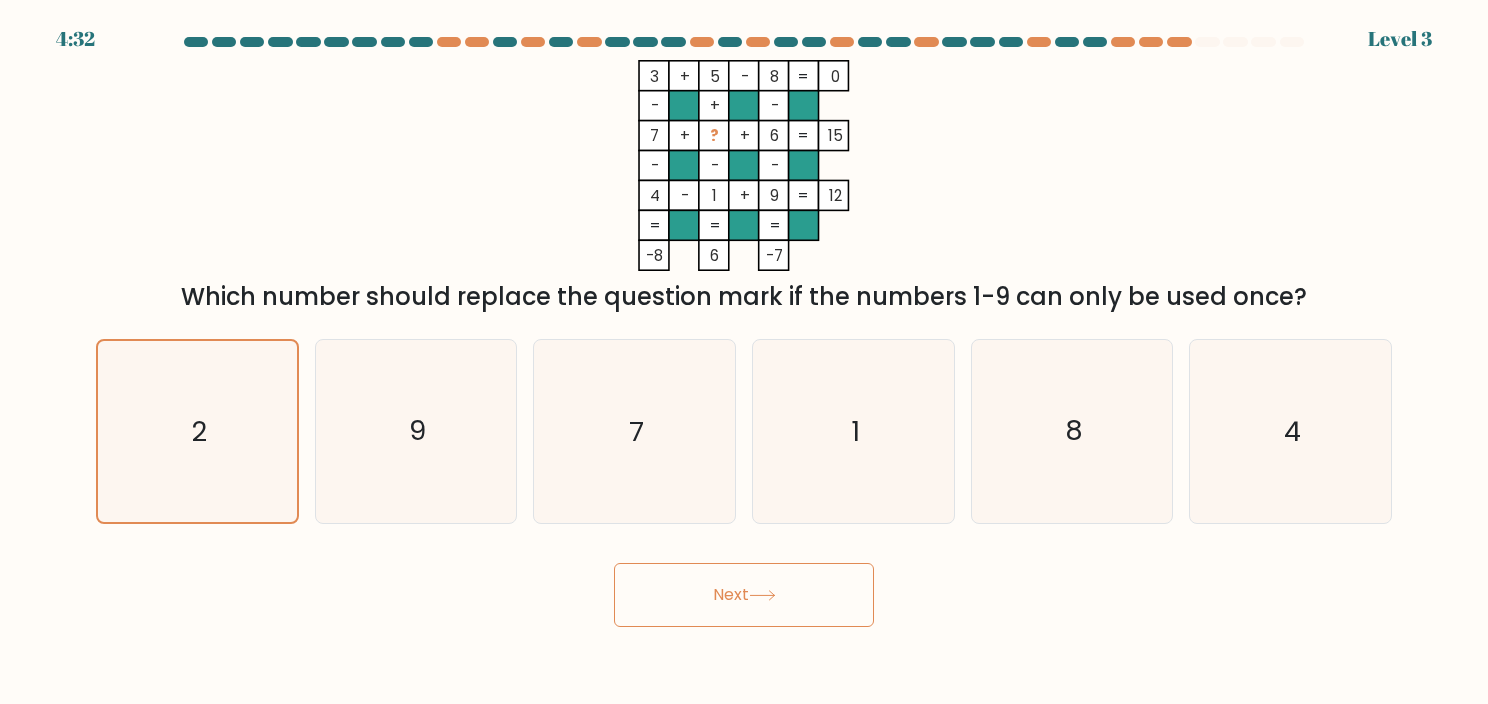 click on "Next" at bounding box center [744, 595] 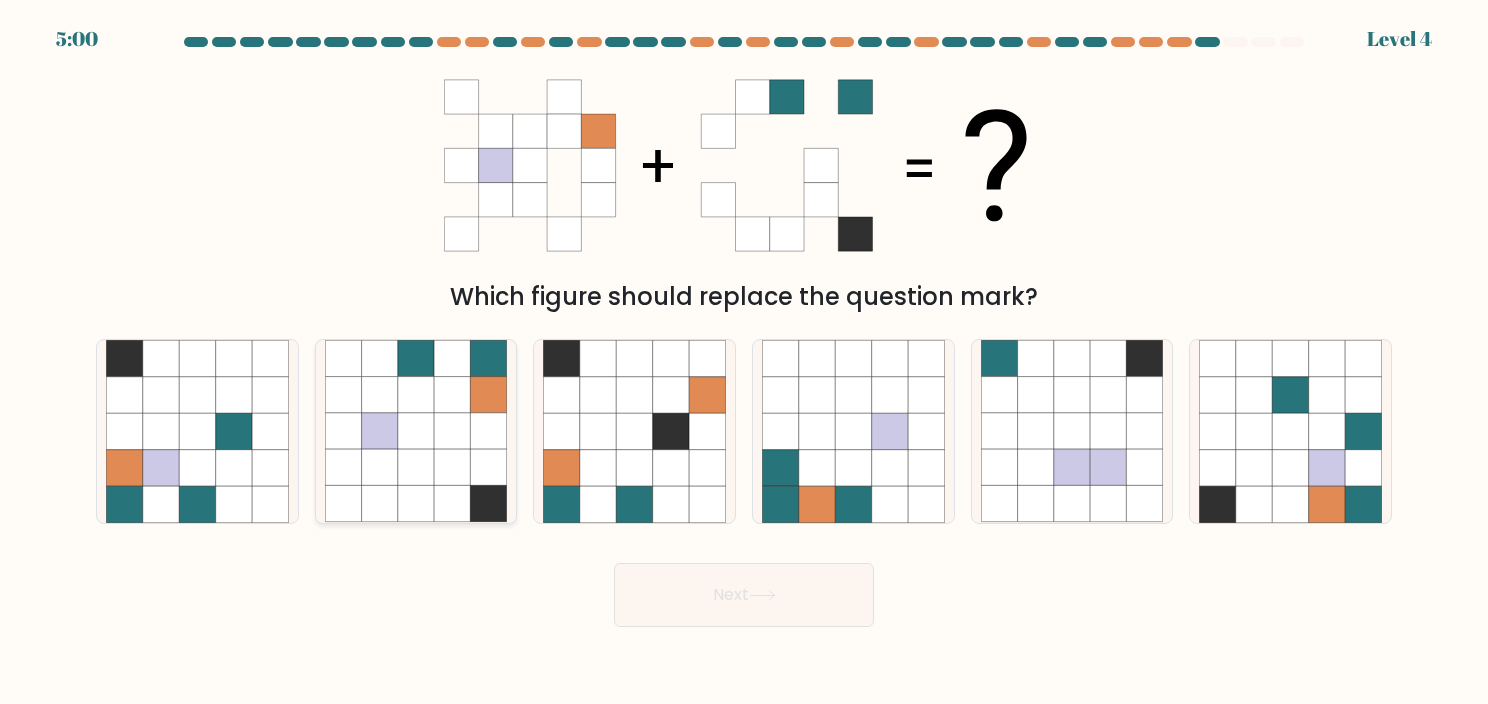 click at bounding box center [452, 431] 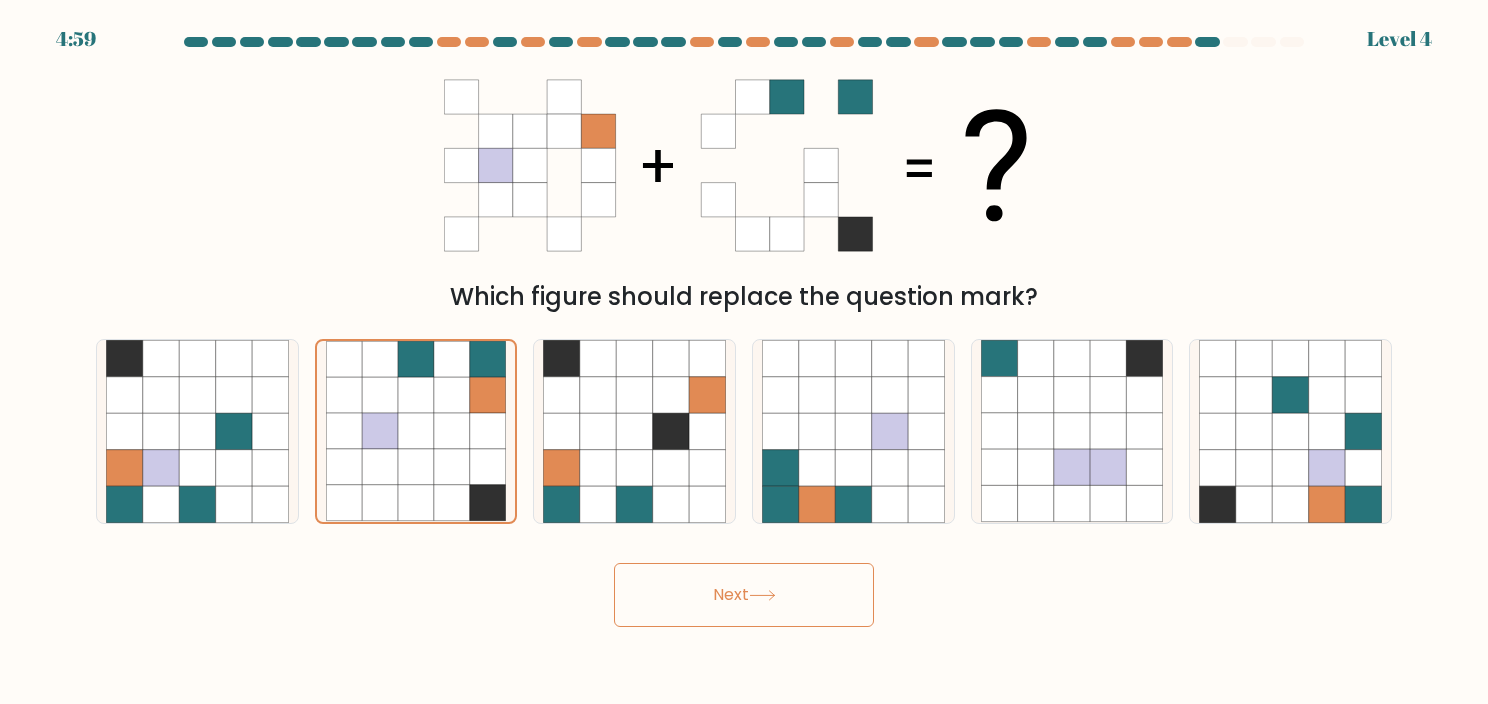 click on "Next" at bounding box center (744, 595) 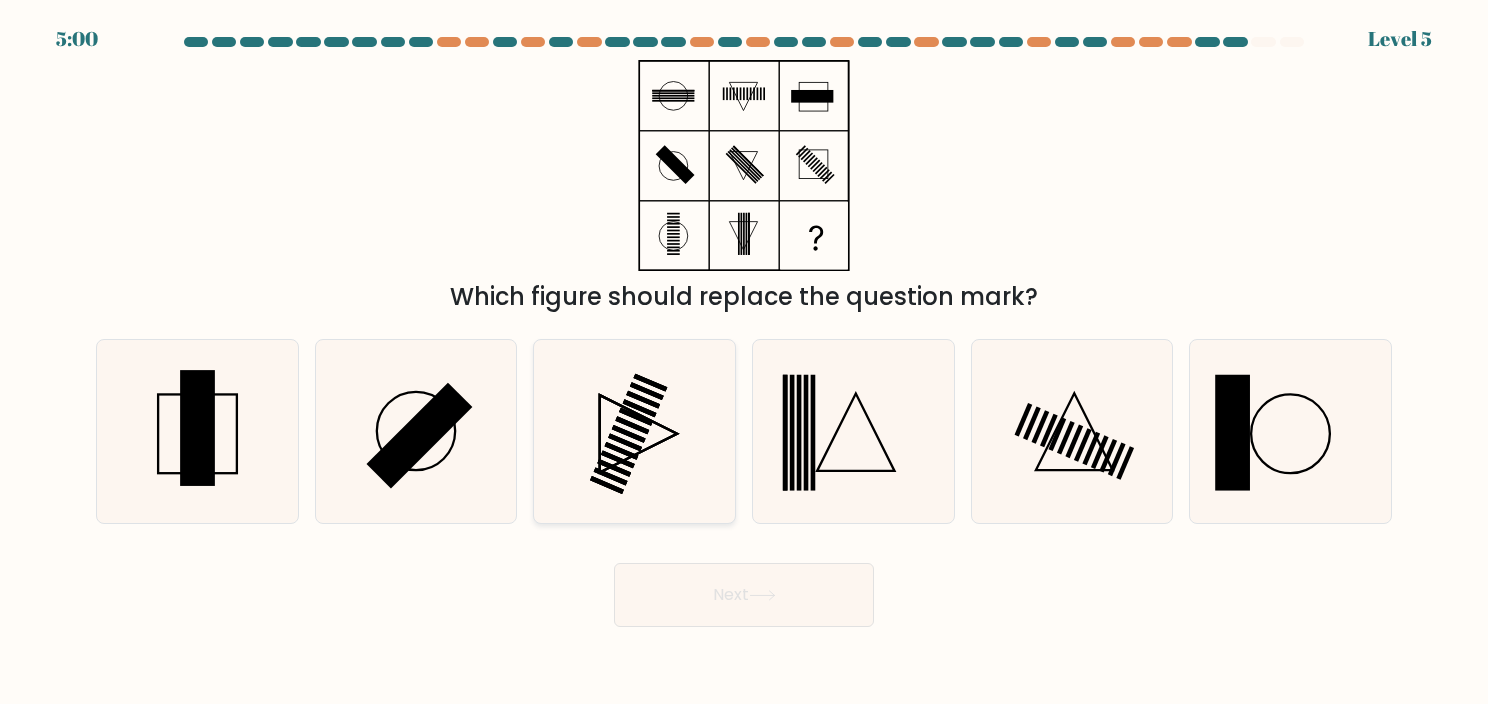click at bounding box center [638, 433] 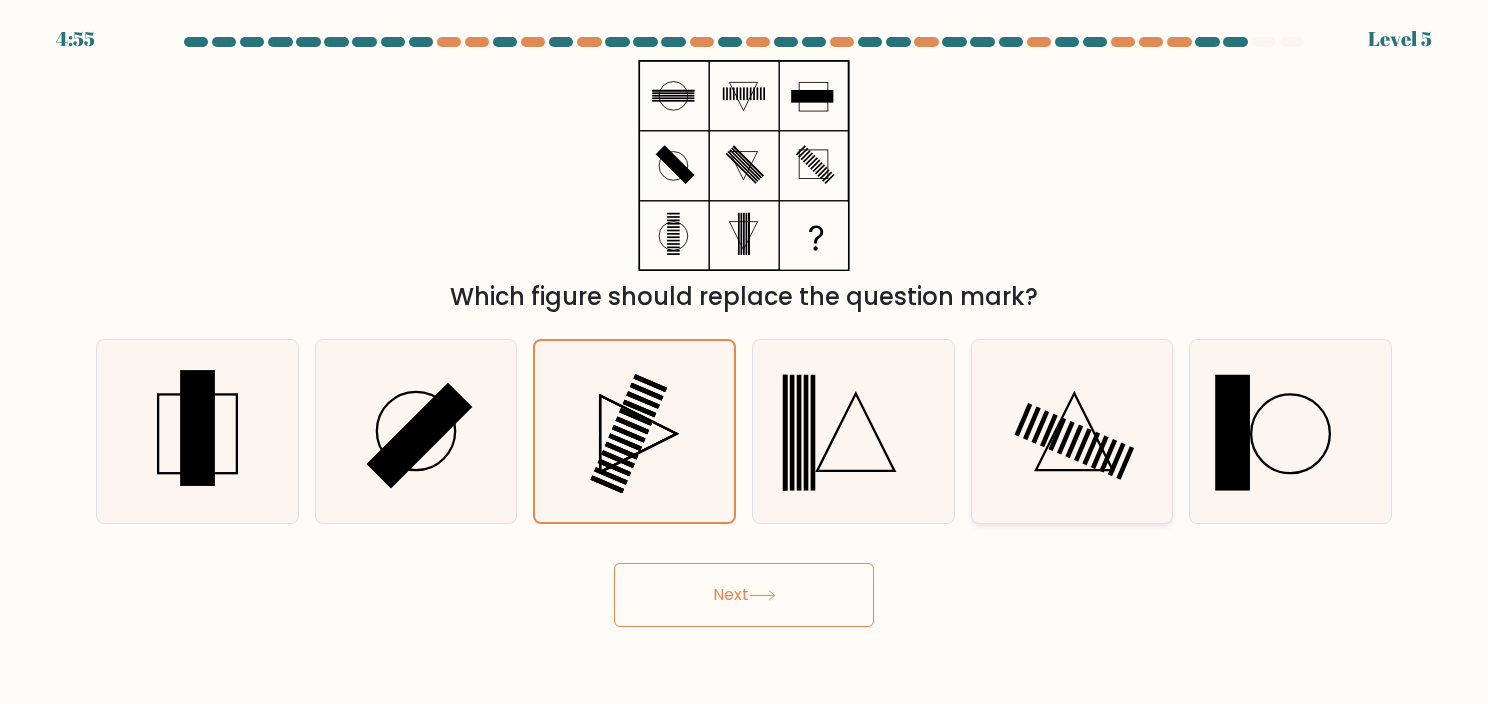 click at bounding box center (1072, 431) 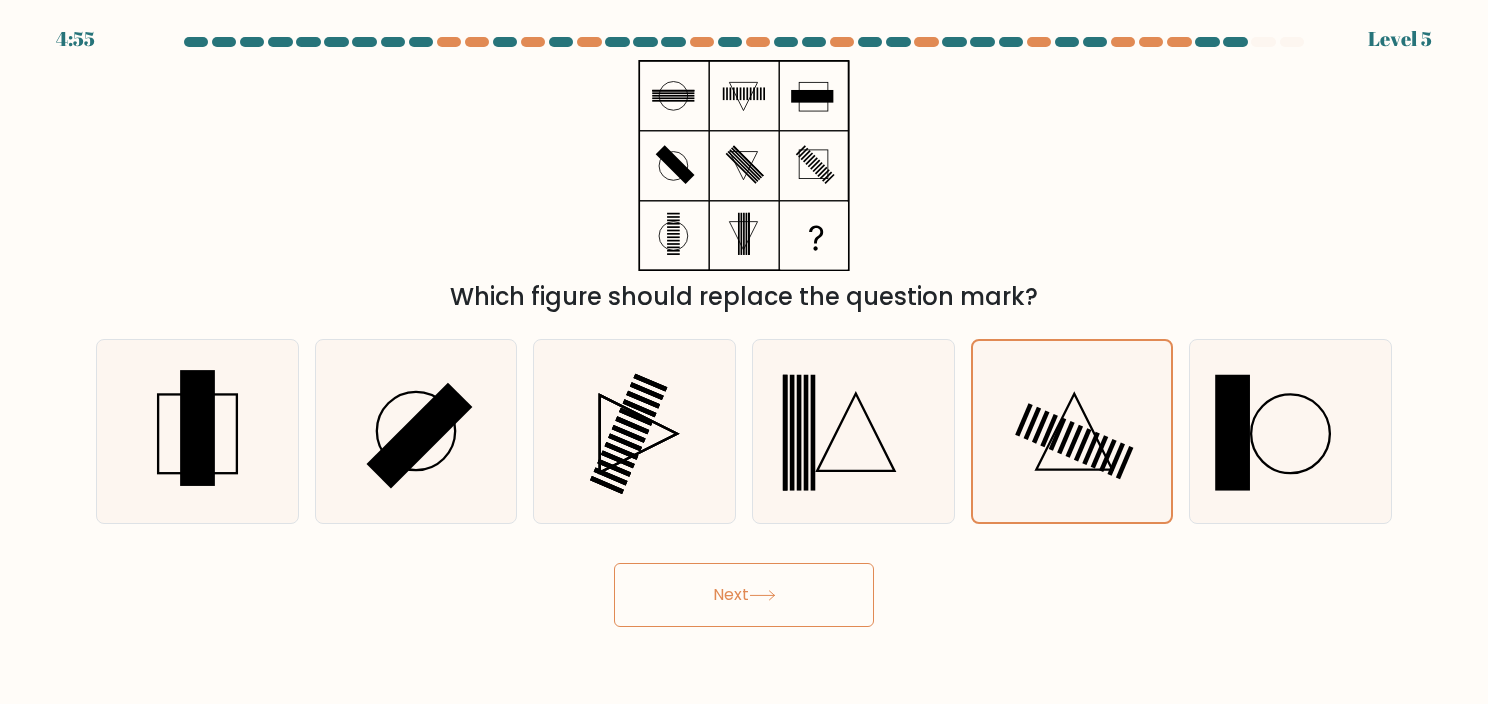 click on "Next" at bounding box center (744, 595) 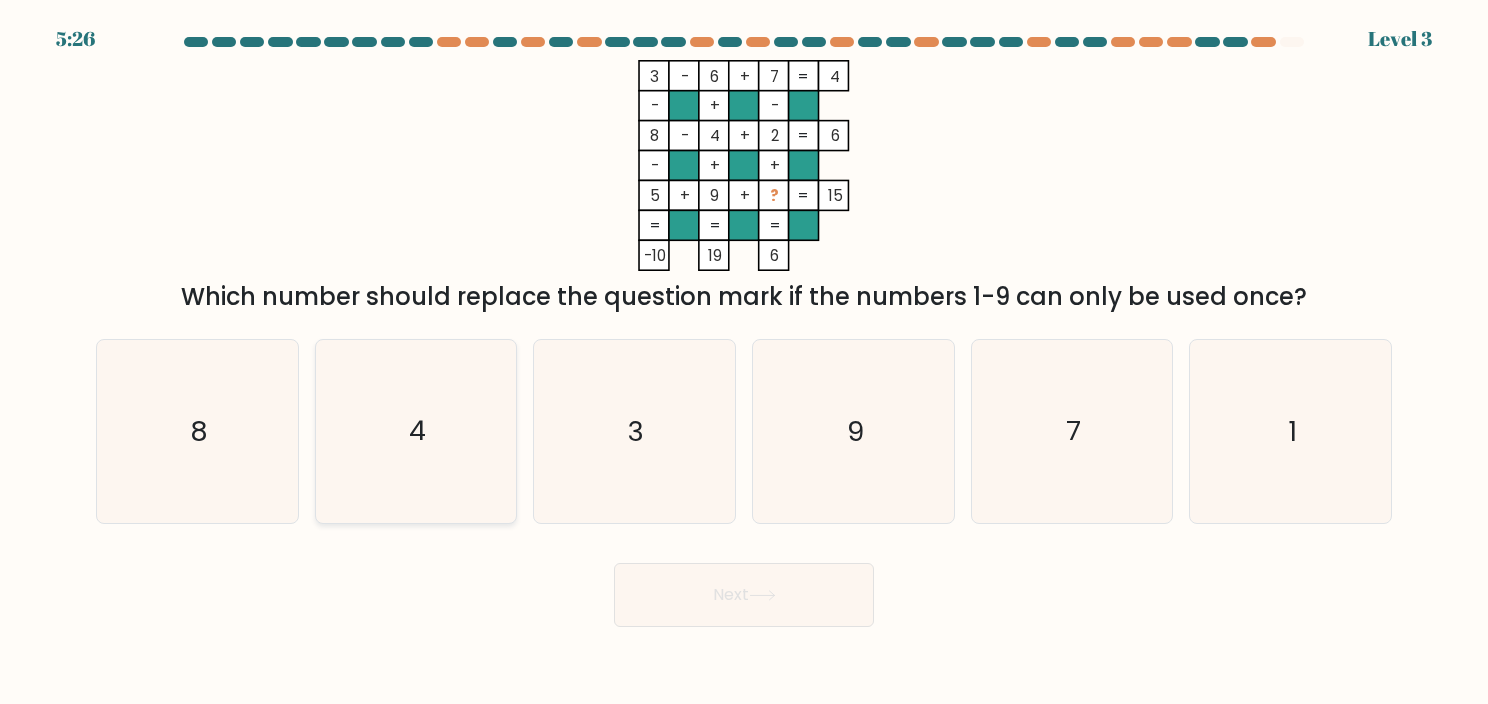 drag, startPoint x: 449, startPoint y: 434, endPoint x: 686, endPoint y: 674, distance: 337.2966 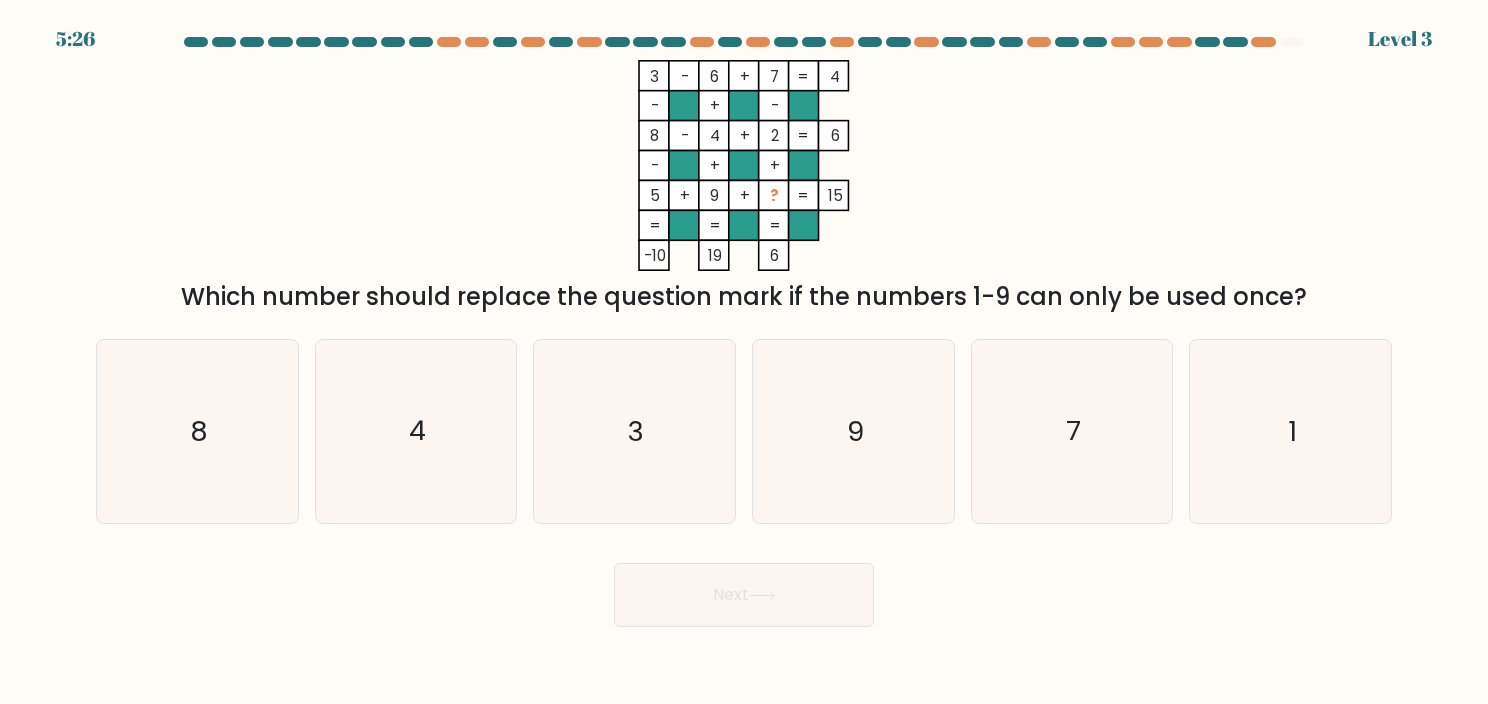 click on "4" at bounding box center (416, 431) 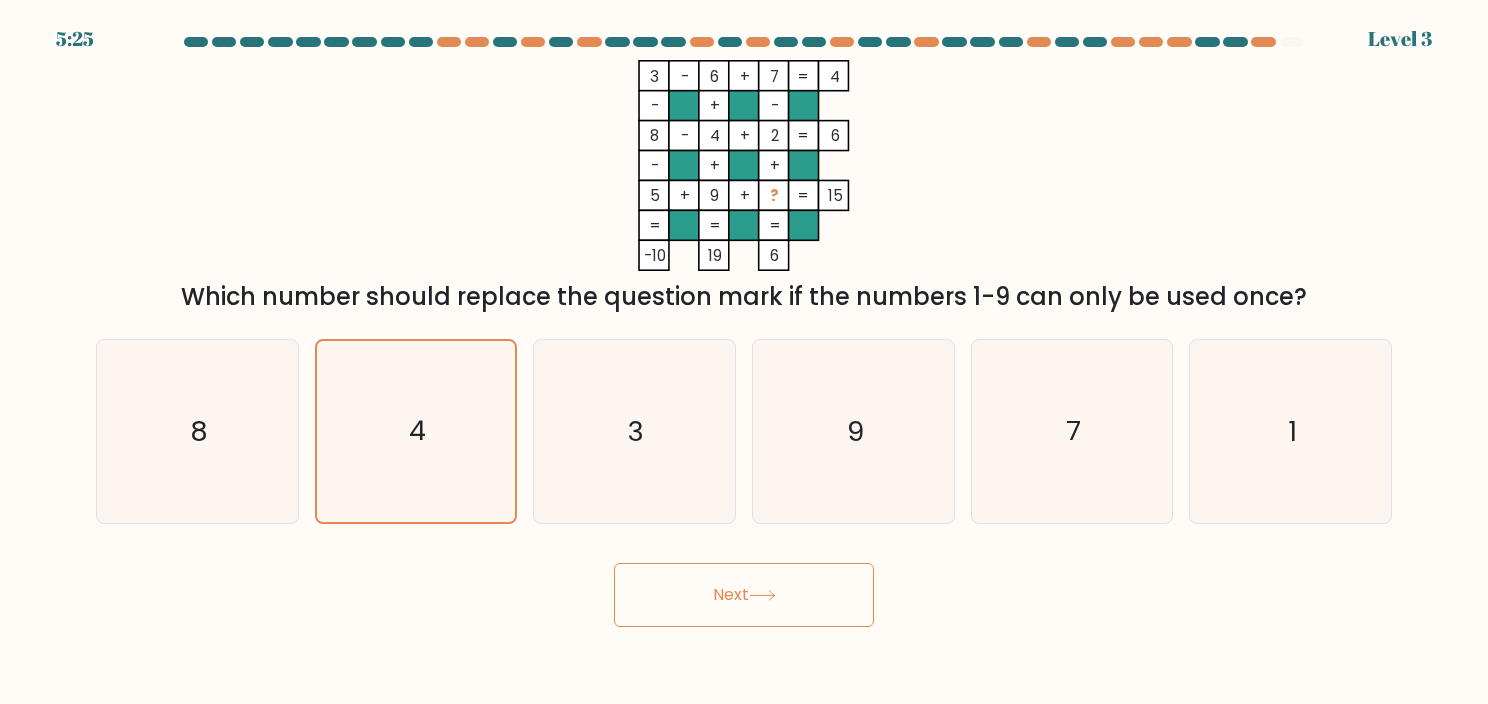 click on "Next" at bounding box center [744, 595] 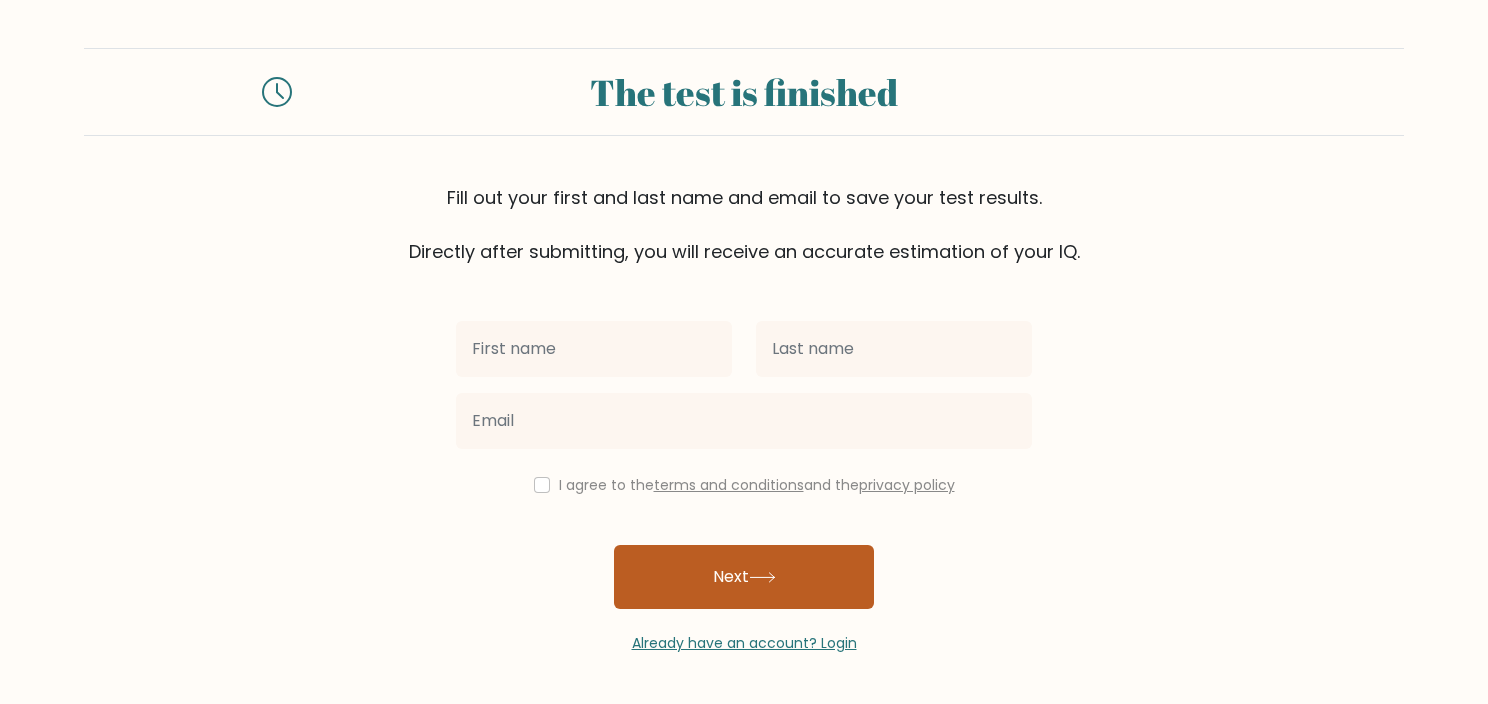 scroll, scrollTop: 0, scrollLeft: 0, axis: both 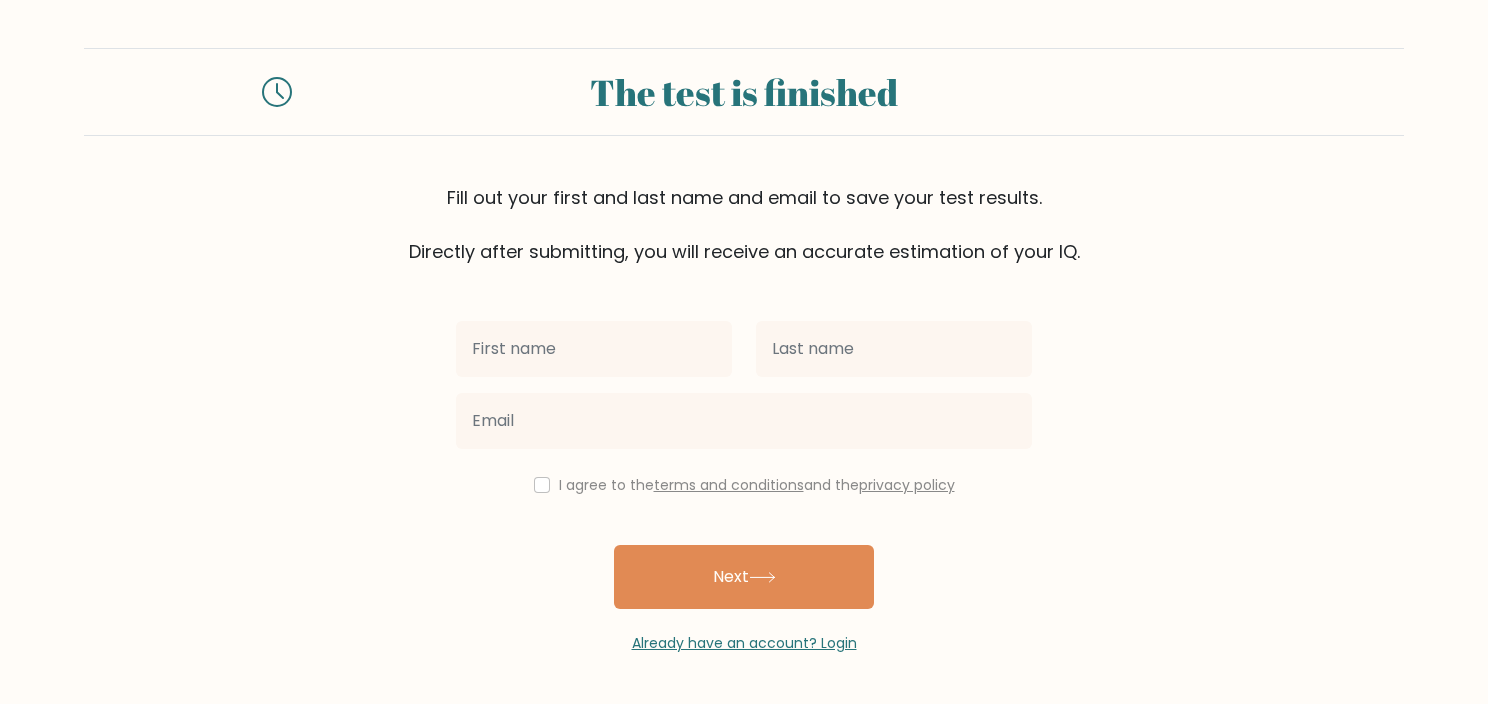 click at bounding box center (594, 349) 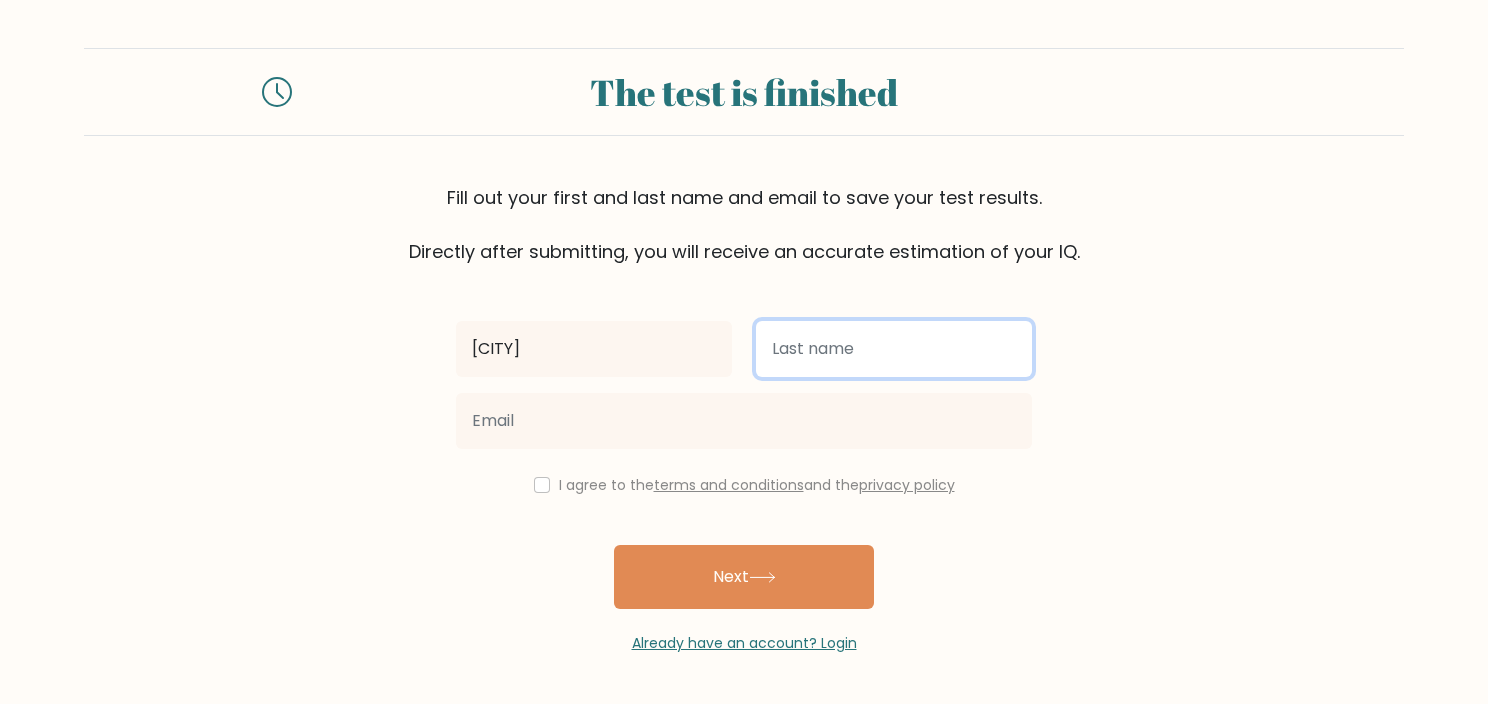 click at bounding box center (894, 349) 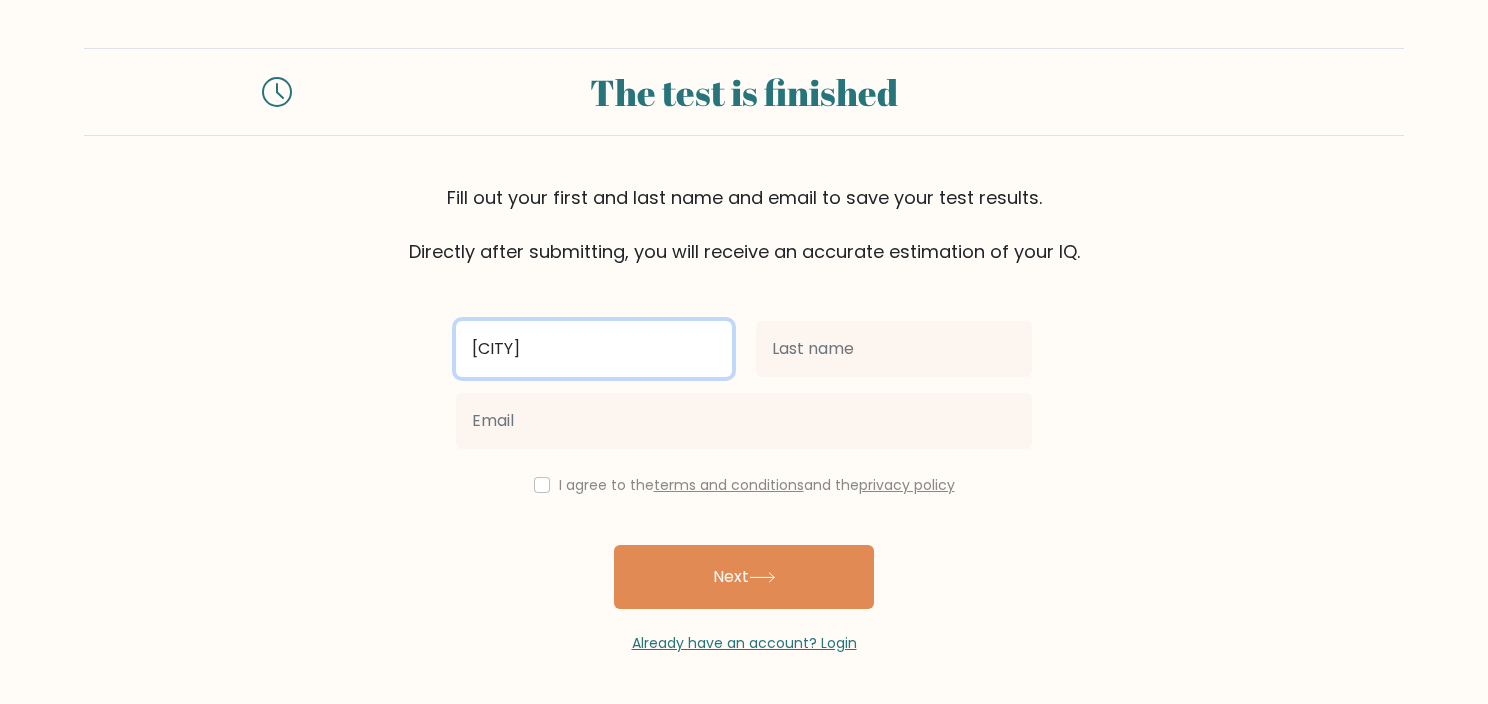 click on "Guildford" at bounding box center (594, 349) 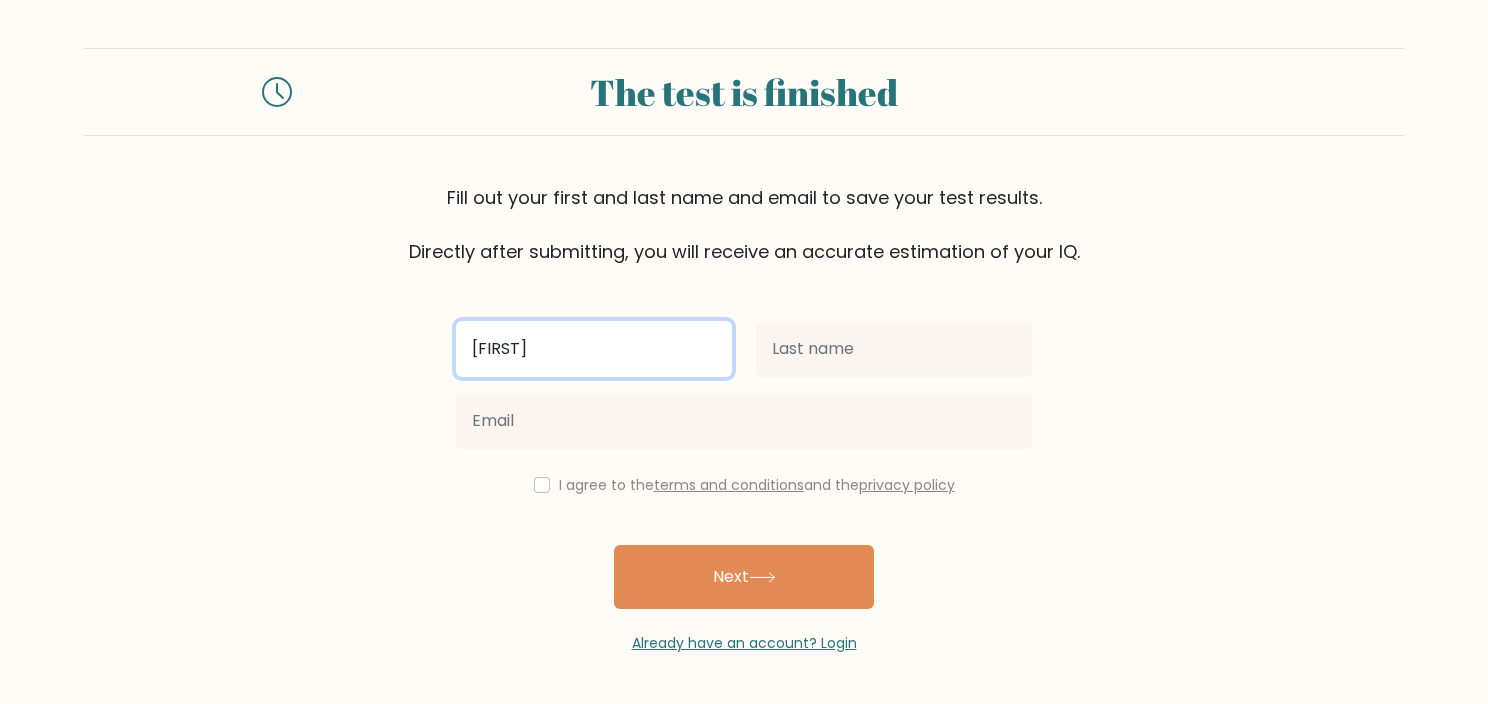 type on "layne" 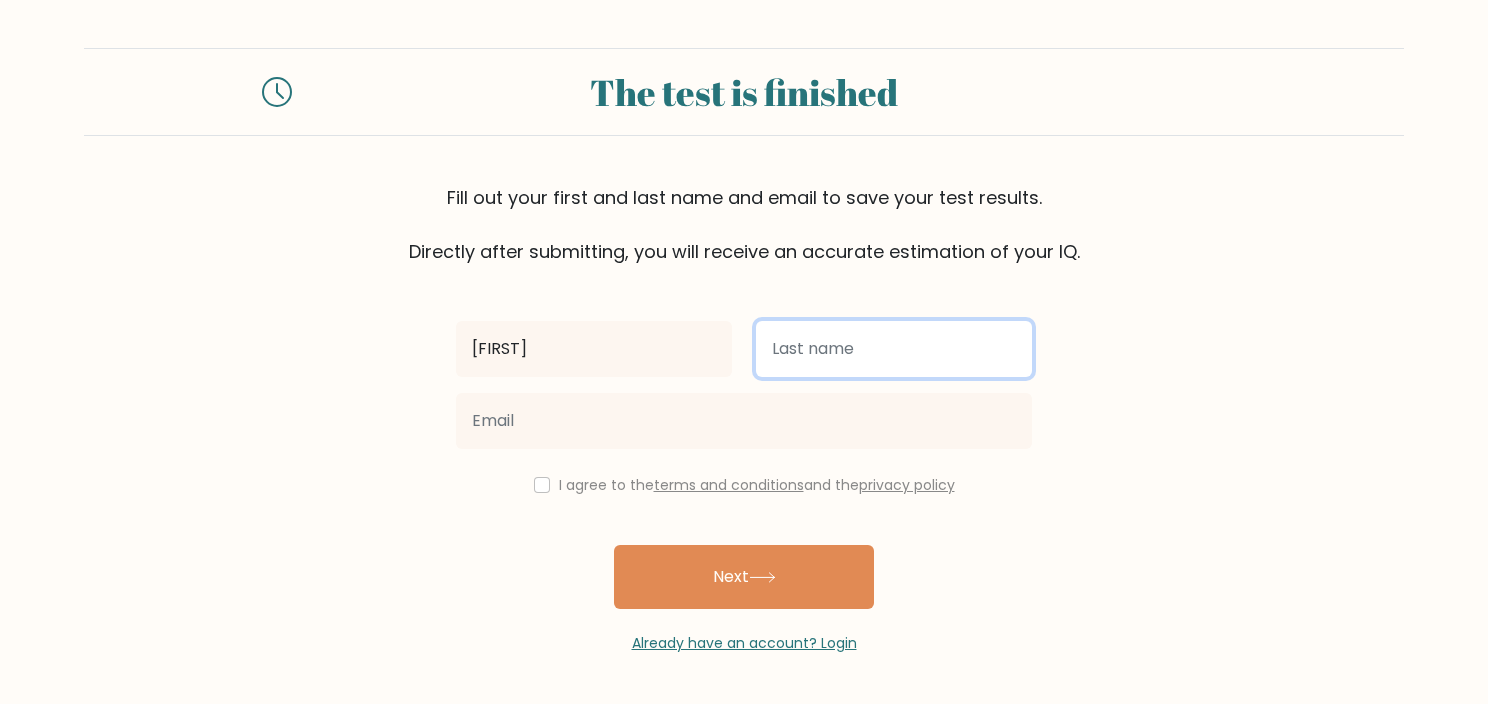 click at bounding box center (894, 349) 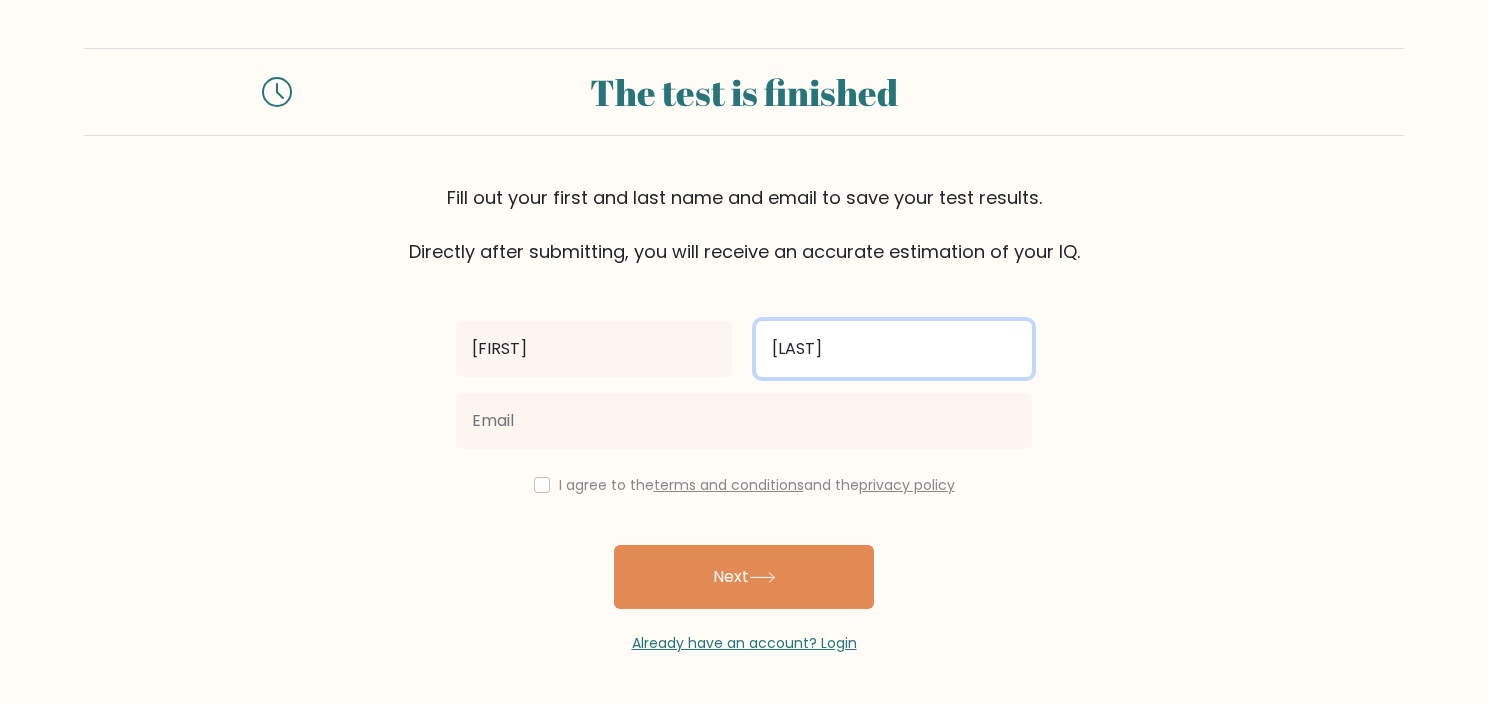 type on "porter" 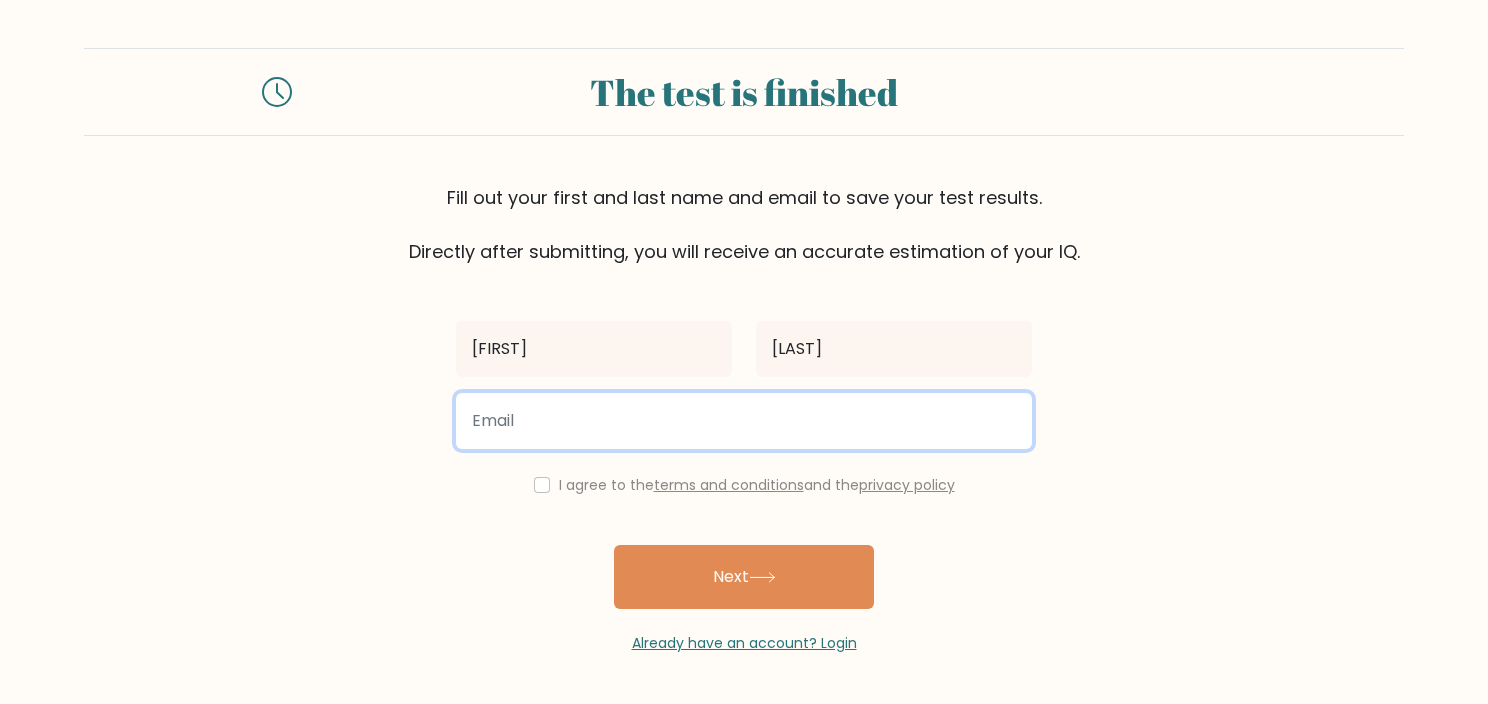 click at bounding box center [744, 421] 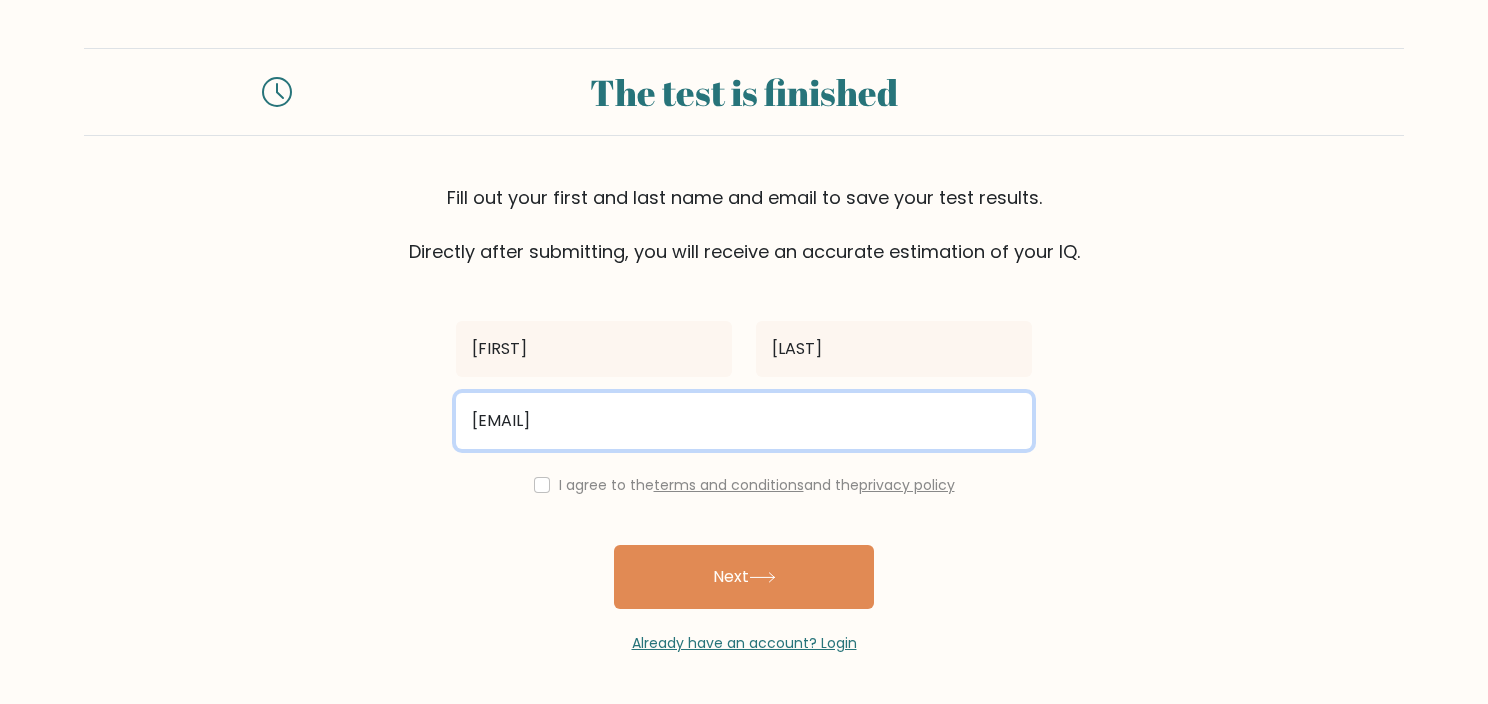 type on "layneporter18@gmail.com" 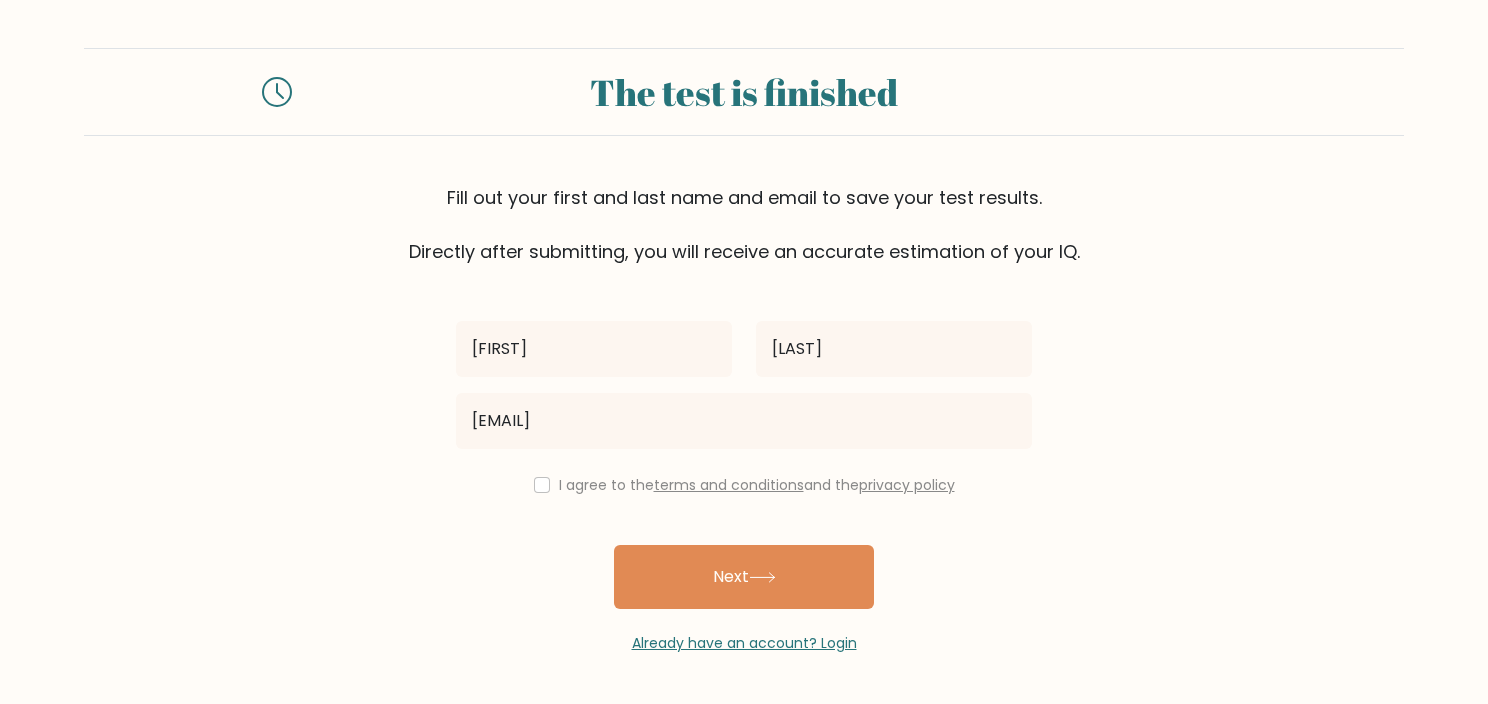 click on "I agree to the  terms and conditions  and the  privacy policy" at bounding box center (757, 485) 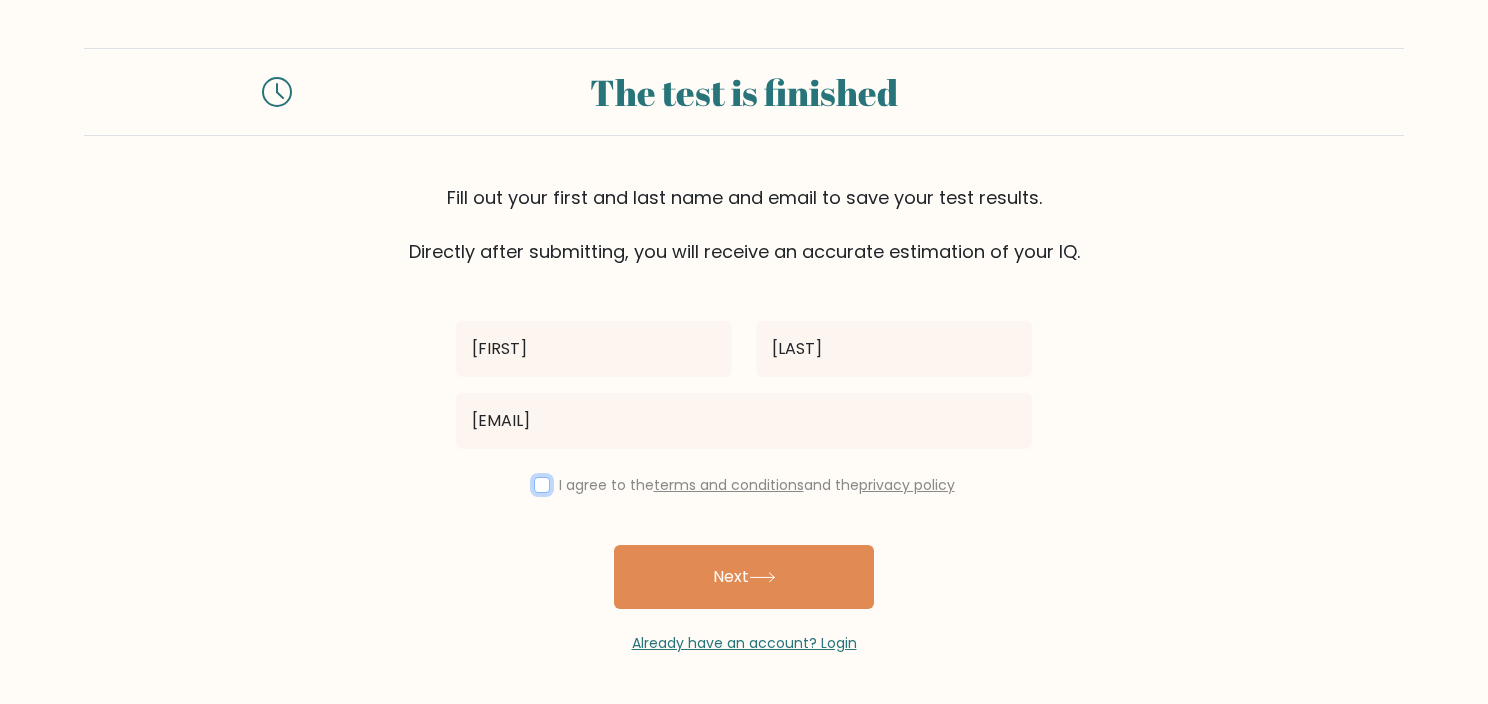 click at bounding box center (542, 485) 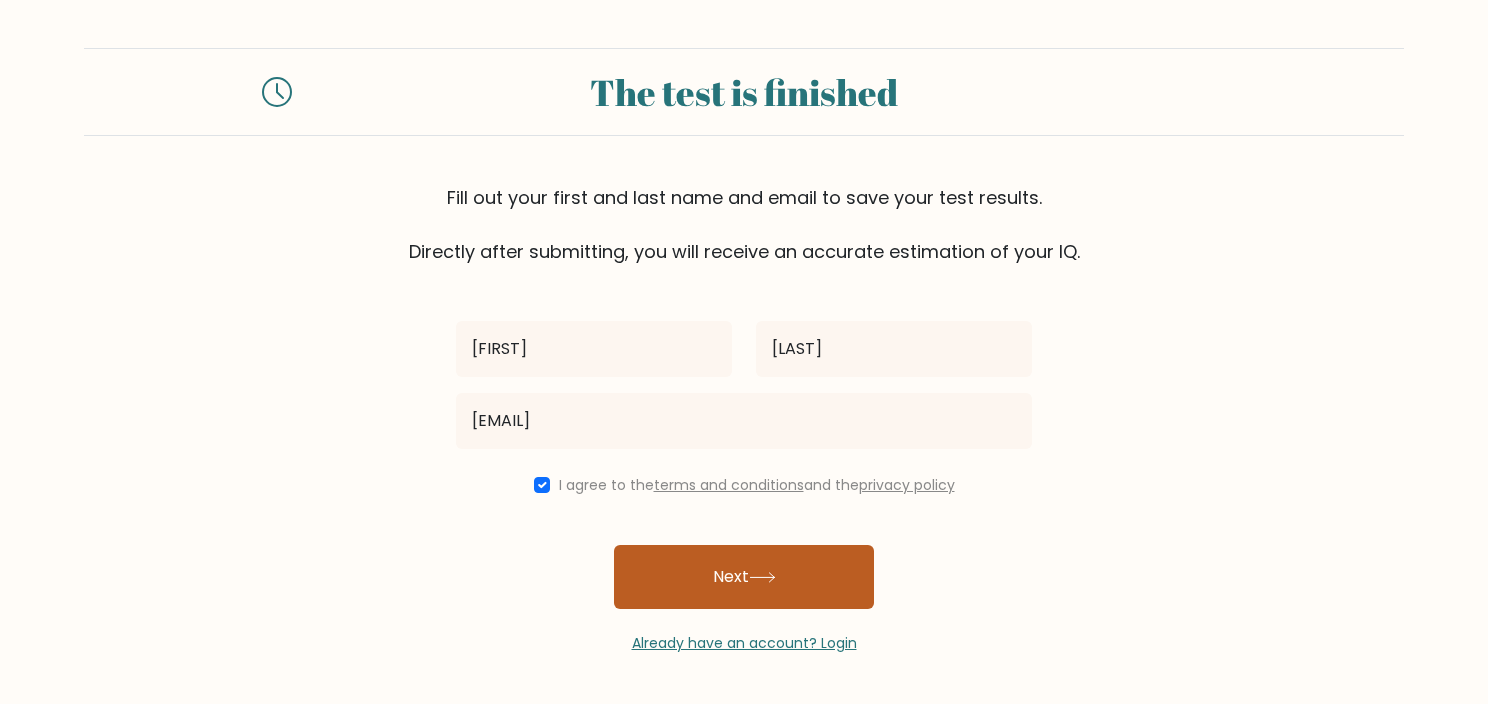 click on "Next" at bounding box center [744, 577] 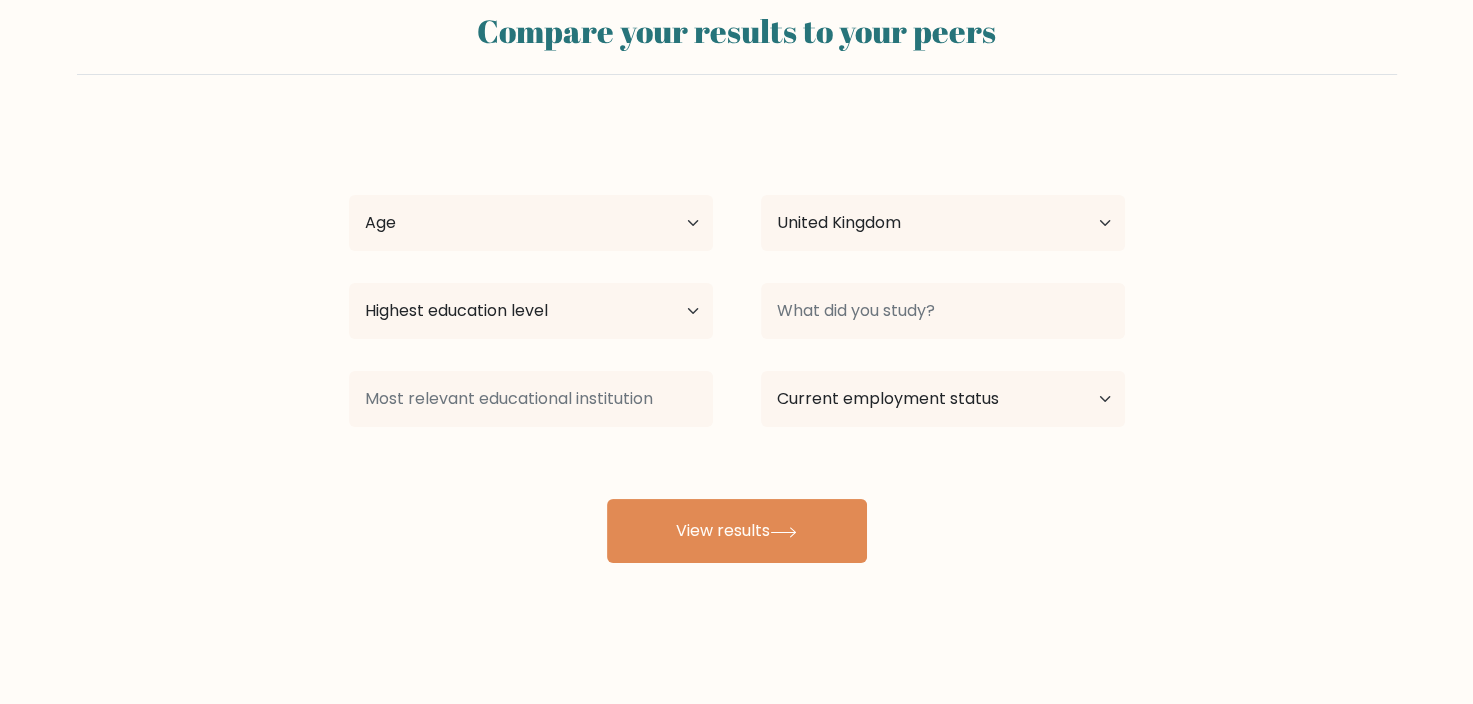 scroll, scrollTop: 54, scrollLeft: 0, axis: vertical 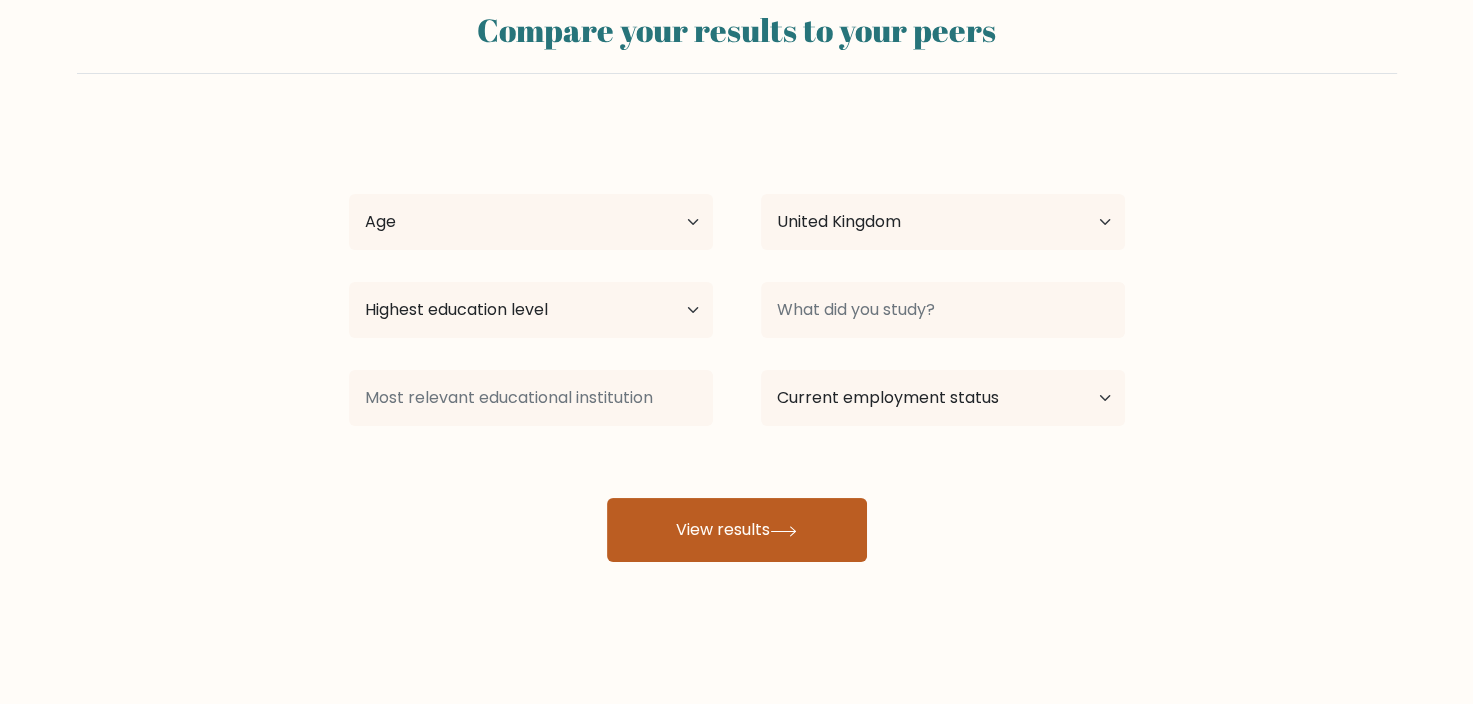 click on "View results" at bounding box center [737, 530] 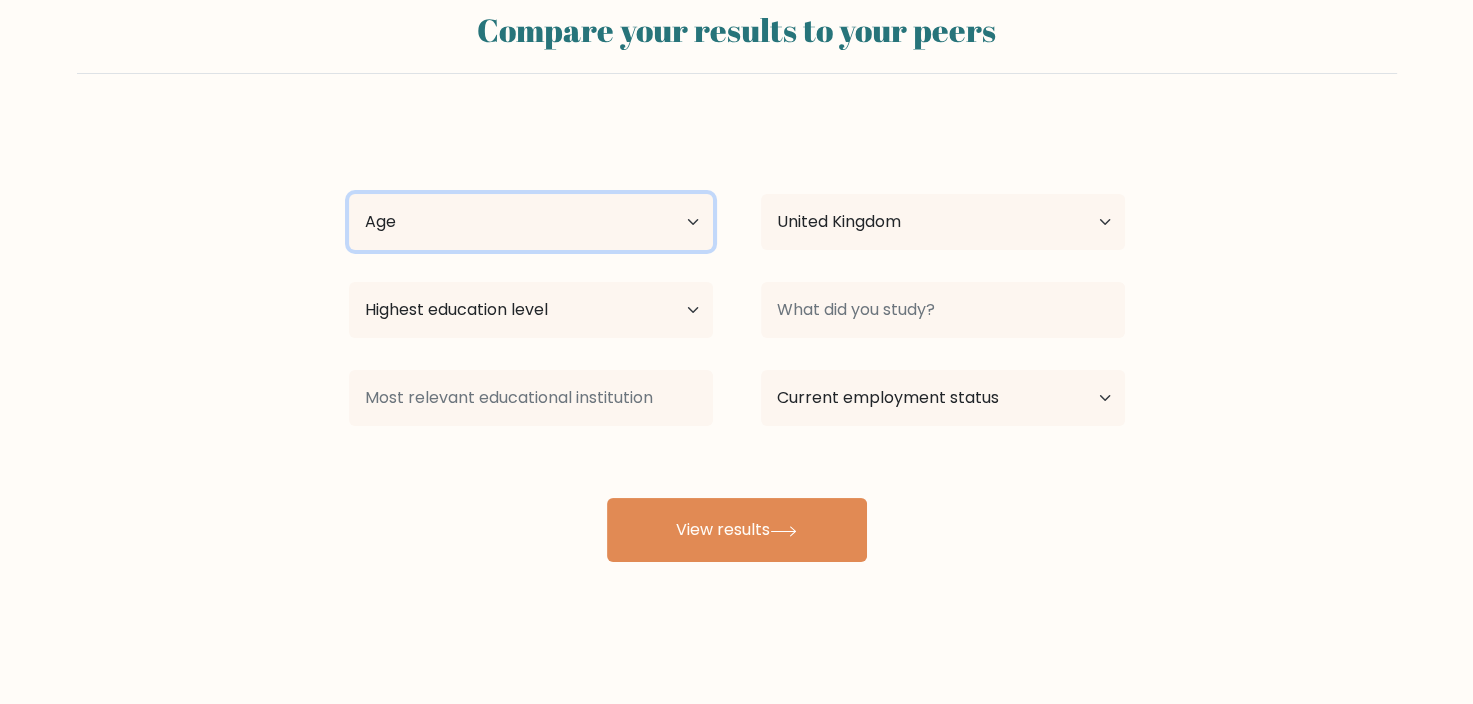 click on "Age
Under 18 years old
18-24 years old
25-34 years old
35-44 years old
45-54 years old
55-64 years old
65 years old and above" at bounding box center [531, 222] 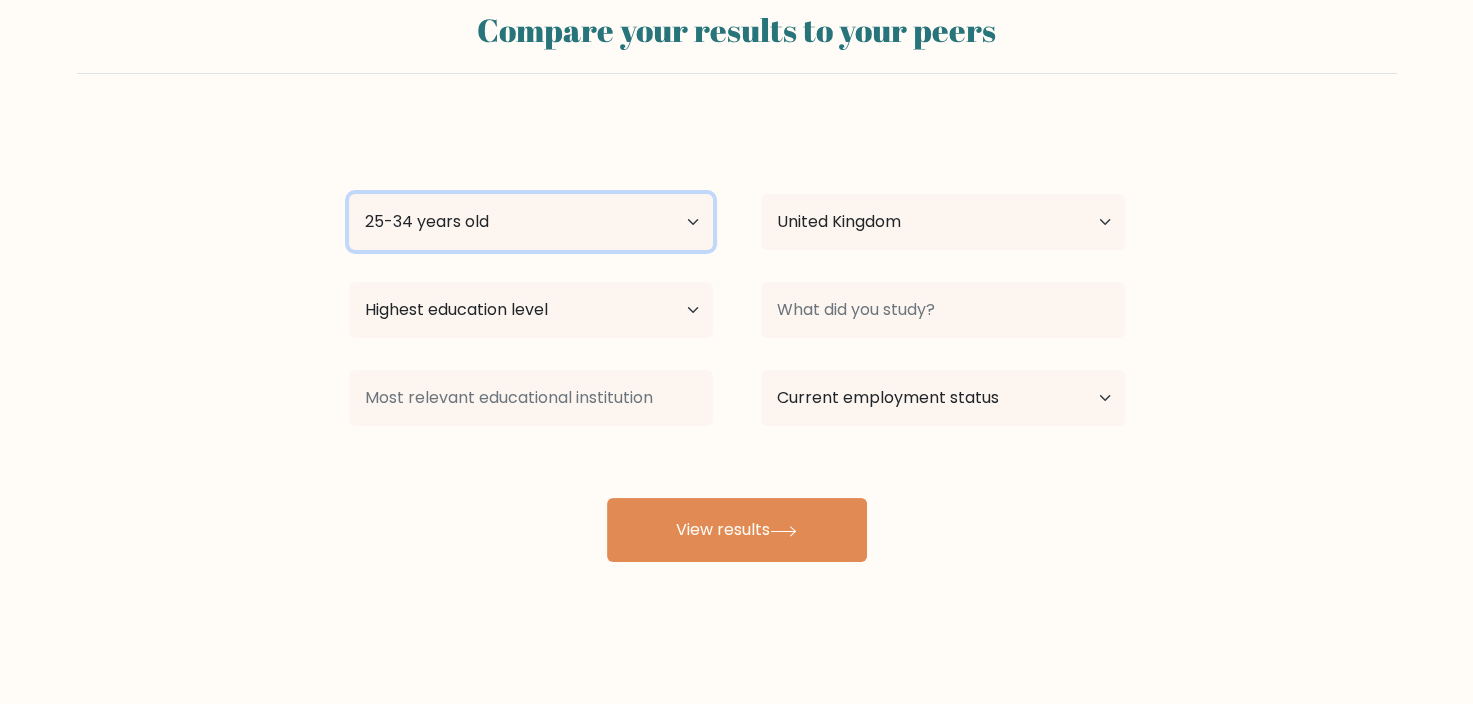 click on "Age
Under 18 years old
18-24 years old
25-34 years old
35-44 years old
45-54 years old
55-64 years old
65 years old and above" at bounding box center [531, 222] 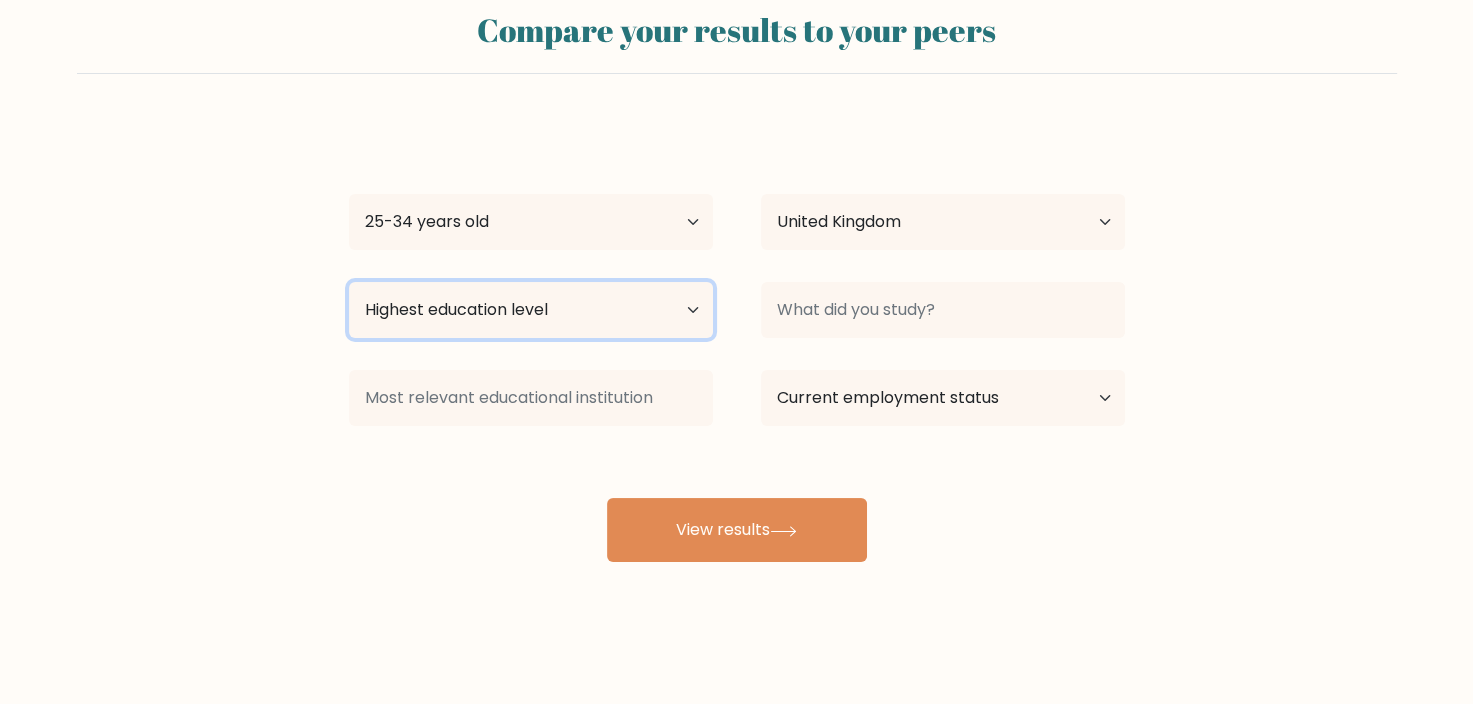 click on "Highest education level
No schooling
Primary
Lower Secondary
Upper Secondary
Occupation Specific
Bachelor's degree
Master's degree
Doctoral degree" at bounding box center [531, 310] 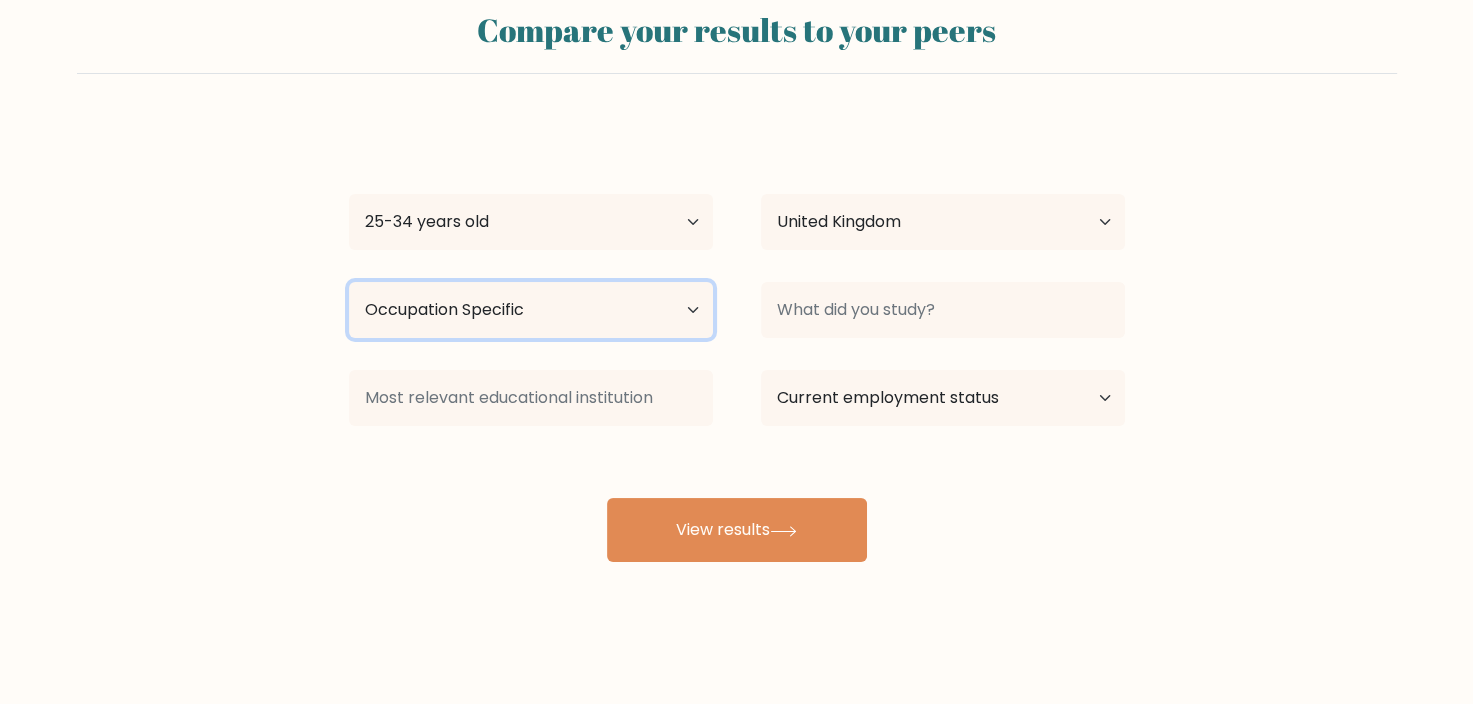 click on "Highest education level
No schooling
Primary
Lower Secondary
Upper Secondary
Occupation Specific
Bachelor's degree
Master's degree
Doctoral degree" at bounding box center [531, 310] 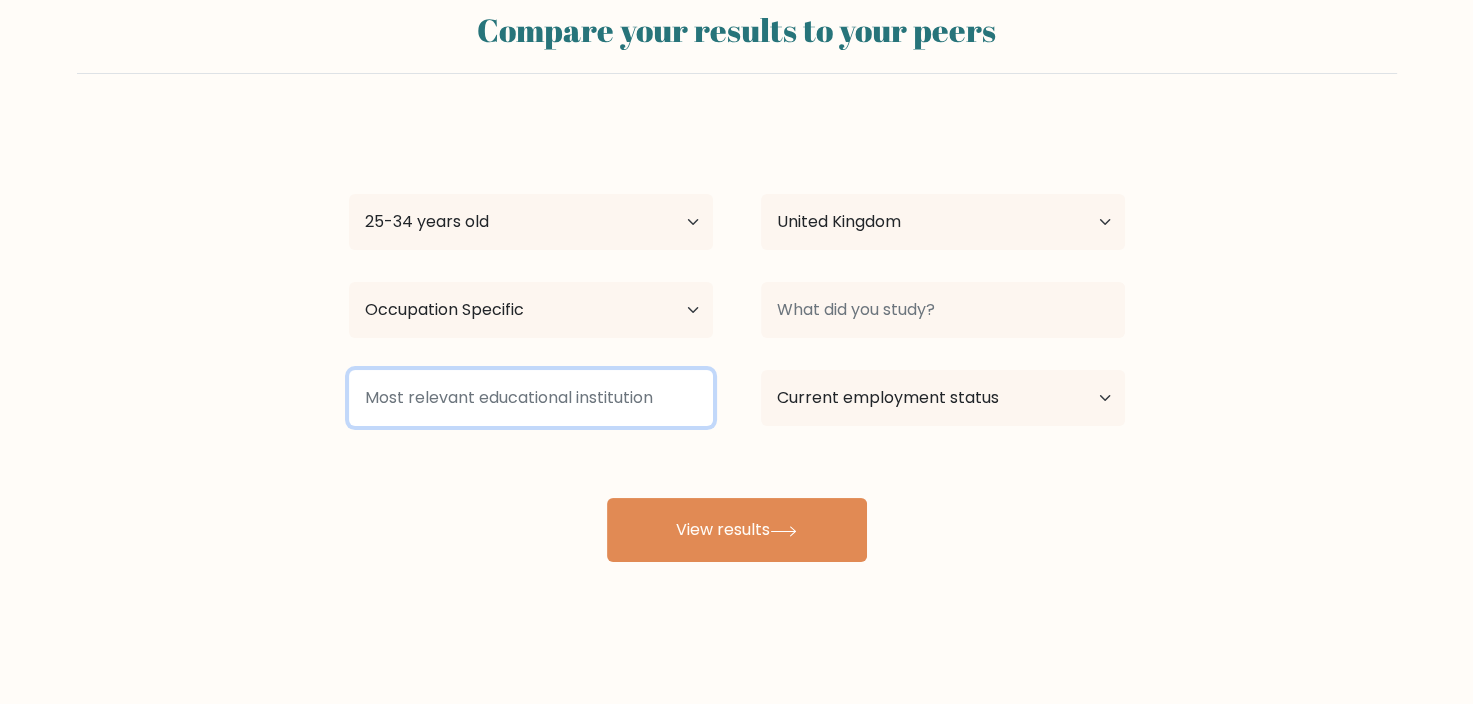 click at bounding box center (531, 398) 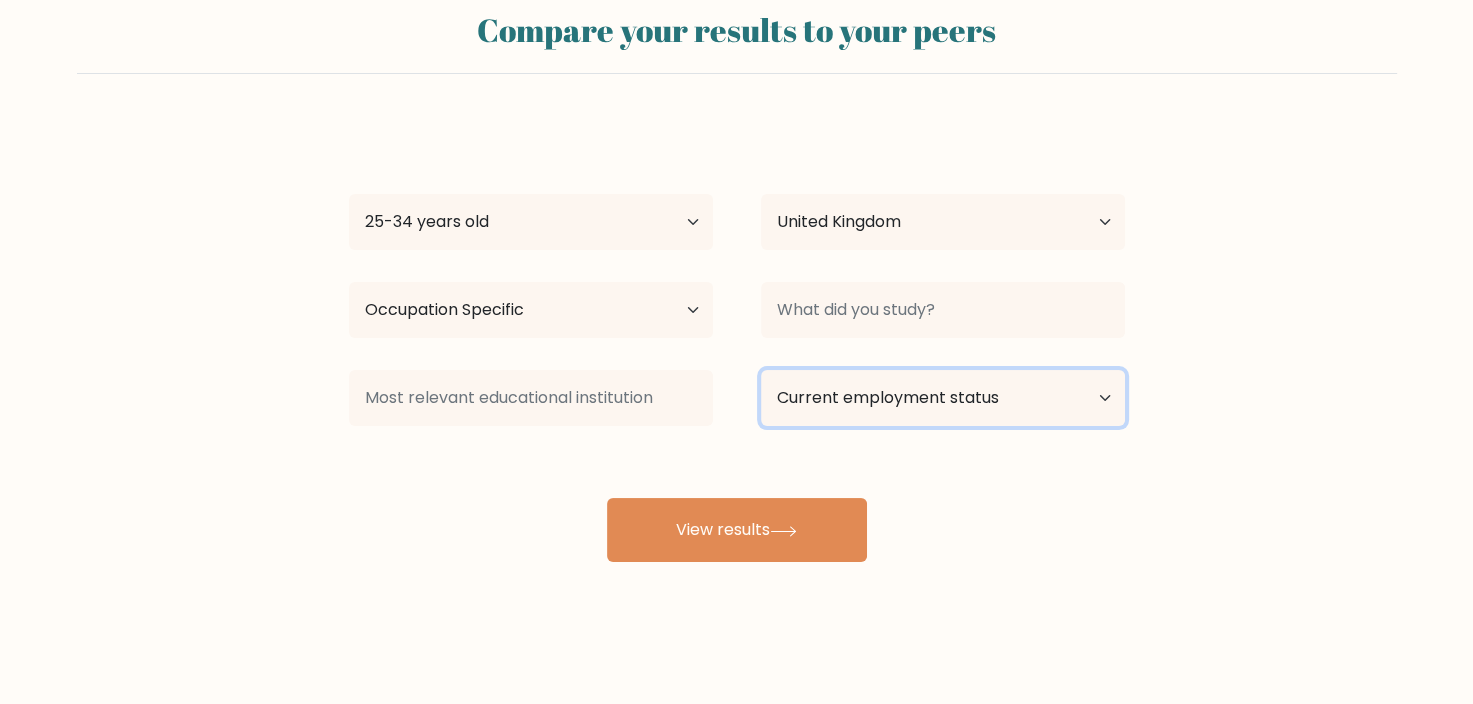 click on "Current employment status
Employed
Student
Retired
Other / prefer not to answer" at bounding box center [943, 398] 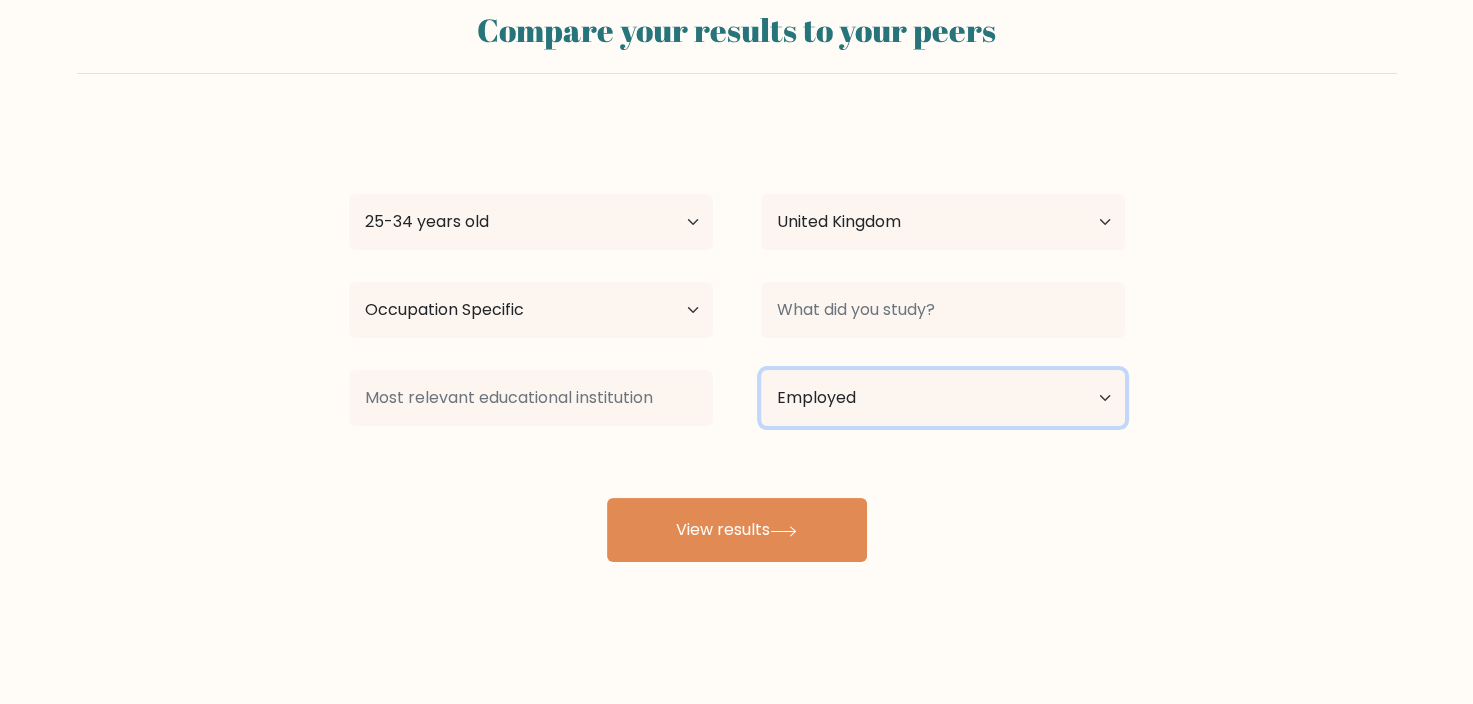 click on "Current employment status
Employed
Student
Retired
Other / prefer not to answer" at bounding box center [943, 398] 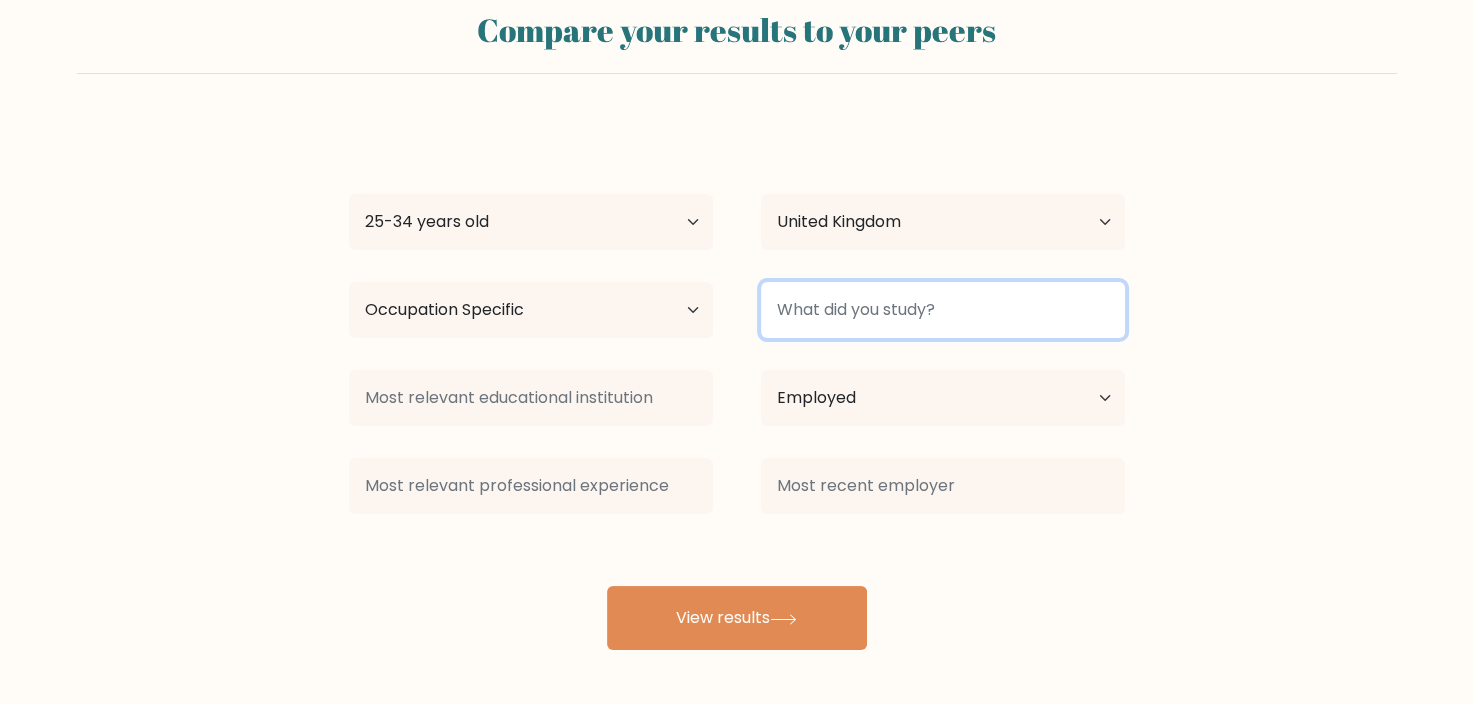 click at bounding box center [943, 310] 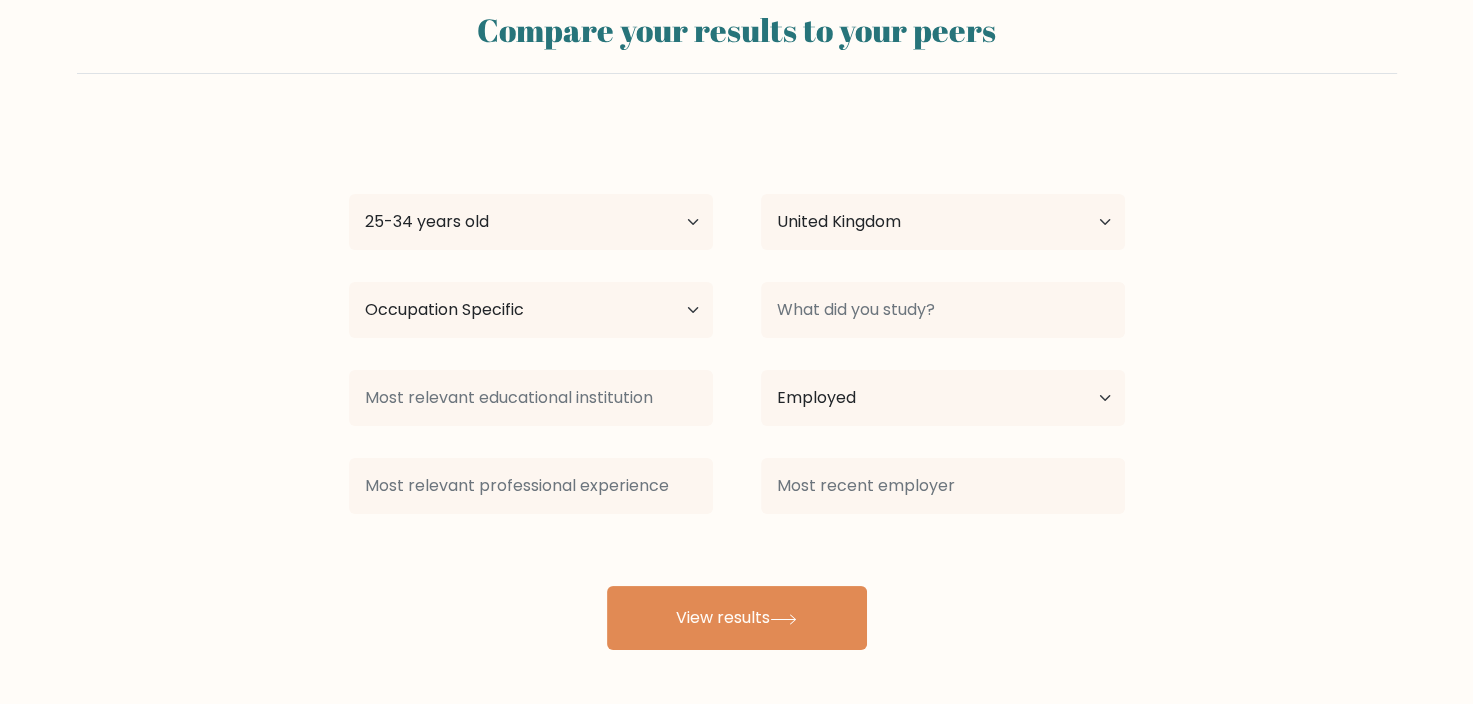 click on "Compare your results to your peers
layne
porter
Age
Under 18 years old
18-24 years old
25-34 years old
35-44 years old
45-54 years old
55-64 years old
65 years old and above
Country
Afghanistan
Albania
Algeria
American Samoa
Andorra
Angola
Anguilla
Antarctica
Antigua and Barbuda
Argentina
Armenia
Aruba
Australia" at bounding box center (736, 322) 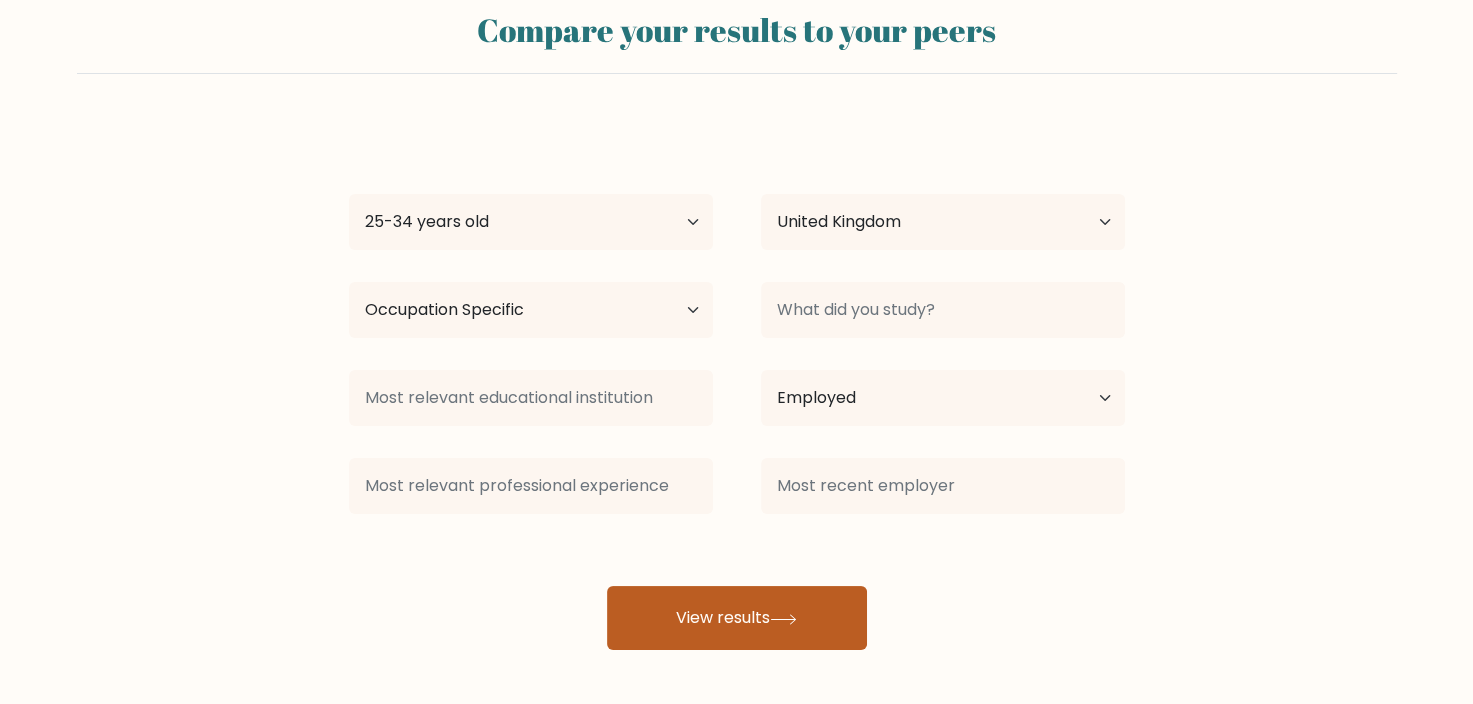 click on "View results" at bounding box center [737, 618] 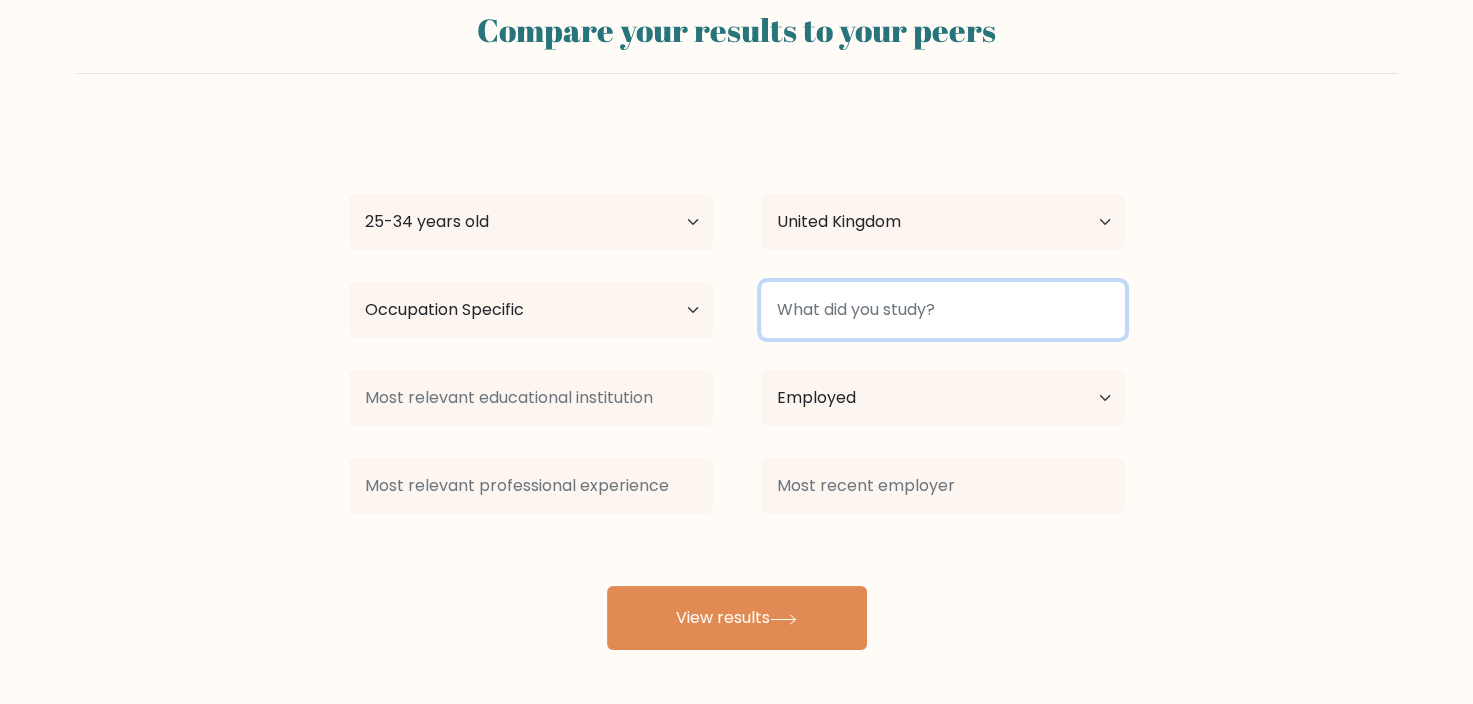 click at bounding box center (943, 310) 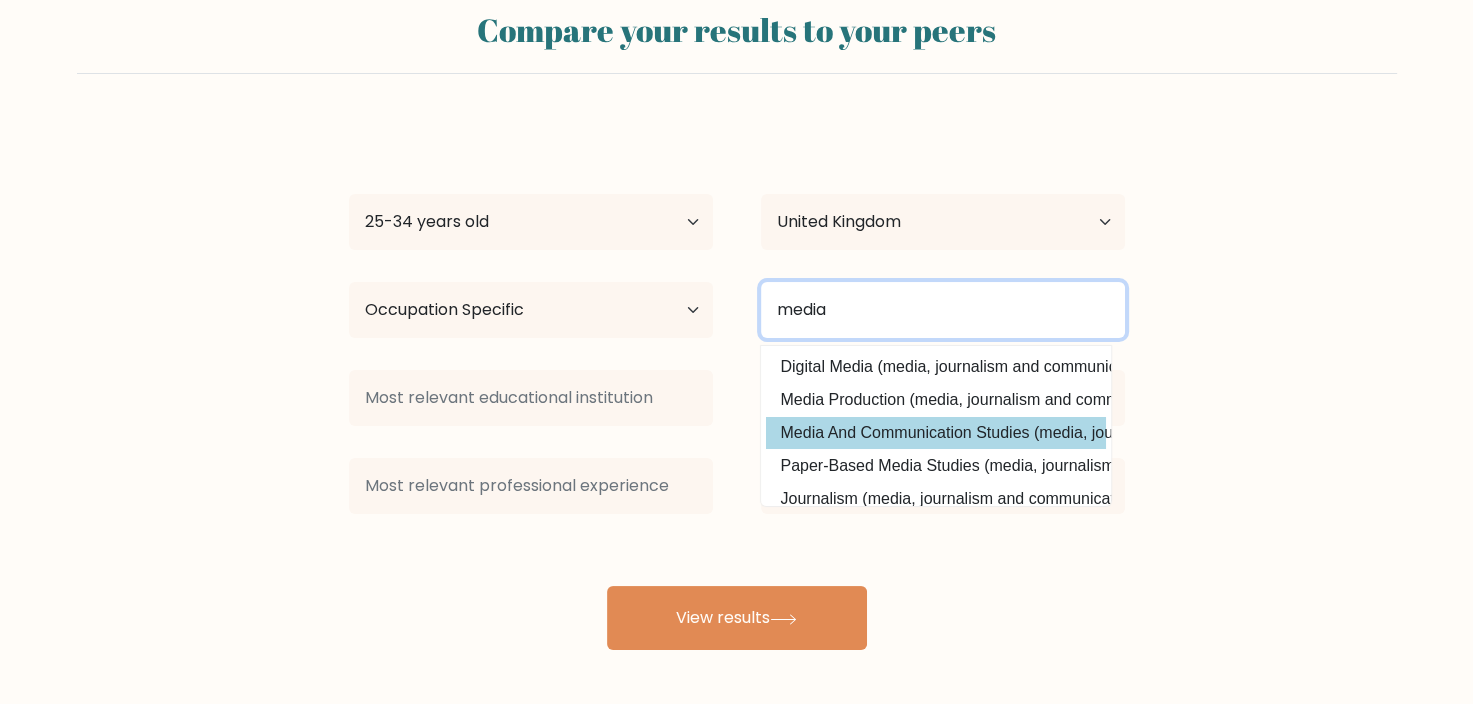 type on "media" 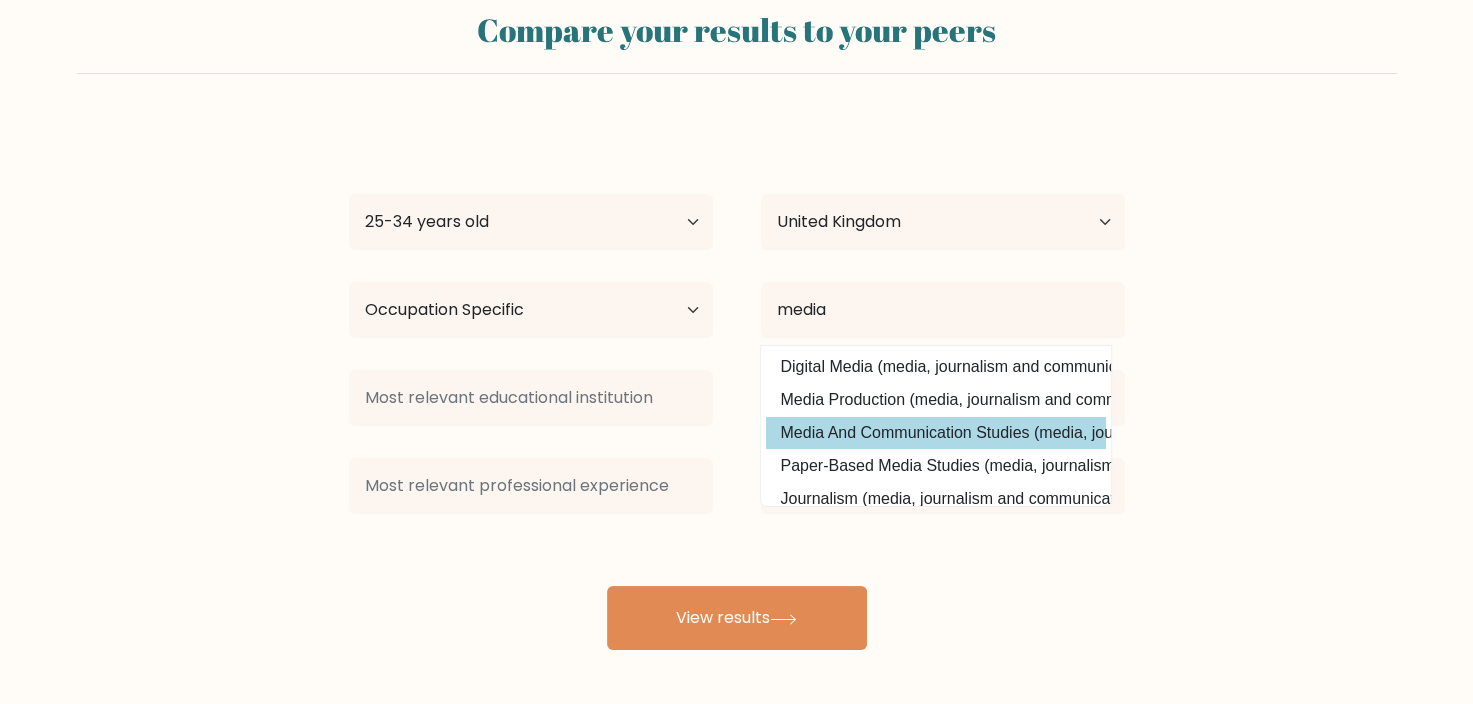 click on "Media And Communication Studies (media, journalism and communications)" at bounding box center [936, 433] 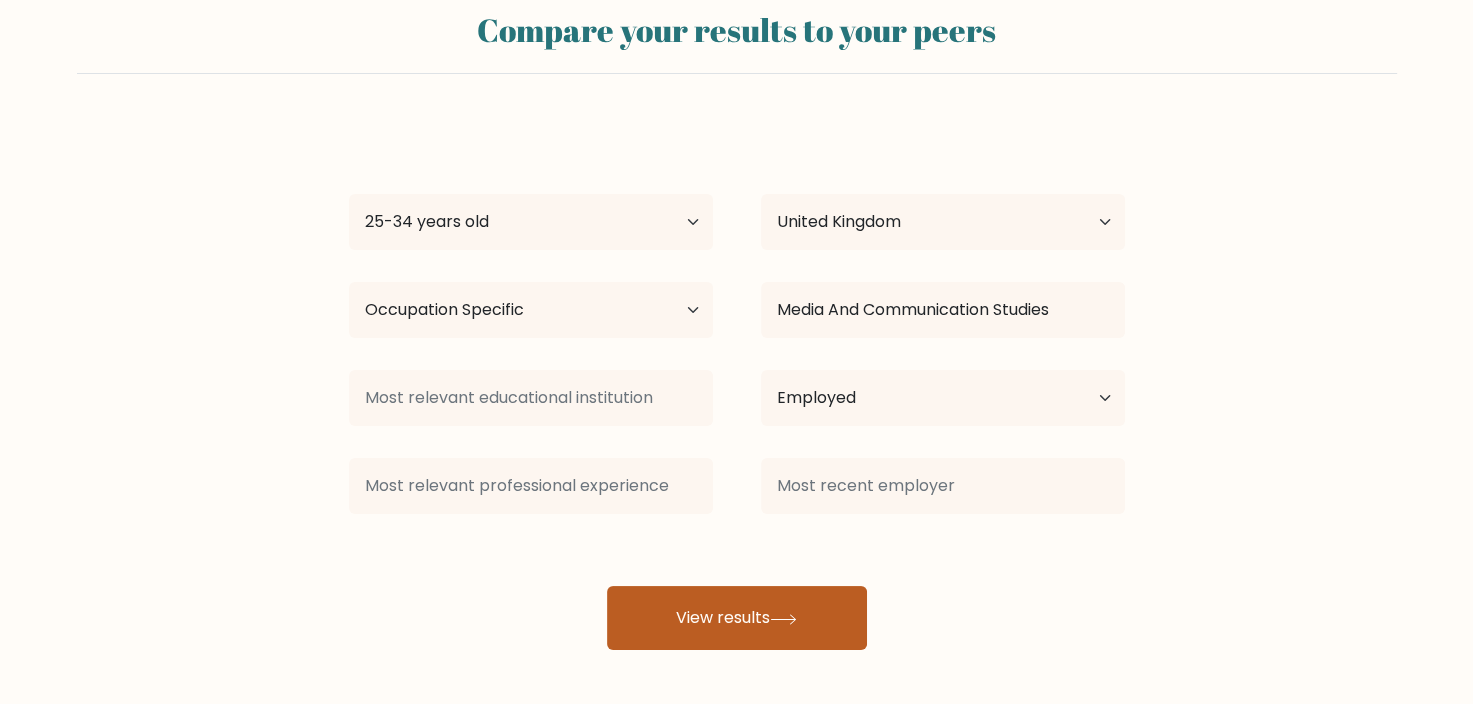 click on "View results" at bounding box center [737, 618] 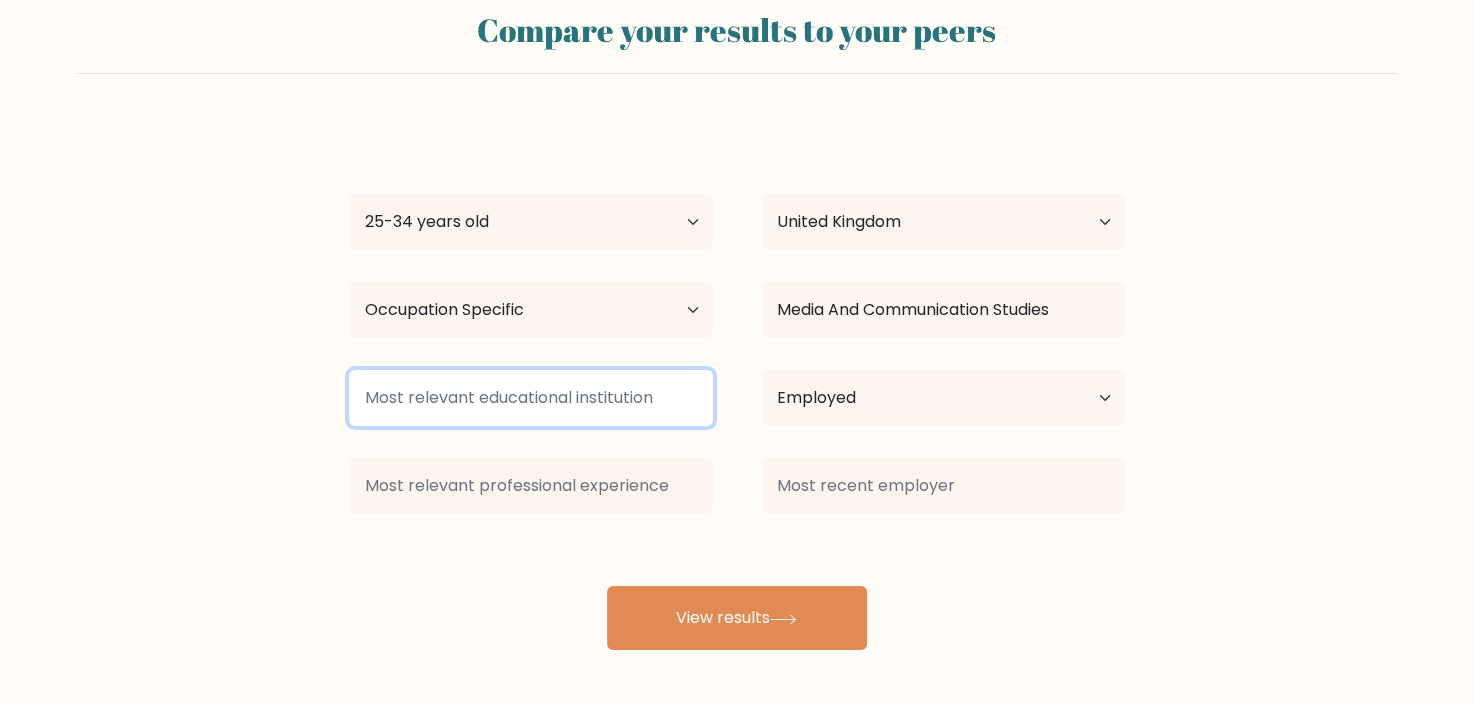 click at bounding box center (531, 398) 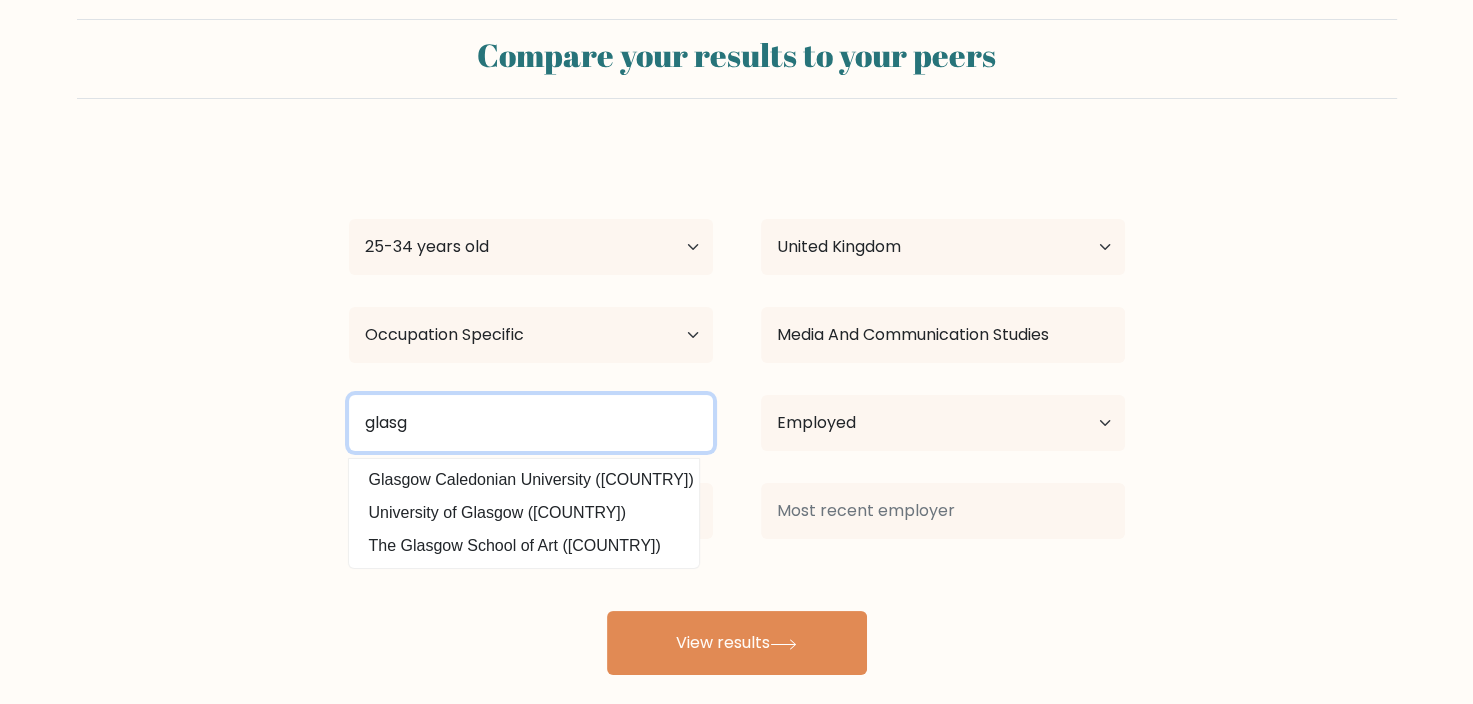 scroll, scrollTop: 54, scrollLeft: 0, axis: vertical 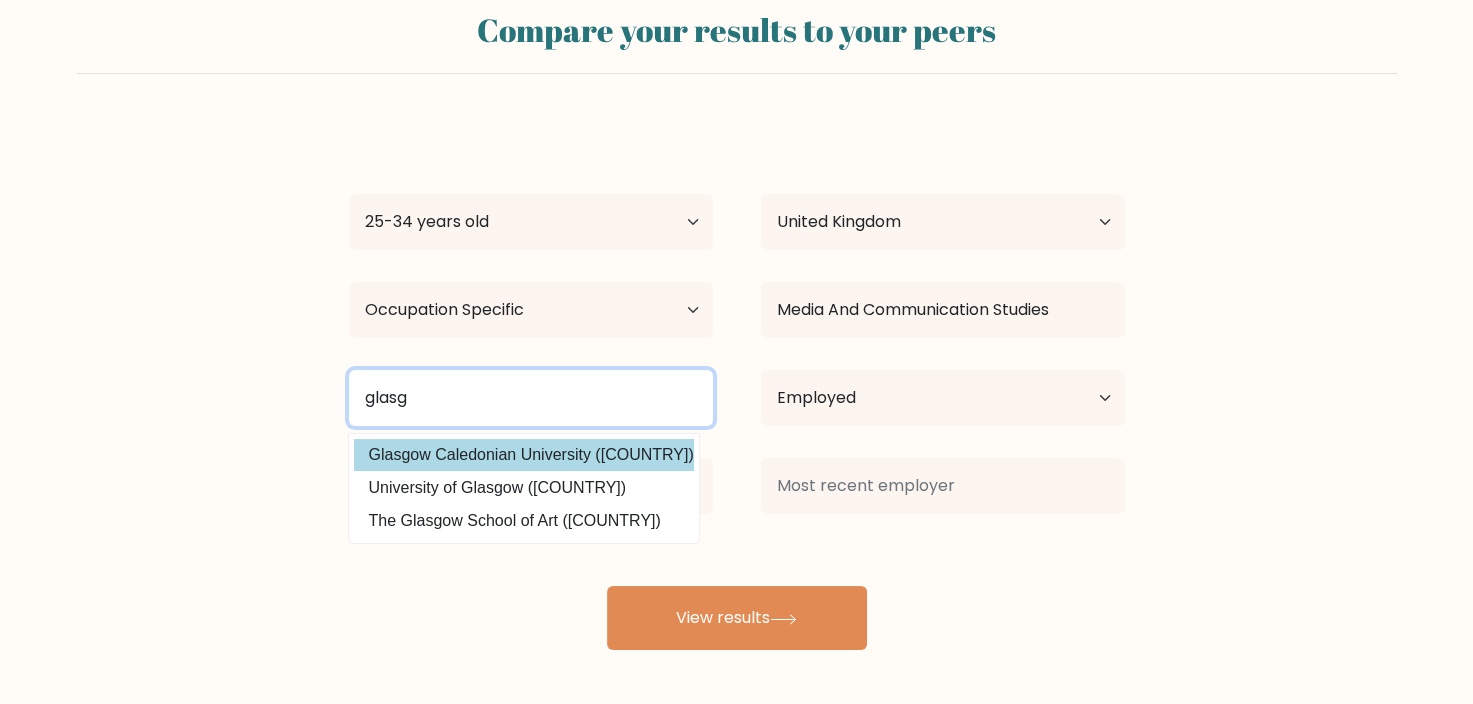 type on "glasg" 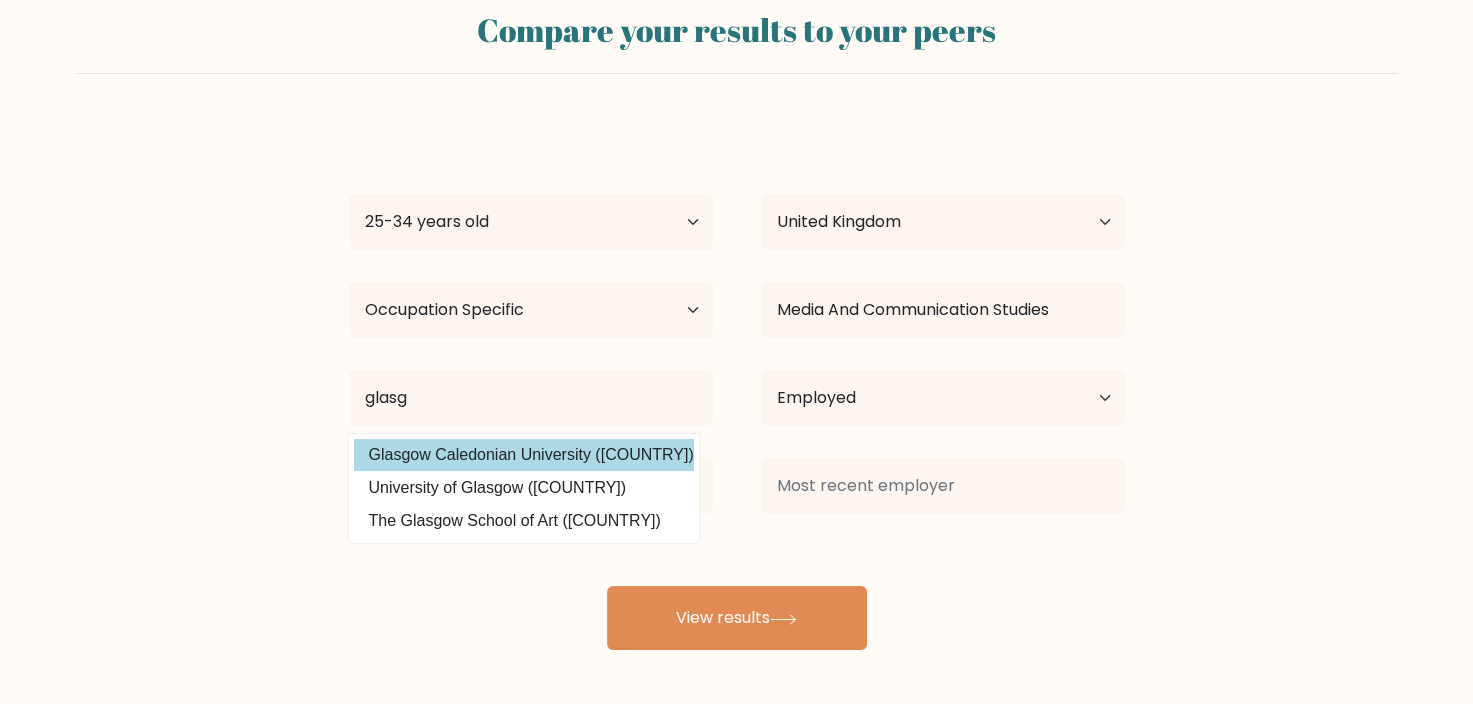click on "Glasgow Caledonian University (United Kingdom)" at bounding box center [524, 455] 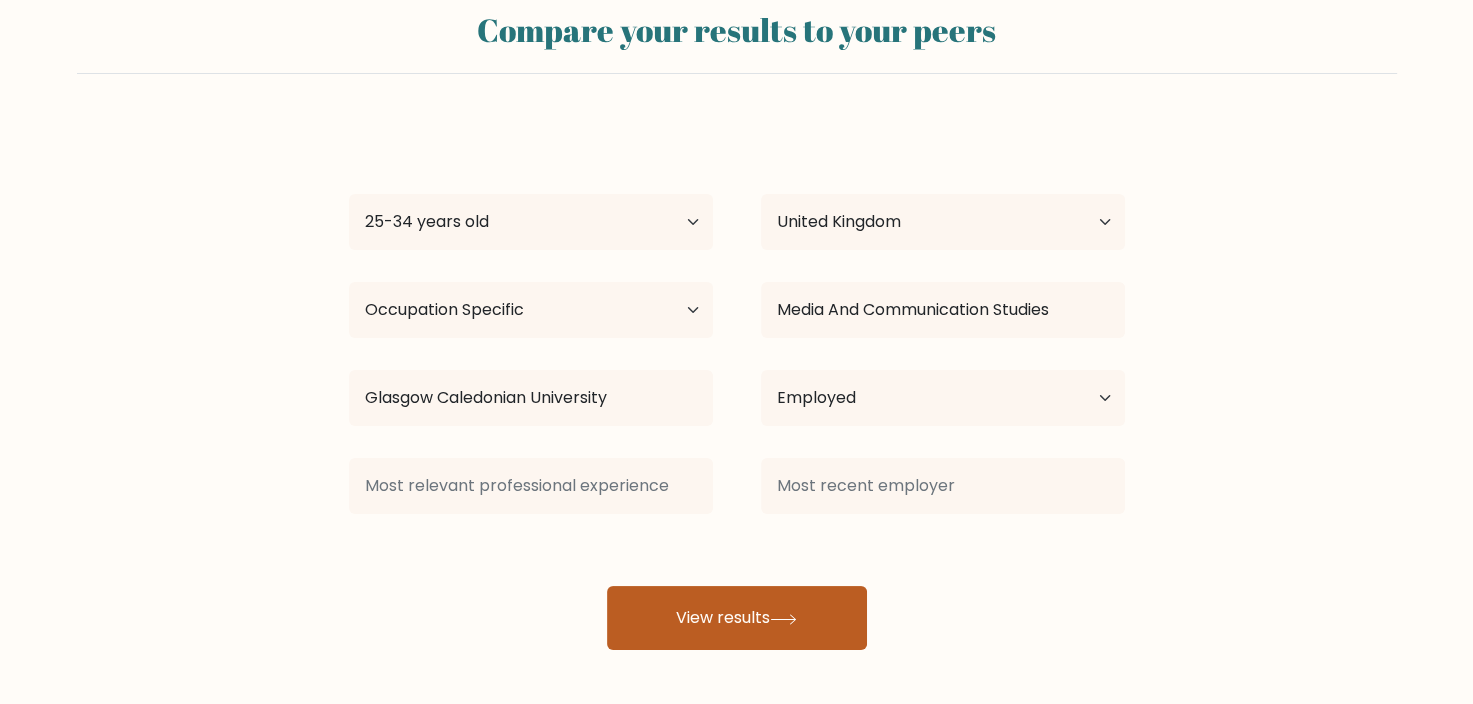 click on "View results" at bounding box center [737, 618] 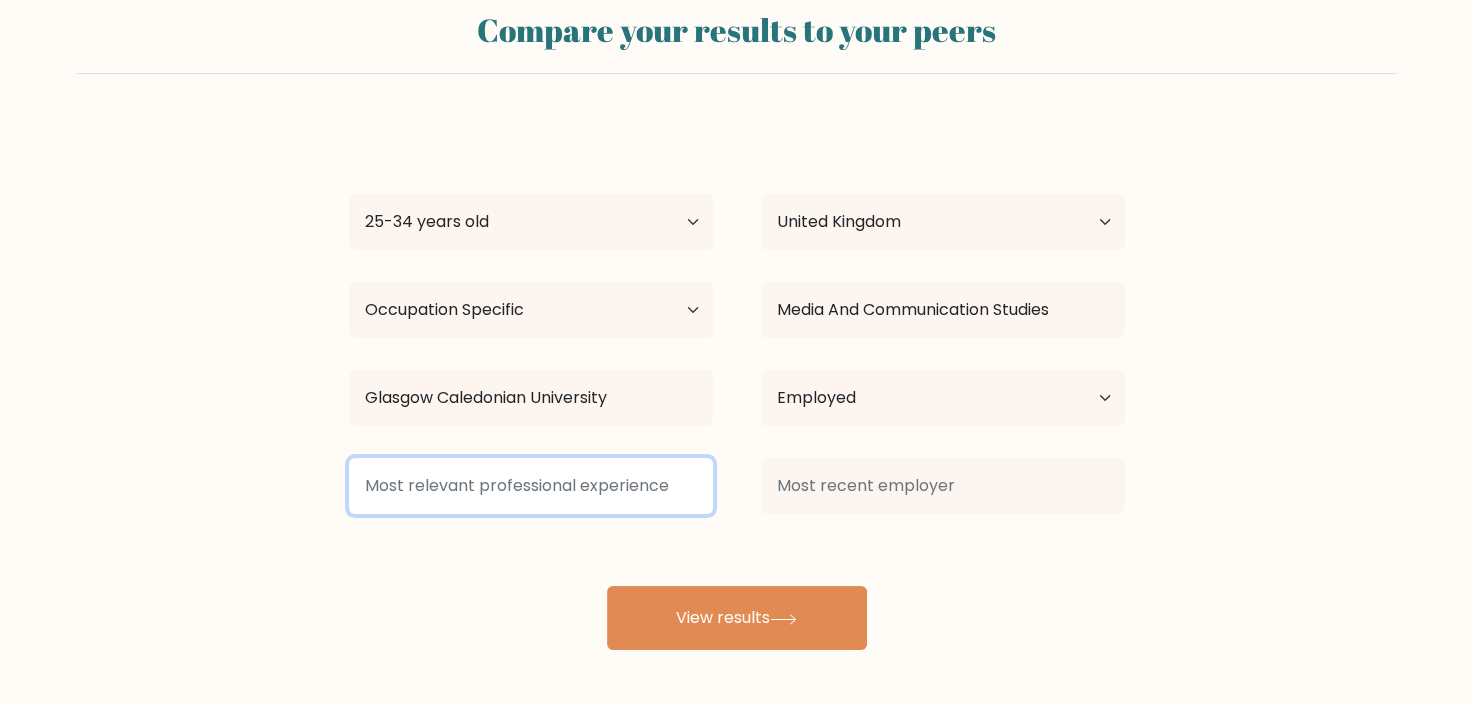 click at bounding box center (531, 486) 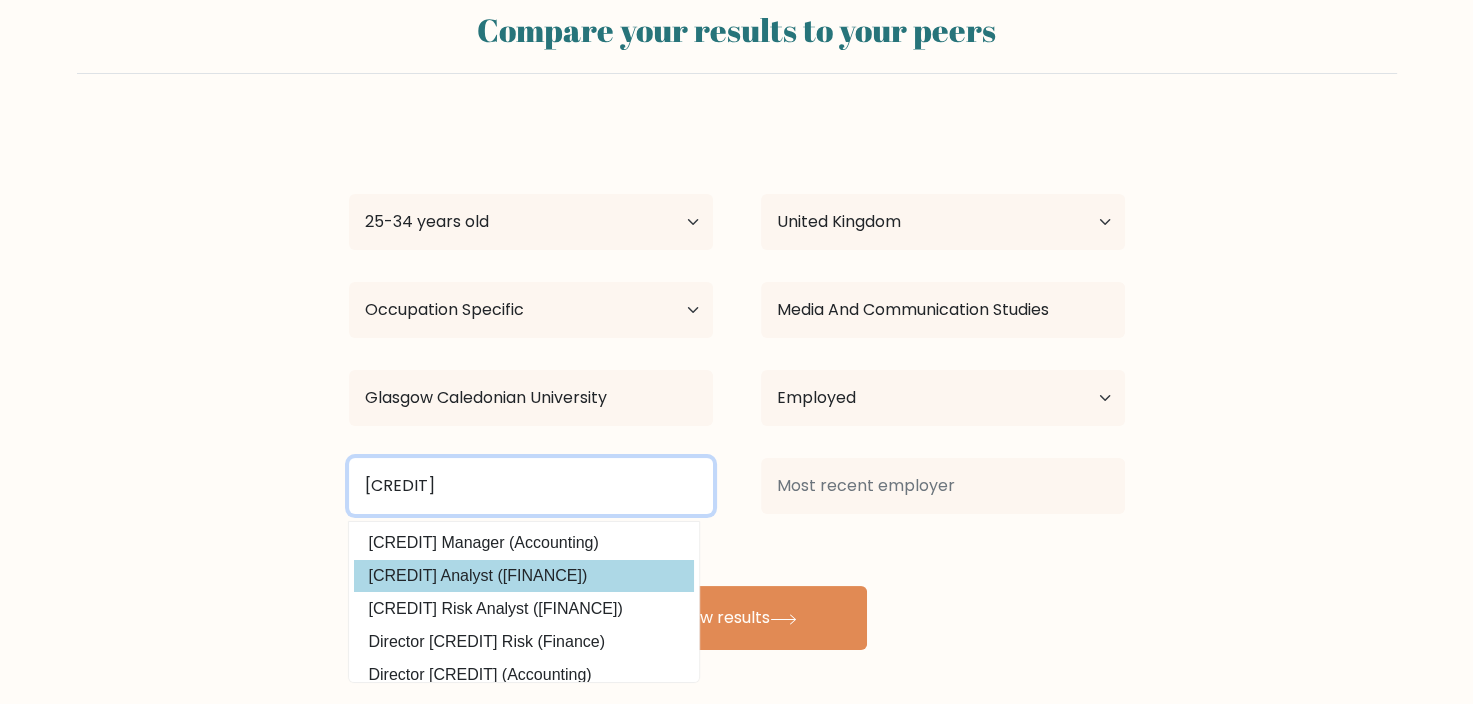 type on "credit" 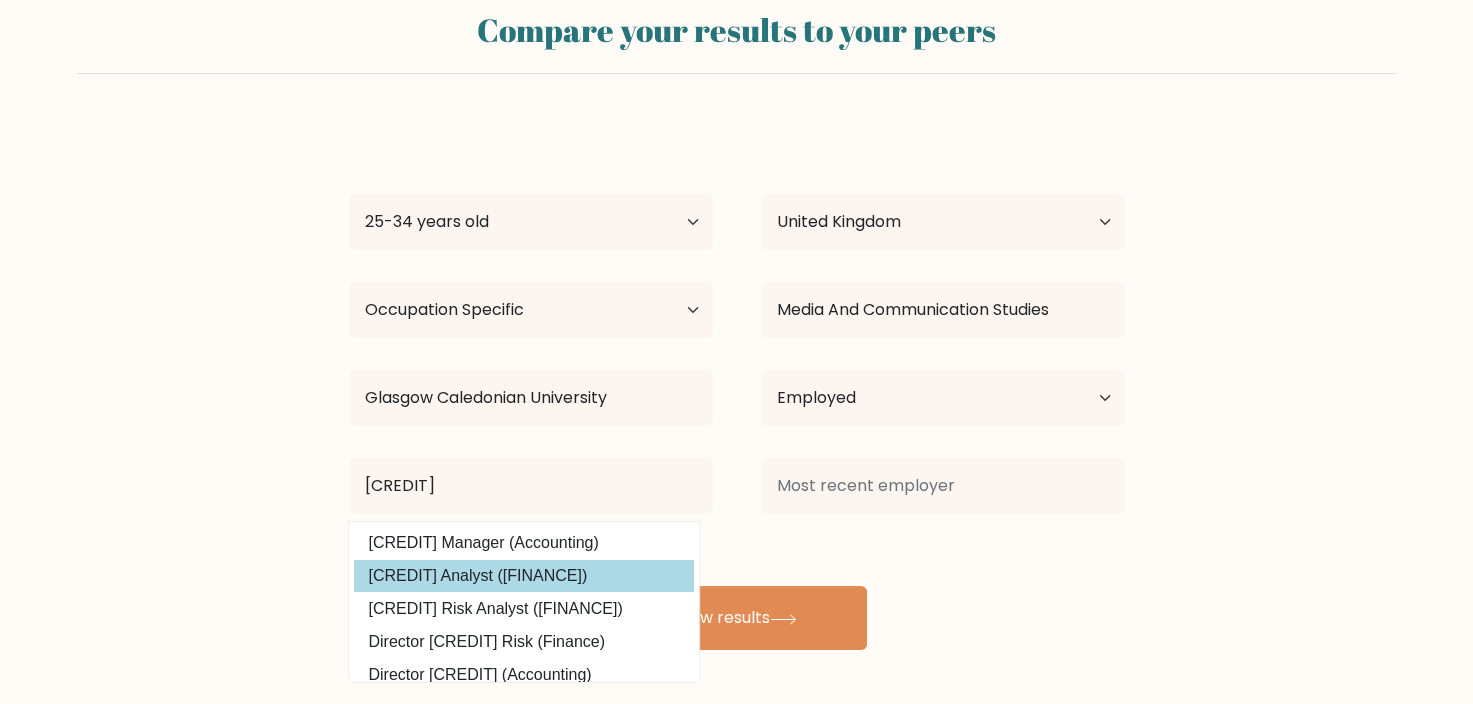 click on "Credit Analyst (Finance)" at bounding box center (524, 576) 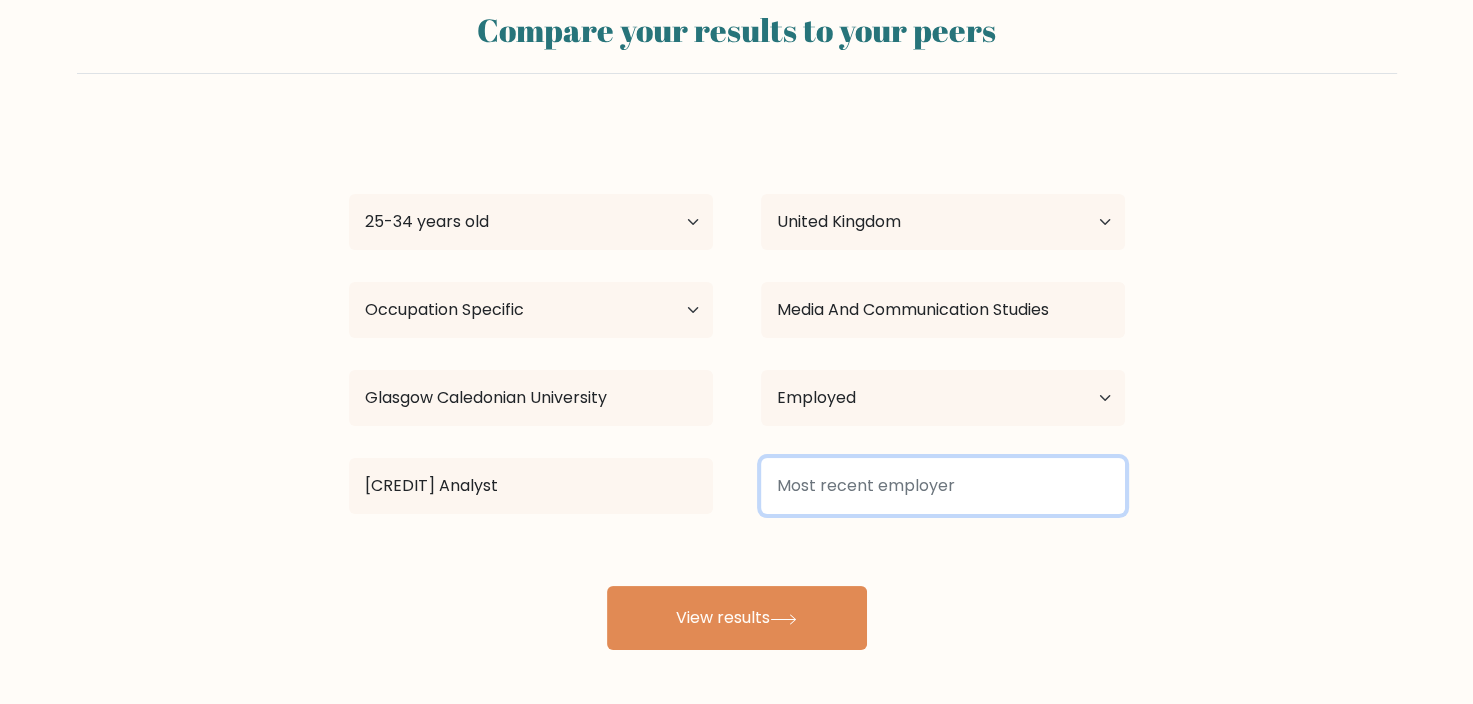 click at bounding box center (943, 486) 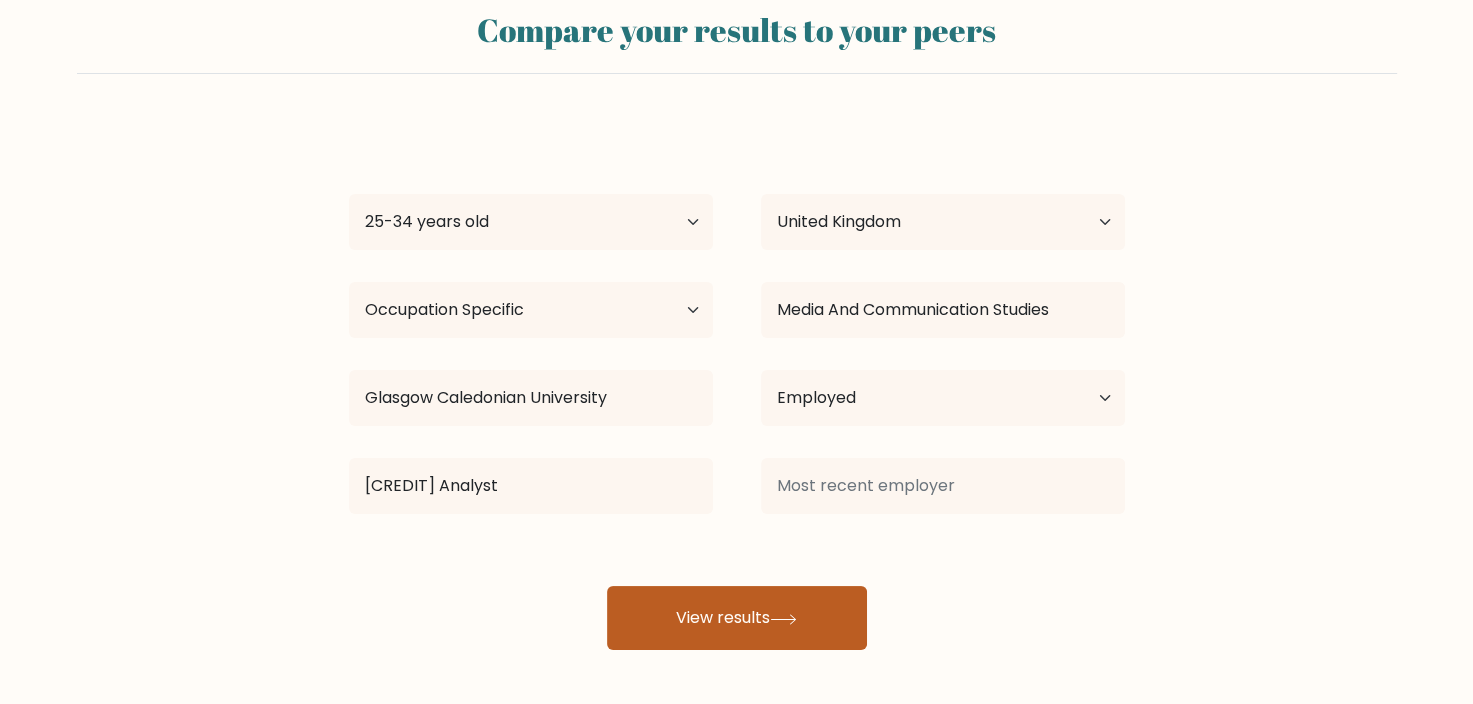 click on "View results" at bounding box center (737, 618) 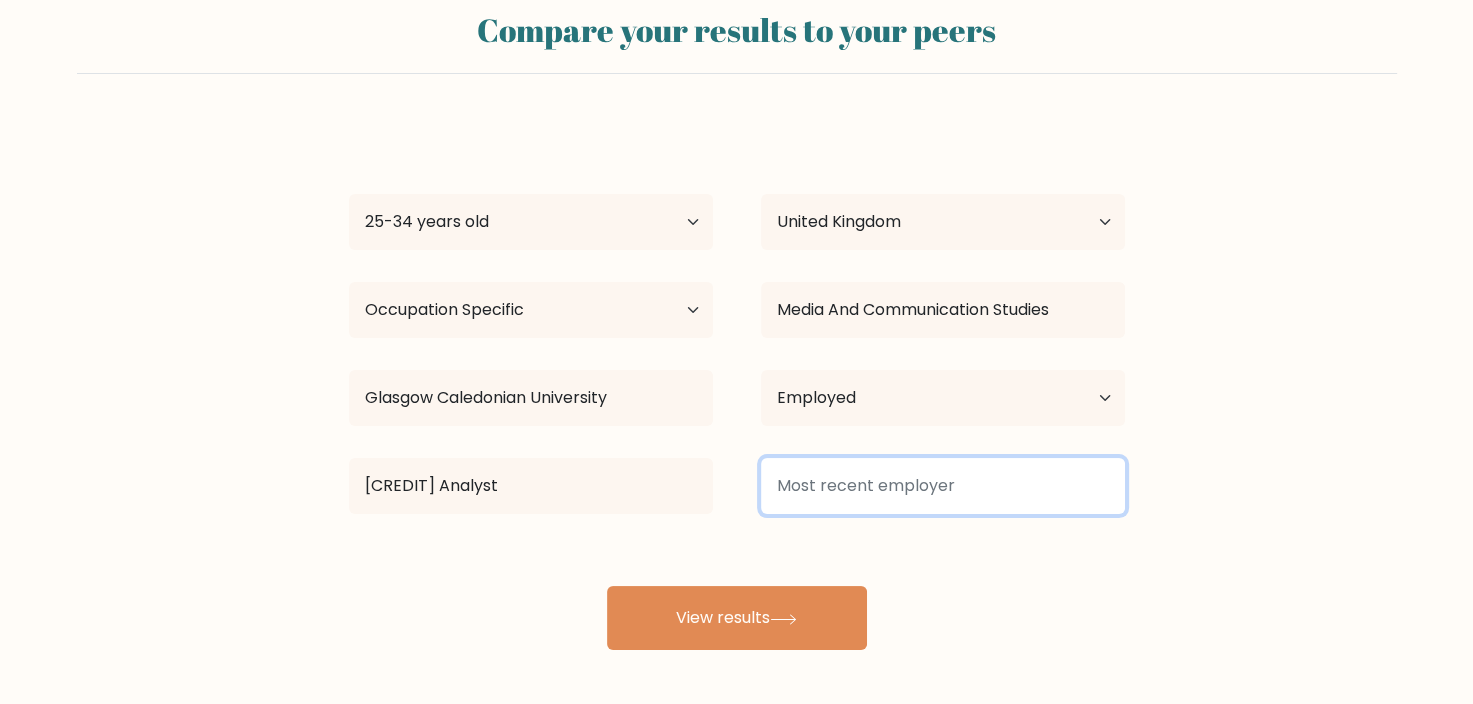 click at bounding box center [943, 486] 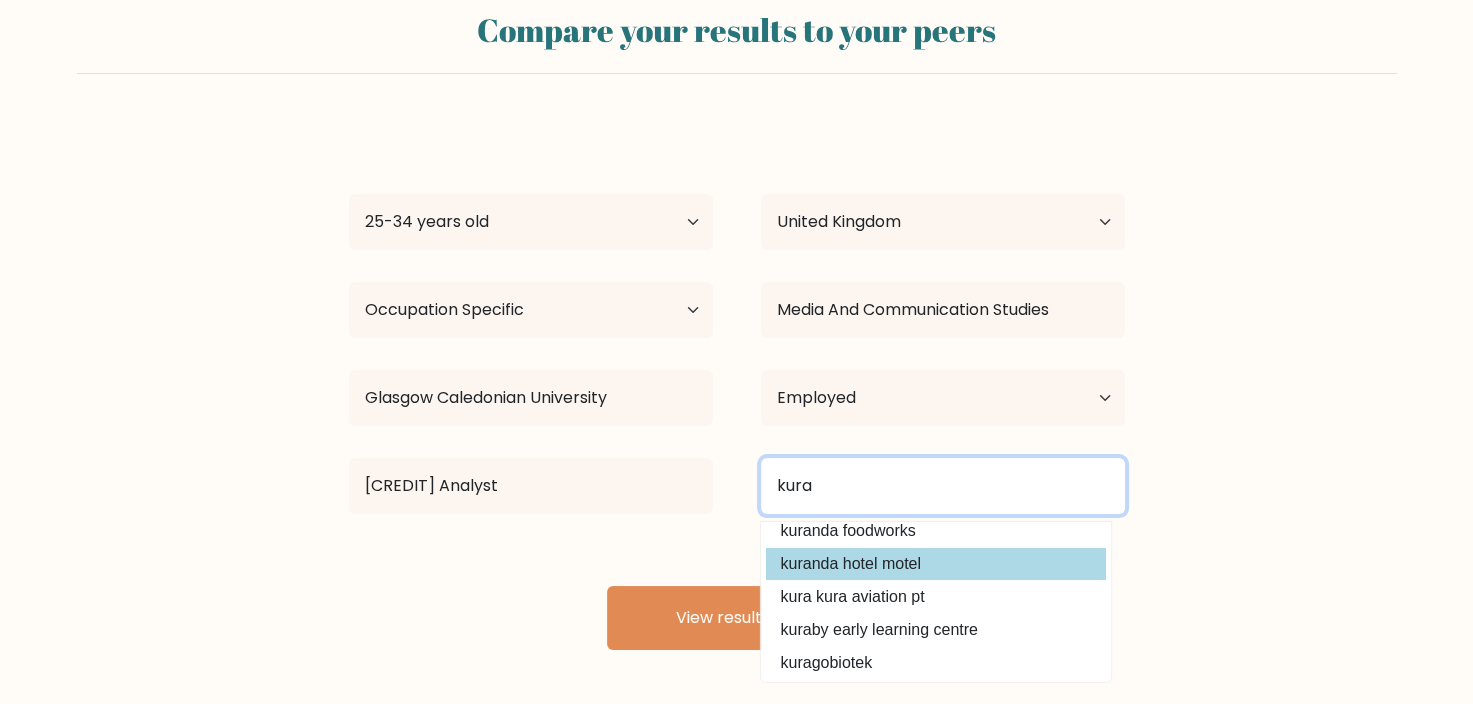 scroll, scrollTop: 0, scrollLeft: 0, axis: both 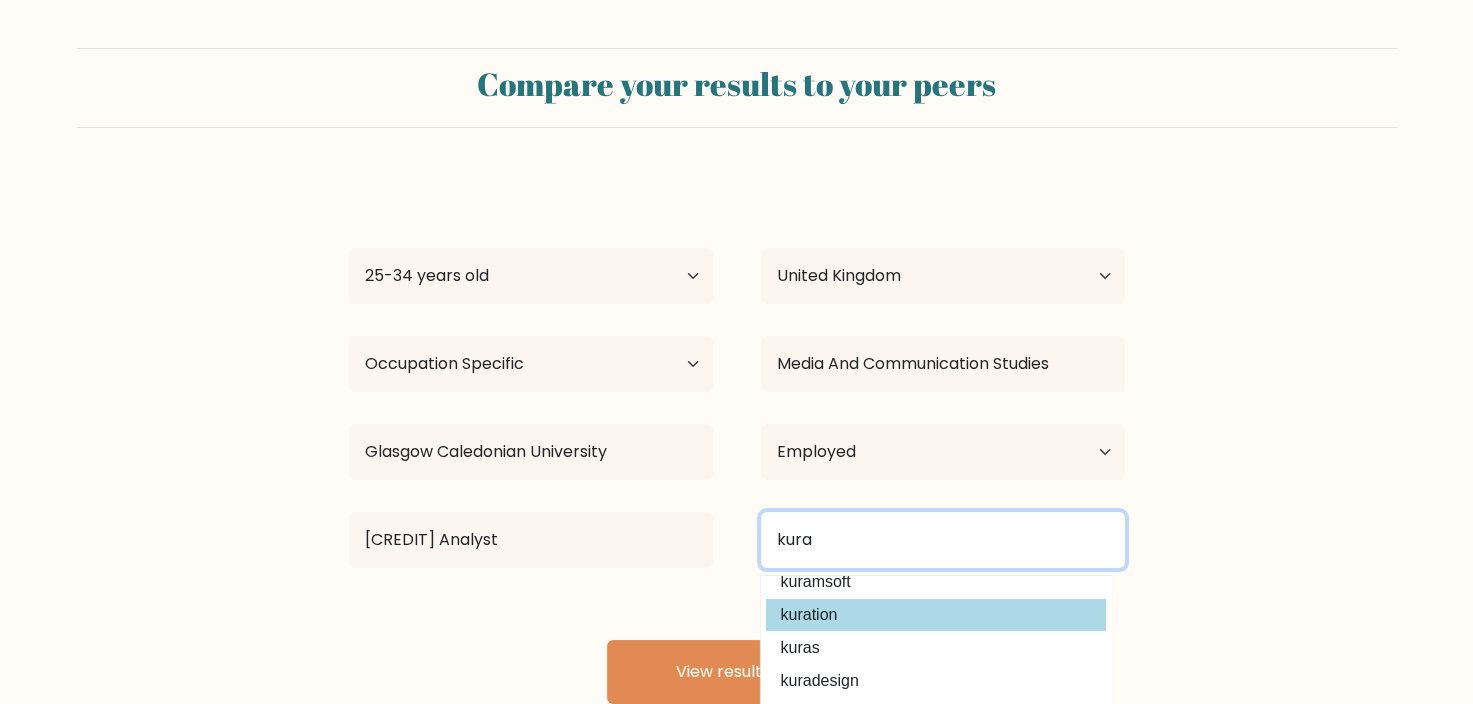 type on "kura" 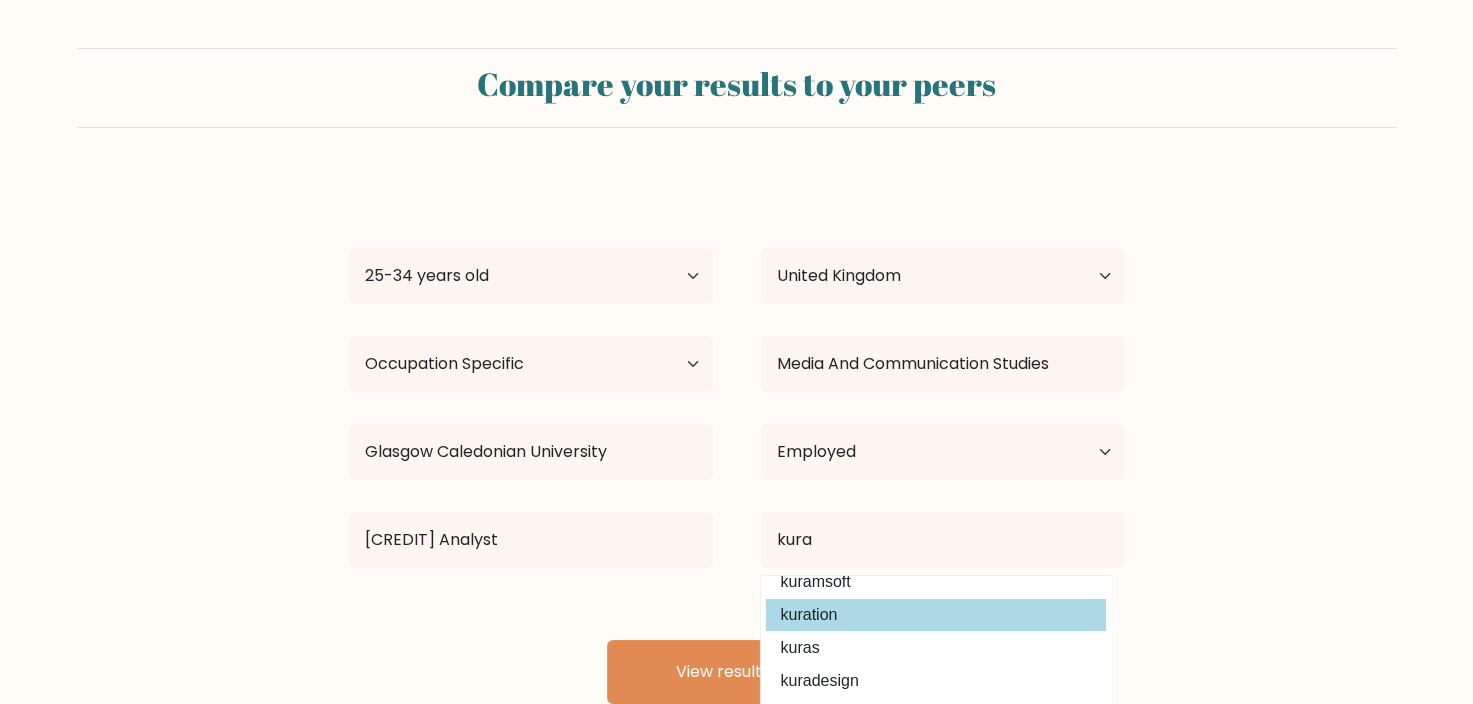 click on "kuration" at bounding box center [936, 615] 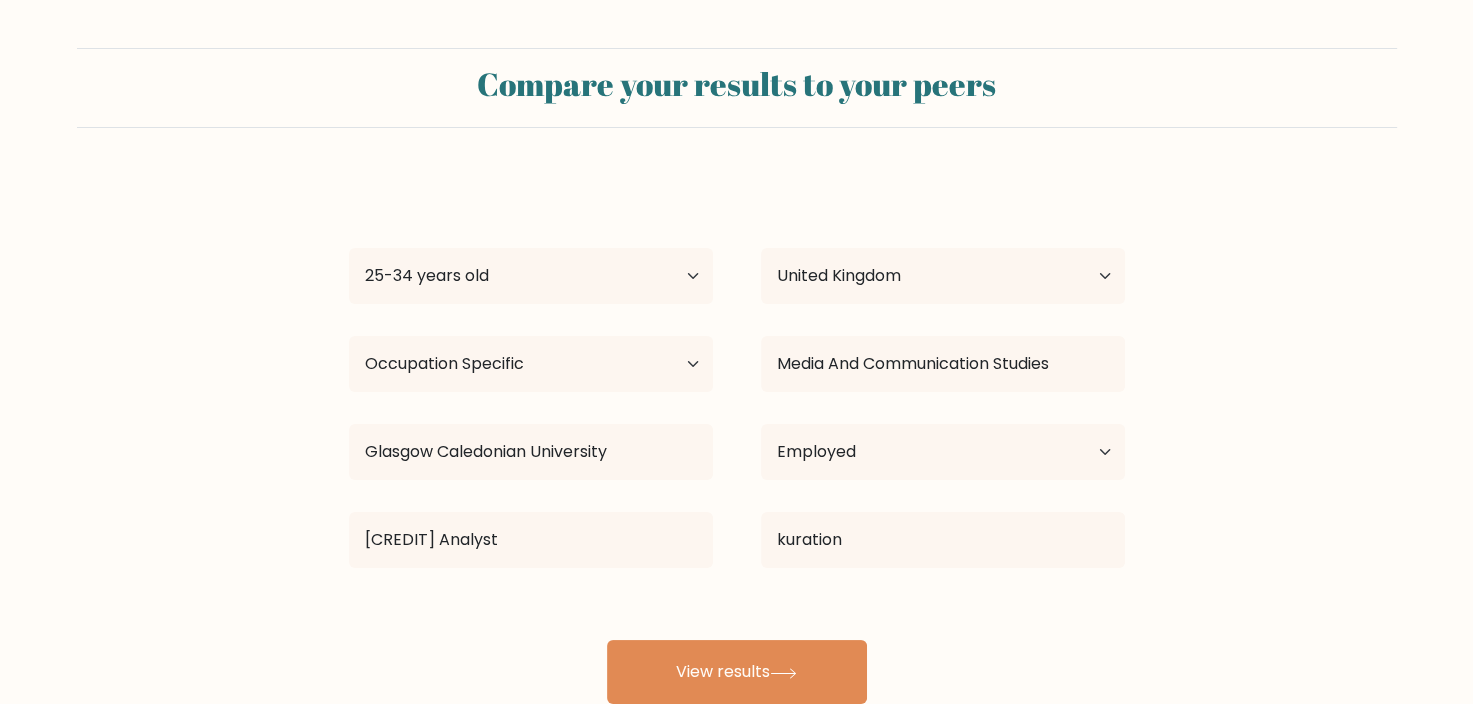 click on "Compare your results to your peers
layne
porter
Age
Under 18 years old
18-24 years old
25-34 years old
35-44 years old
45-54 years old
55-64 years old
65 years old and above
Country
Afghanistan
Albania
Algeria
American Samoa
Andorra
Angola
Anguilla
Antarctica
Antigua and Barbuda
Argentina
Armenia
Aruba
Australia" at bounding box center (736, 376) 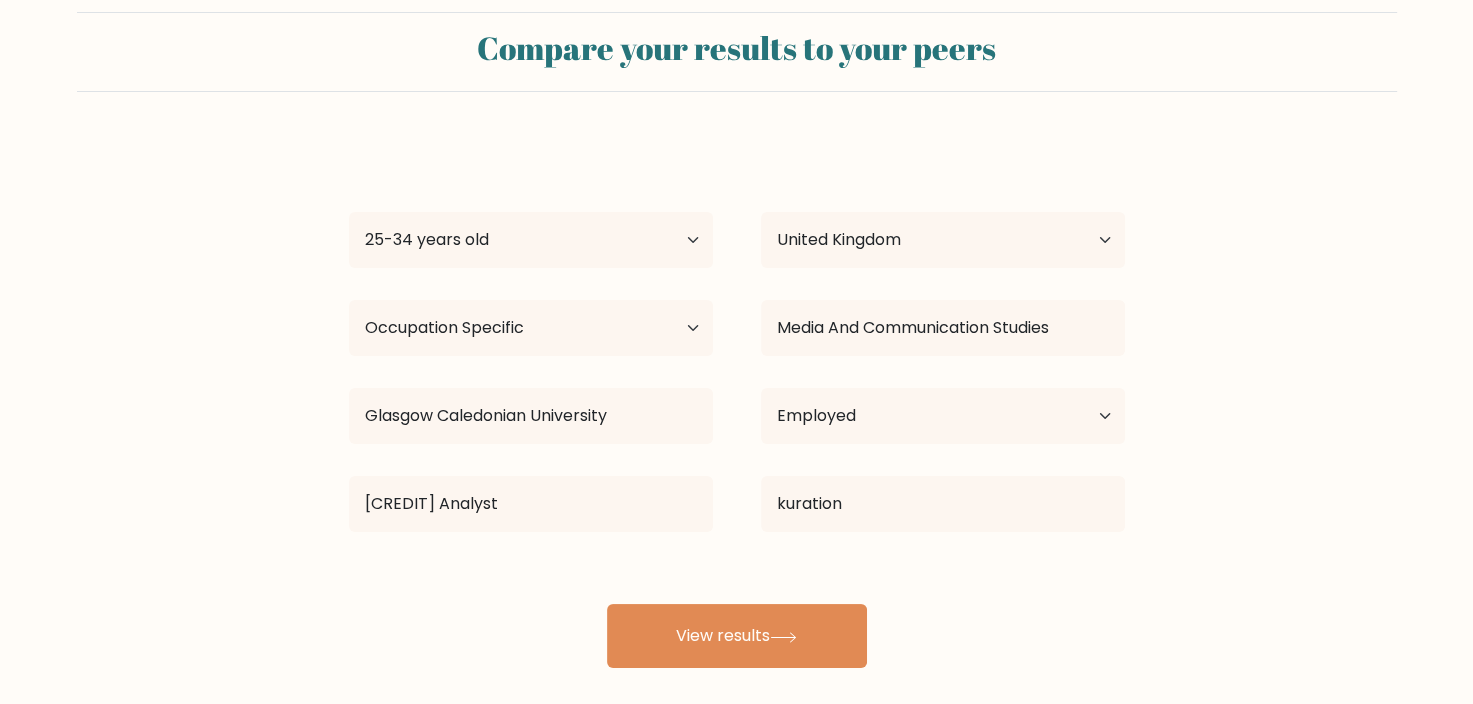 scroll, scrollTop: 54, scrollLeft: 0, axis: vertical 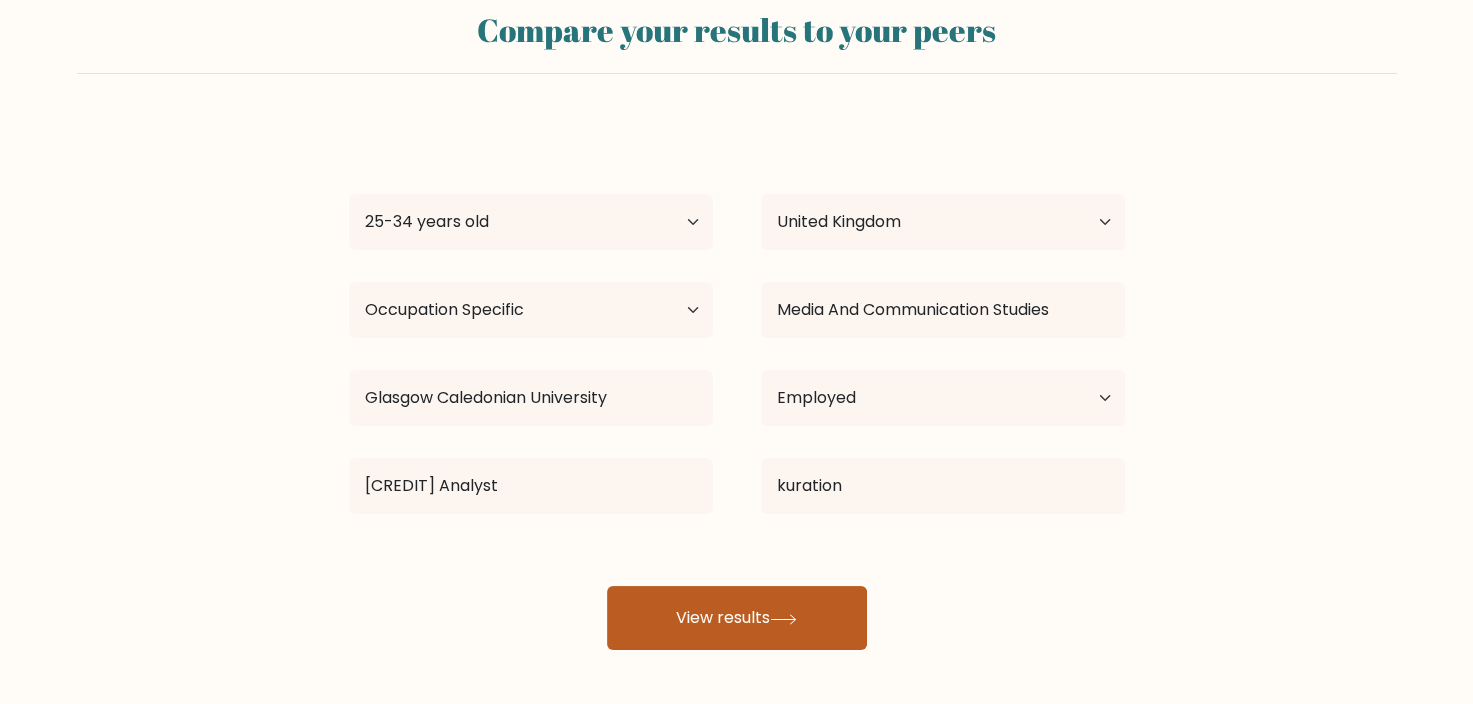 click on "View results" at bounding box center (737, 618) 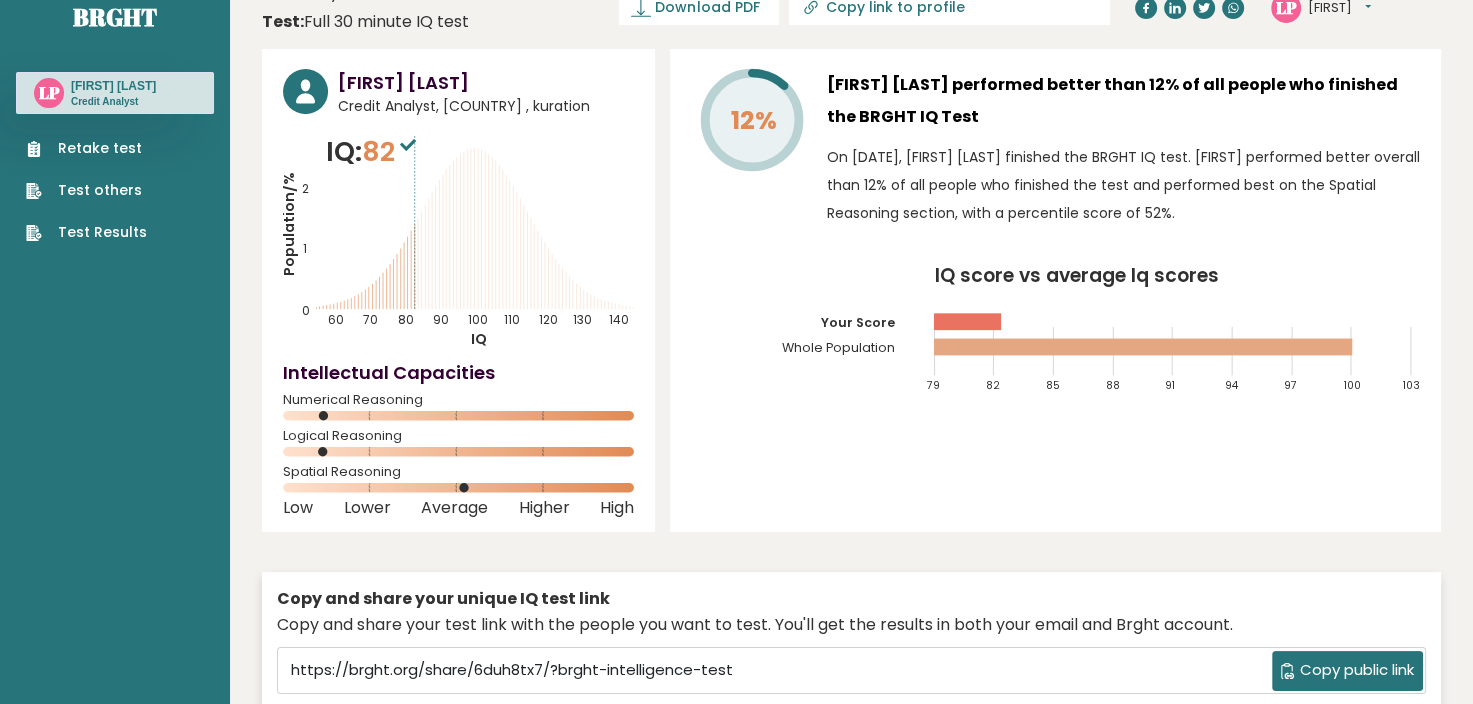 scroll, scrollTop: 0, scrollLeft: 0, axis: both 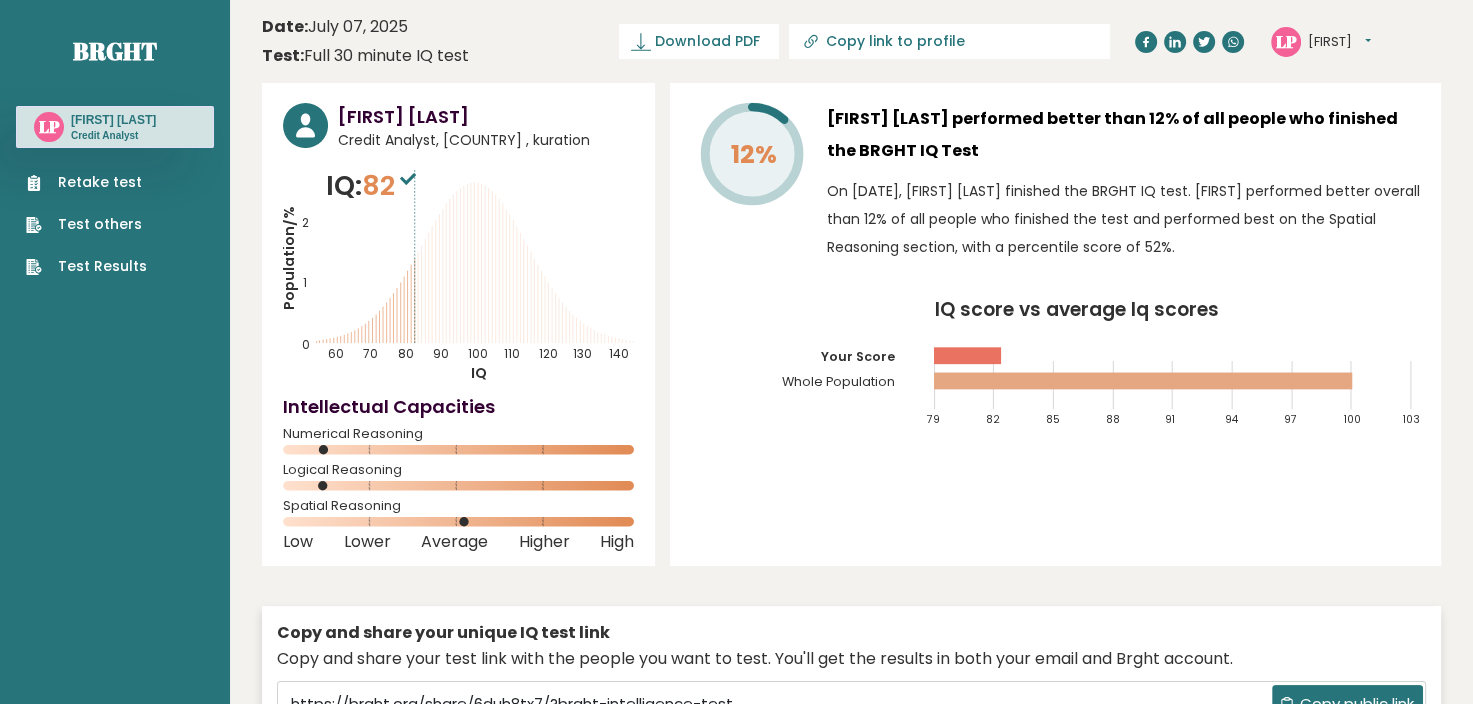 click on "Numerical Reasoning" at bounding box center (458, 446) 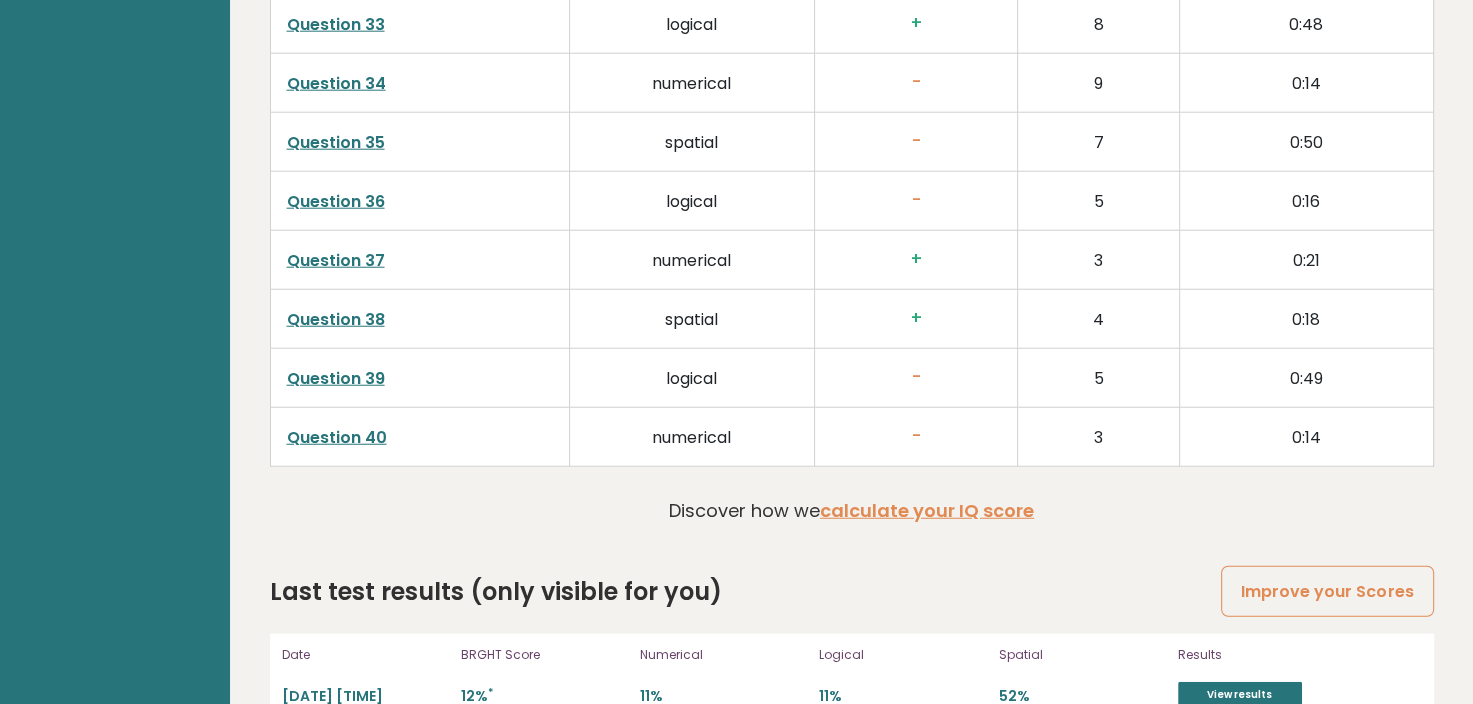 scroll, scrollTop: 4989, scrollLeft: 0, axis: vertical 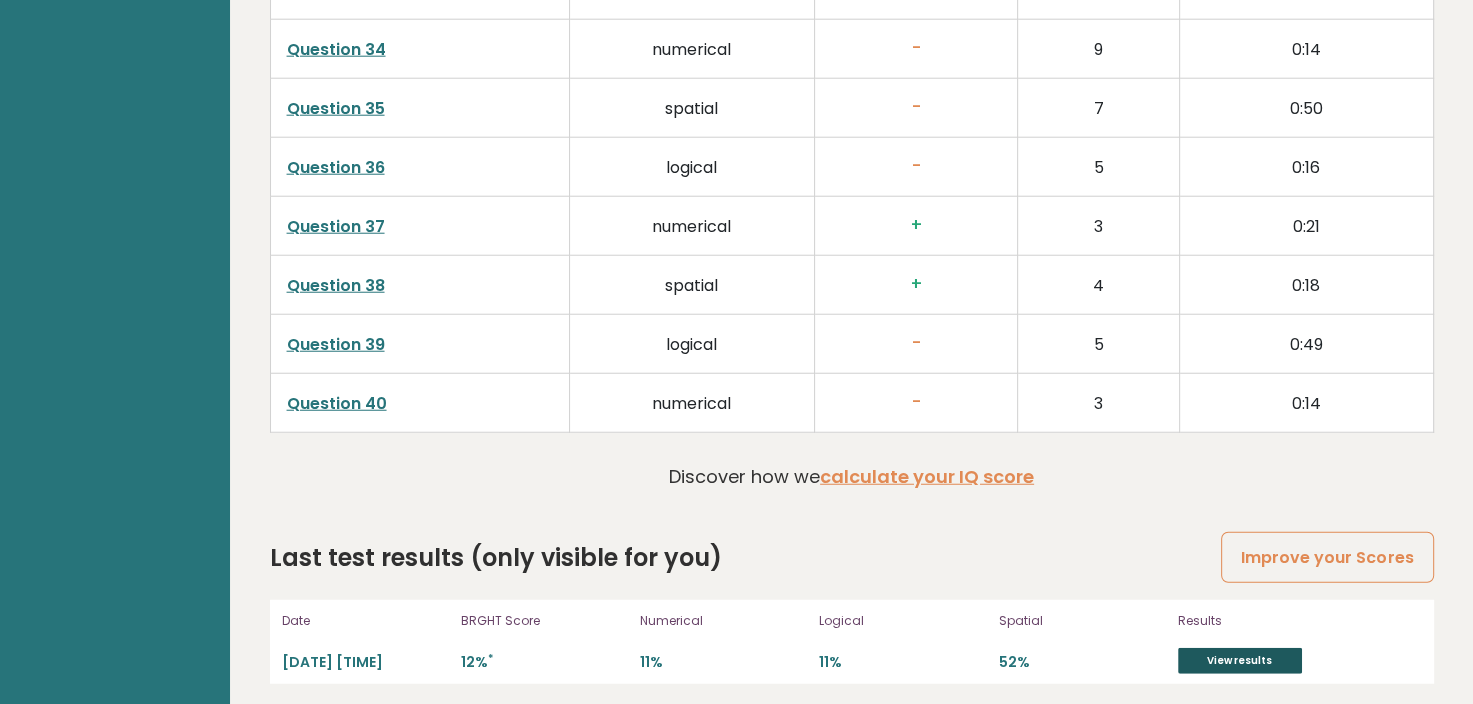 click on "View results" at bounding box center [1240, 661] 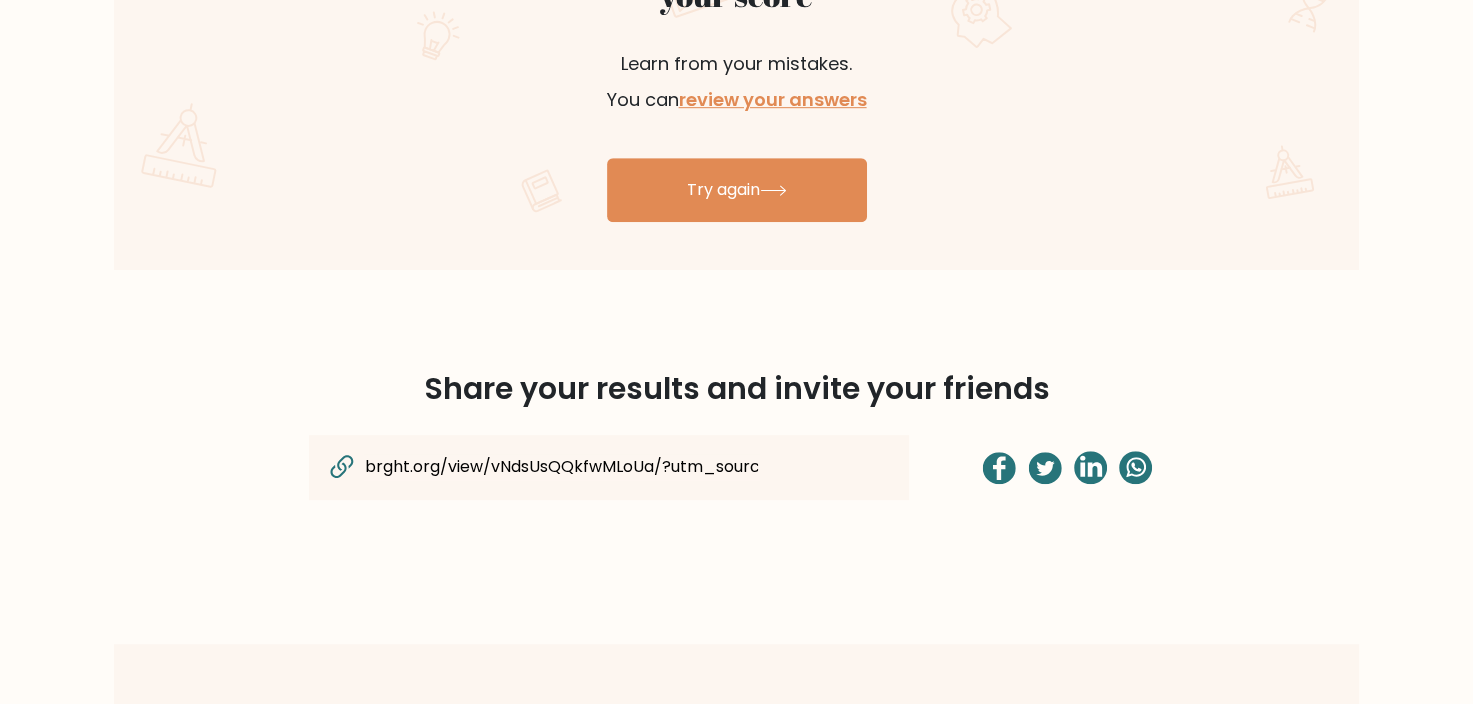 scroll, scrollTop: 1300, scrollLeft: 0, axis: vertical 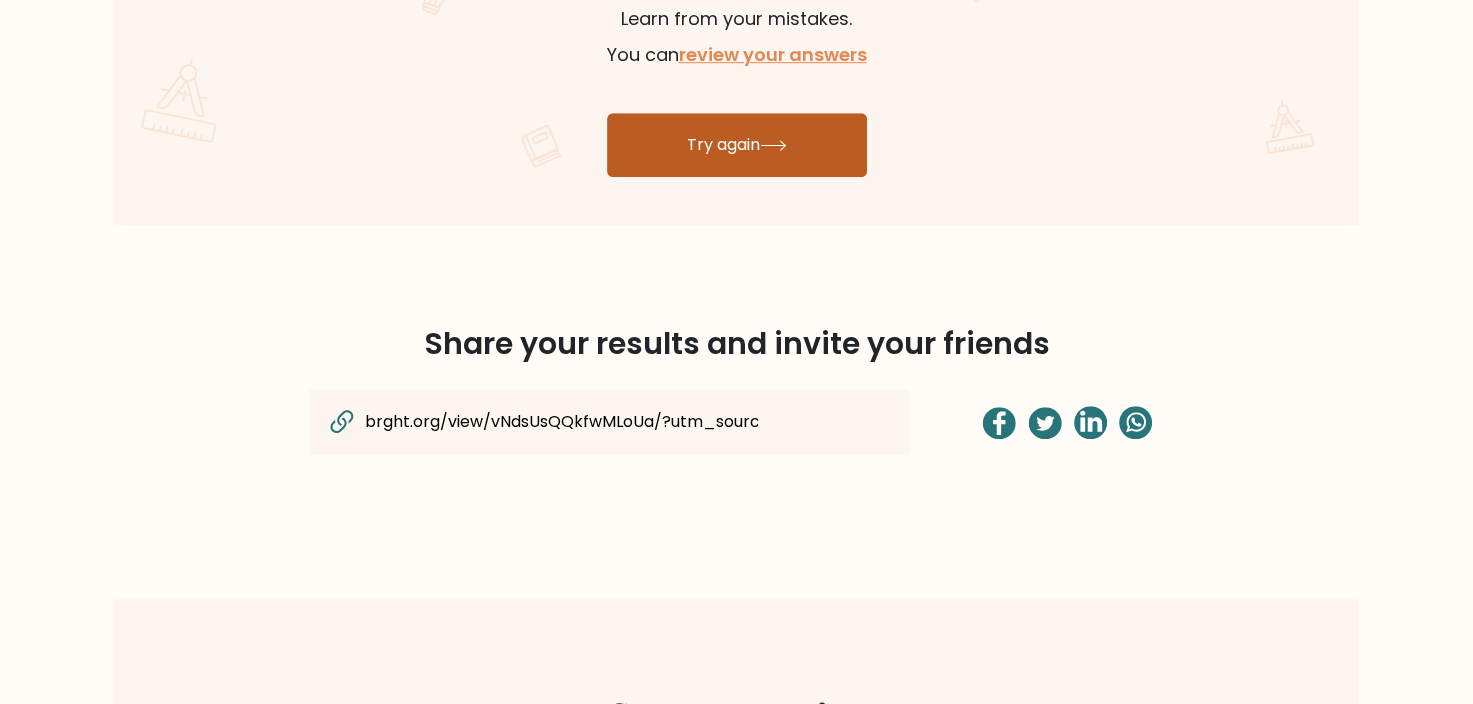 click on "Try again" at bounding box center (737, 145) 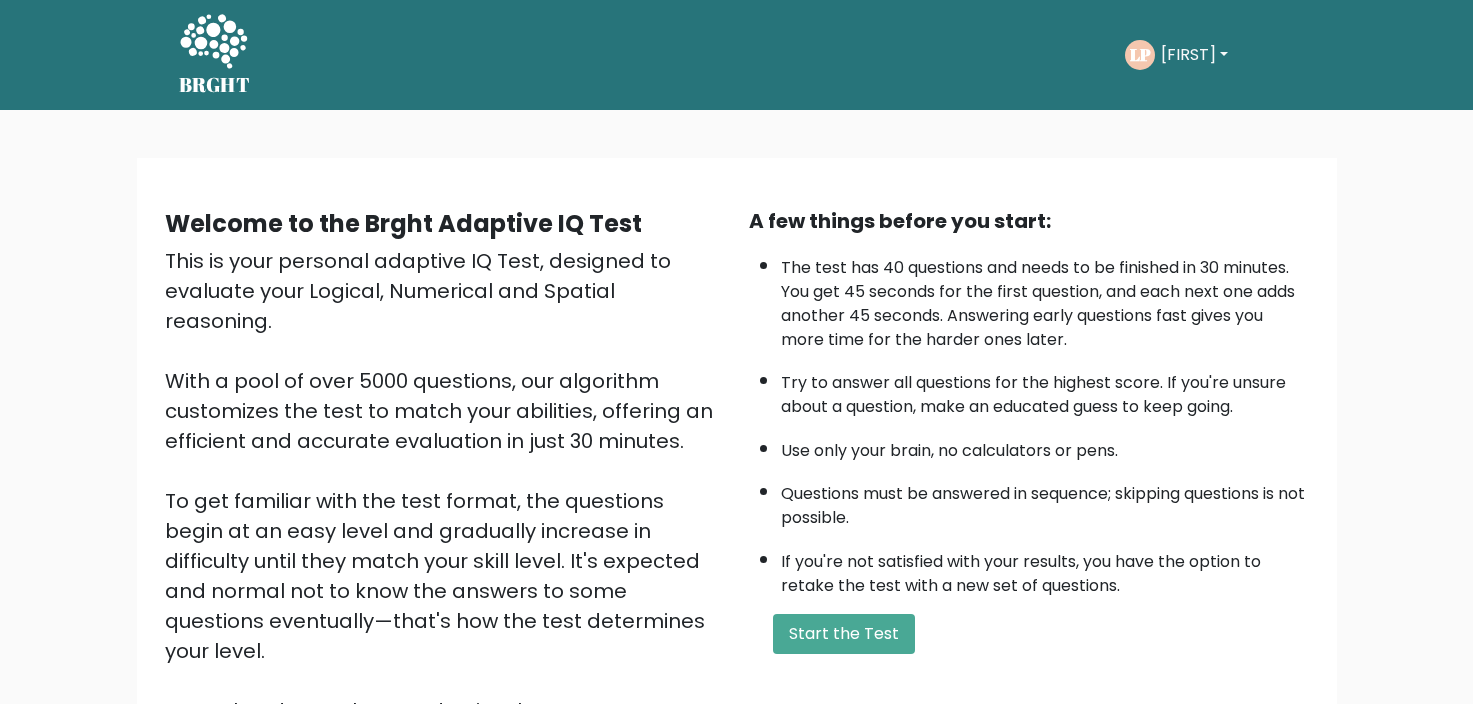 scroll, scrollTop: 0, scrollLeft: 0, axis: both 